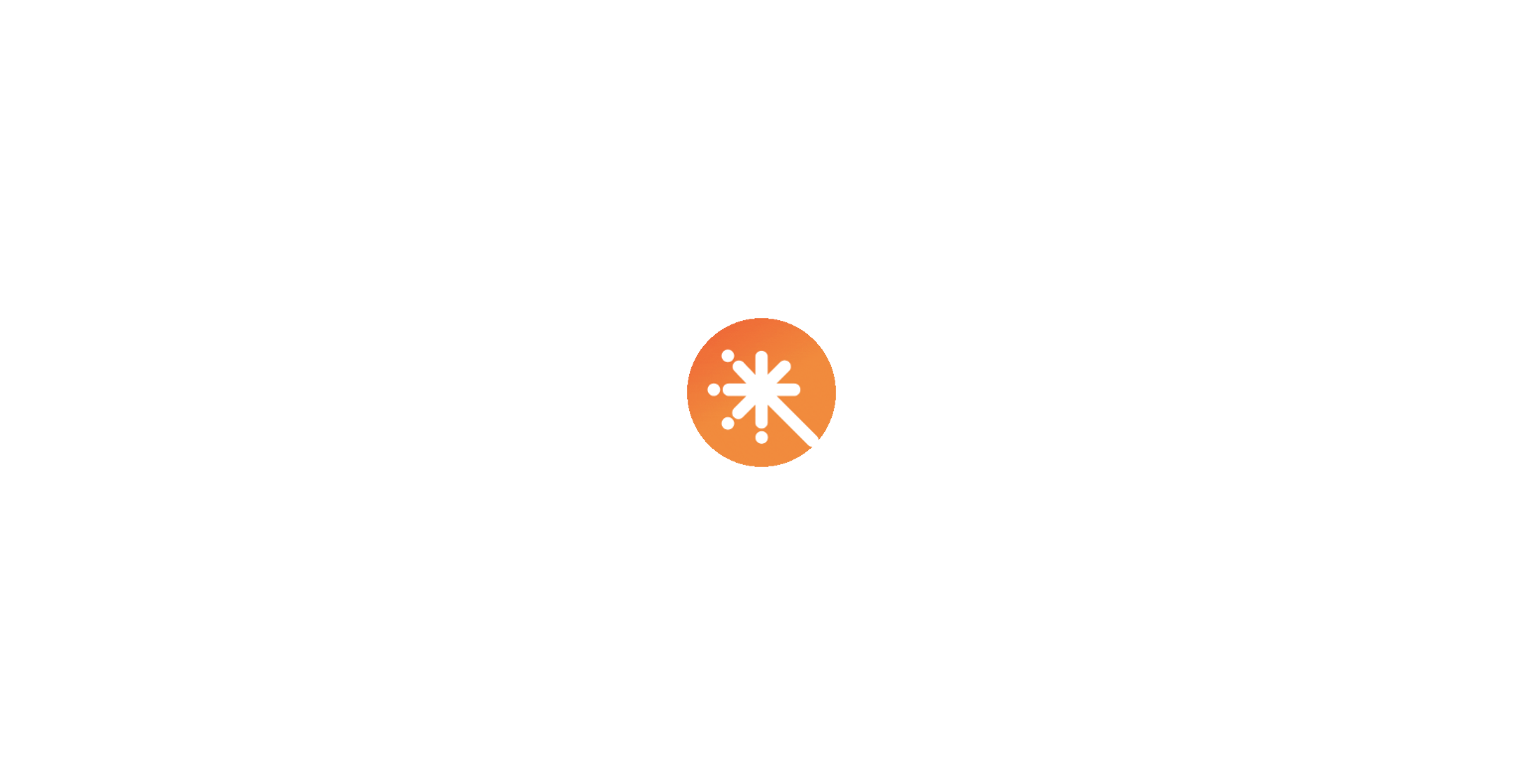 scroll, scrollTop: 0, scrollLeft: 0, axis: both 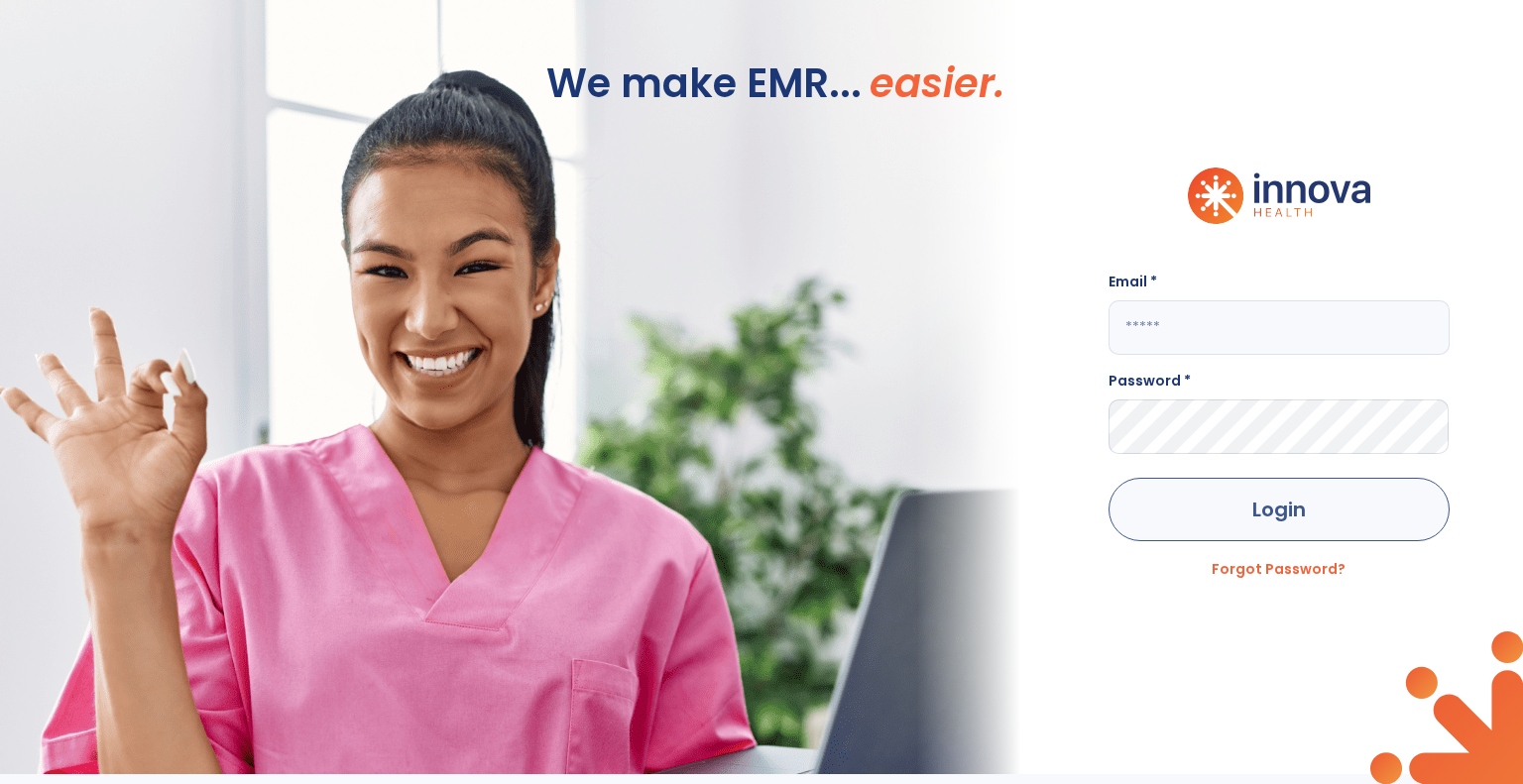 type on "**********" 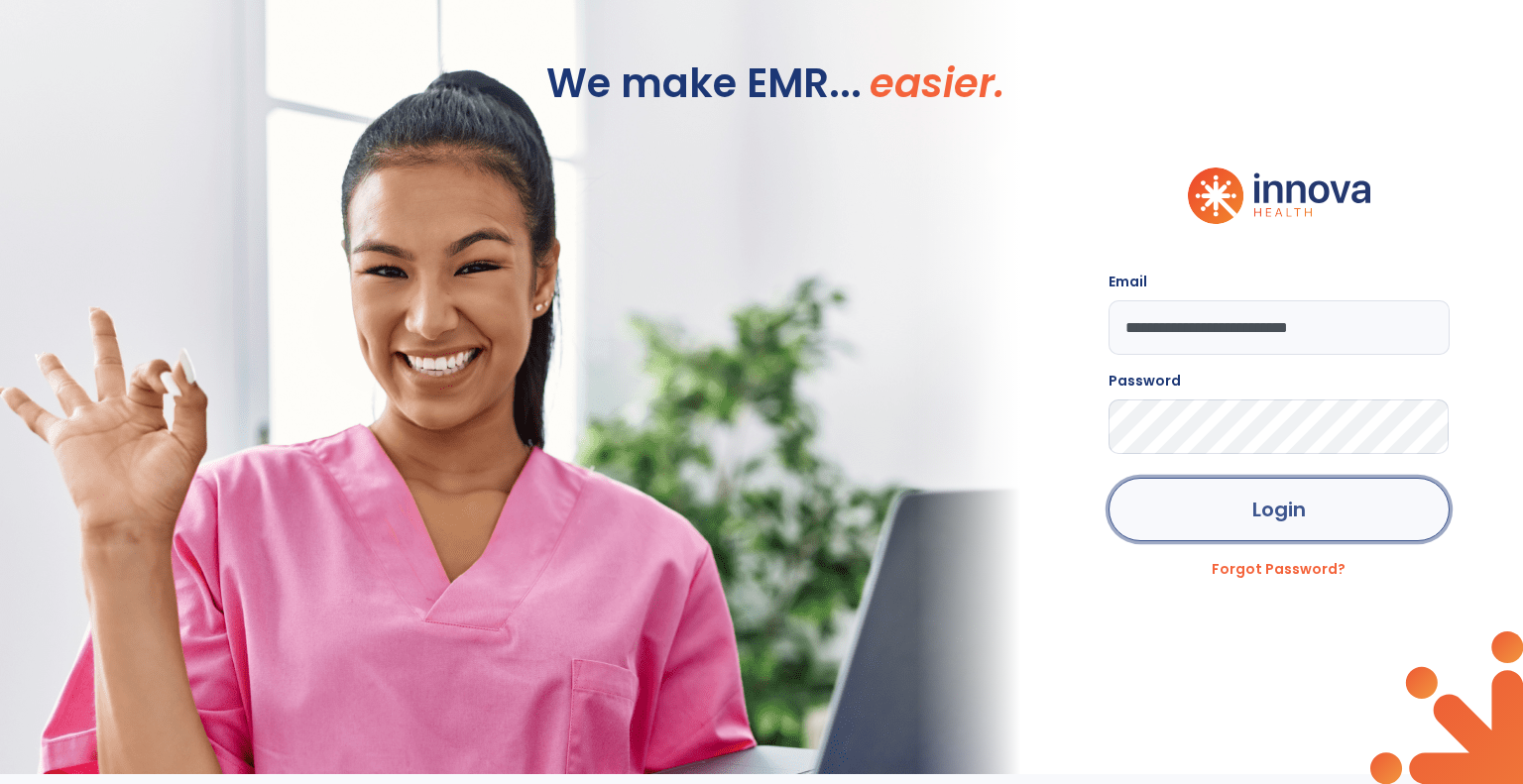 click on "Login" 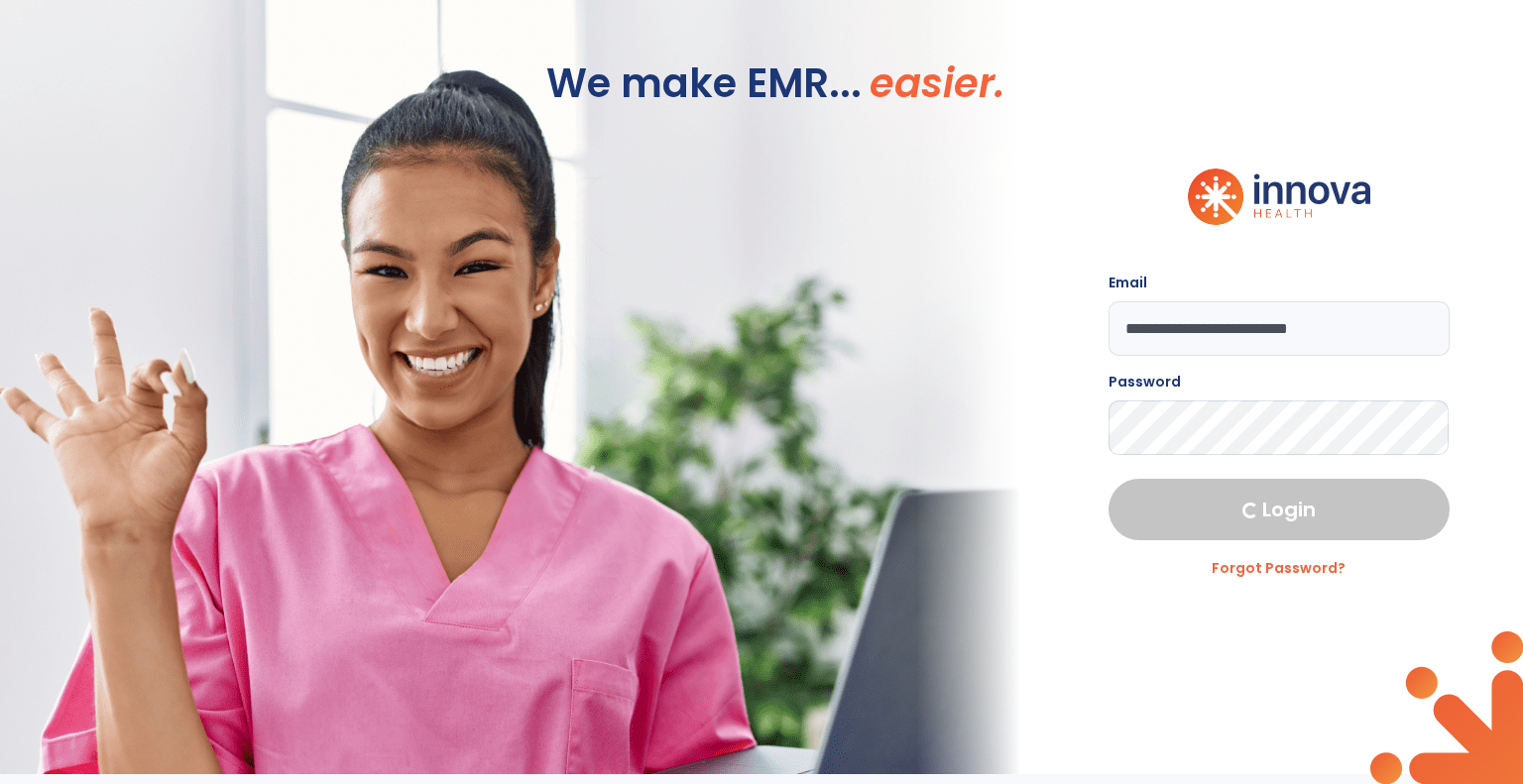select on "****" 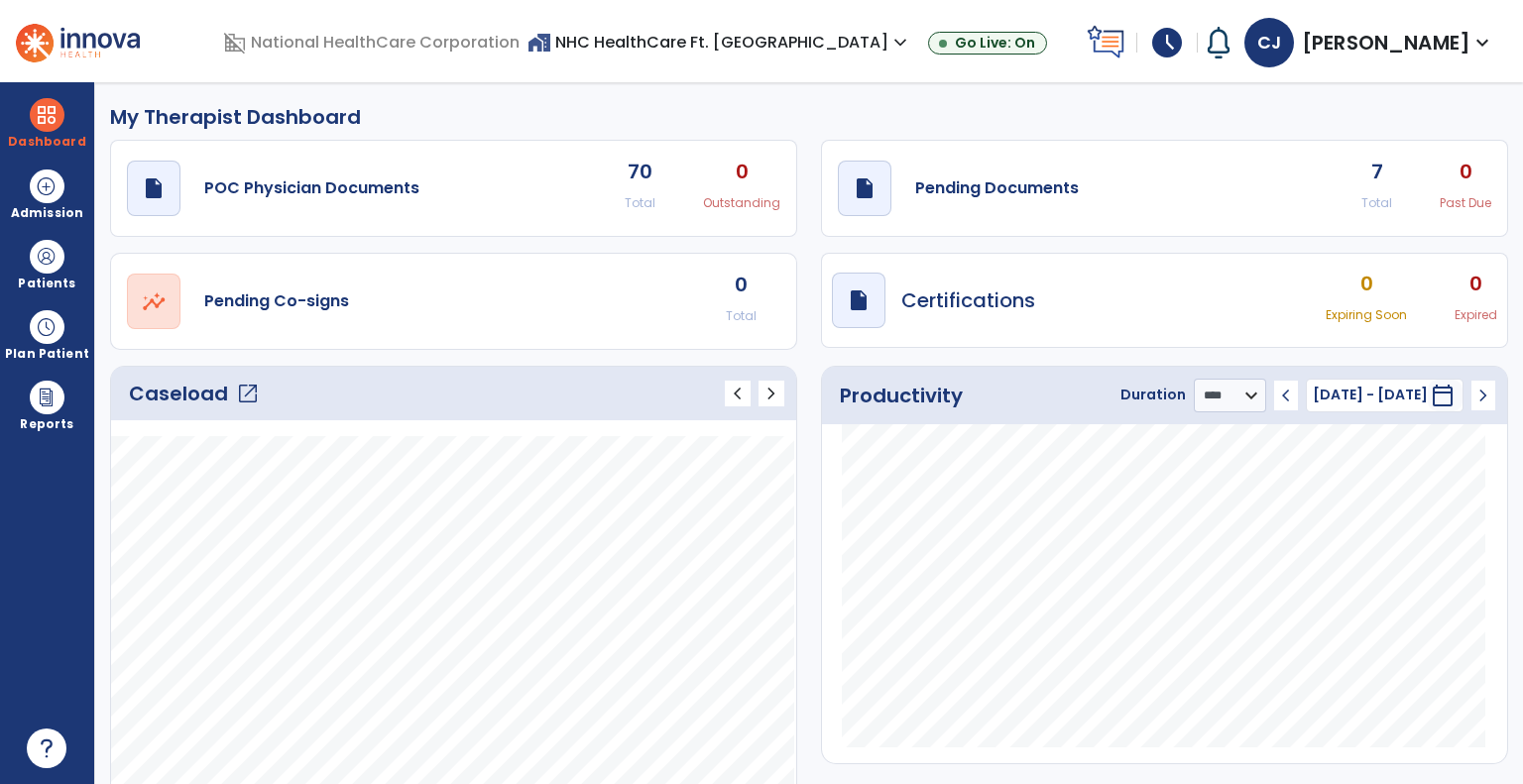 click on "open_in_new" 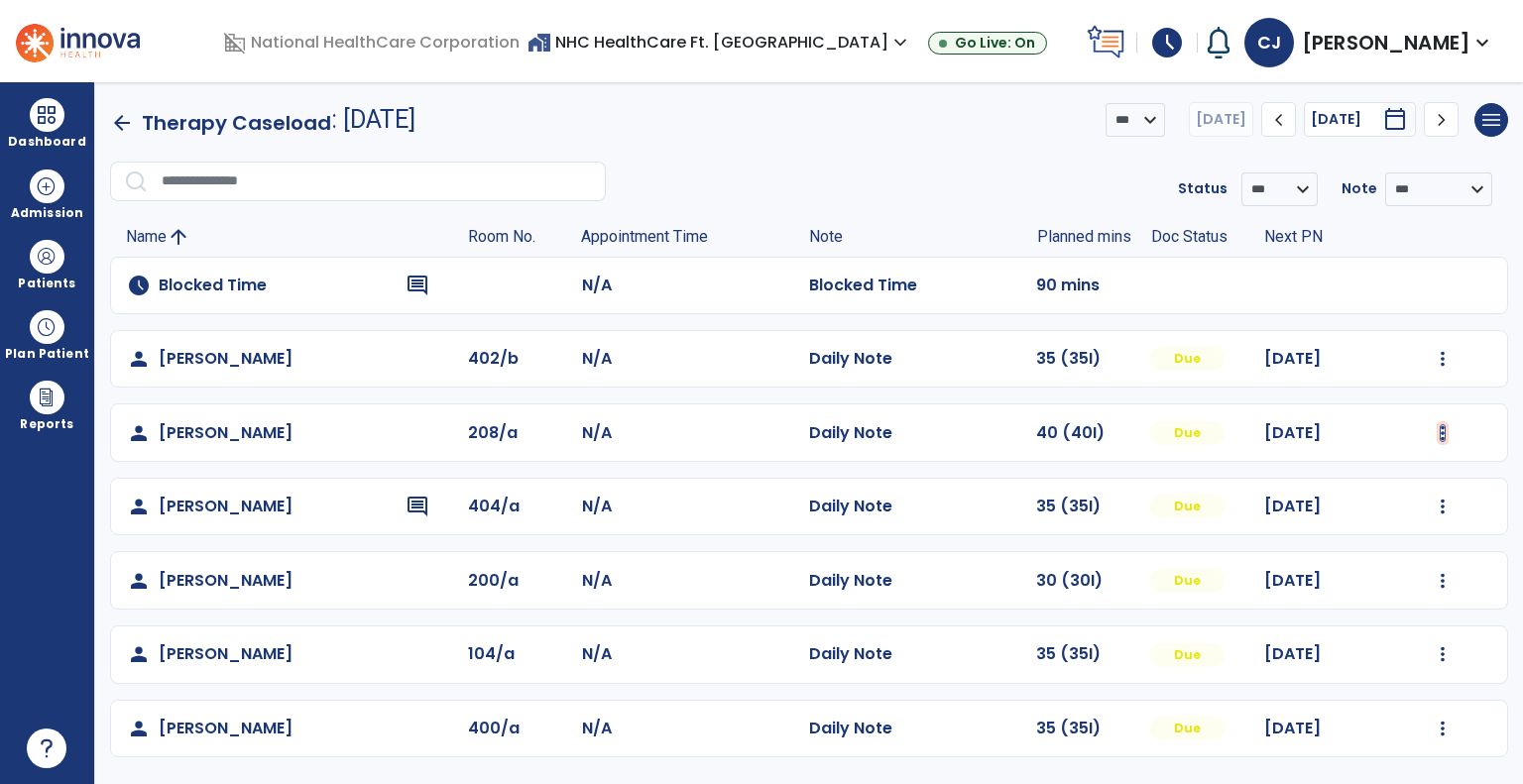 click at bounding box center (1443, 359) 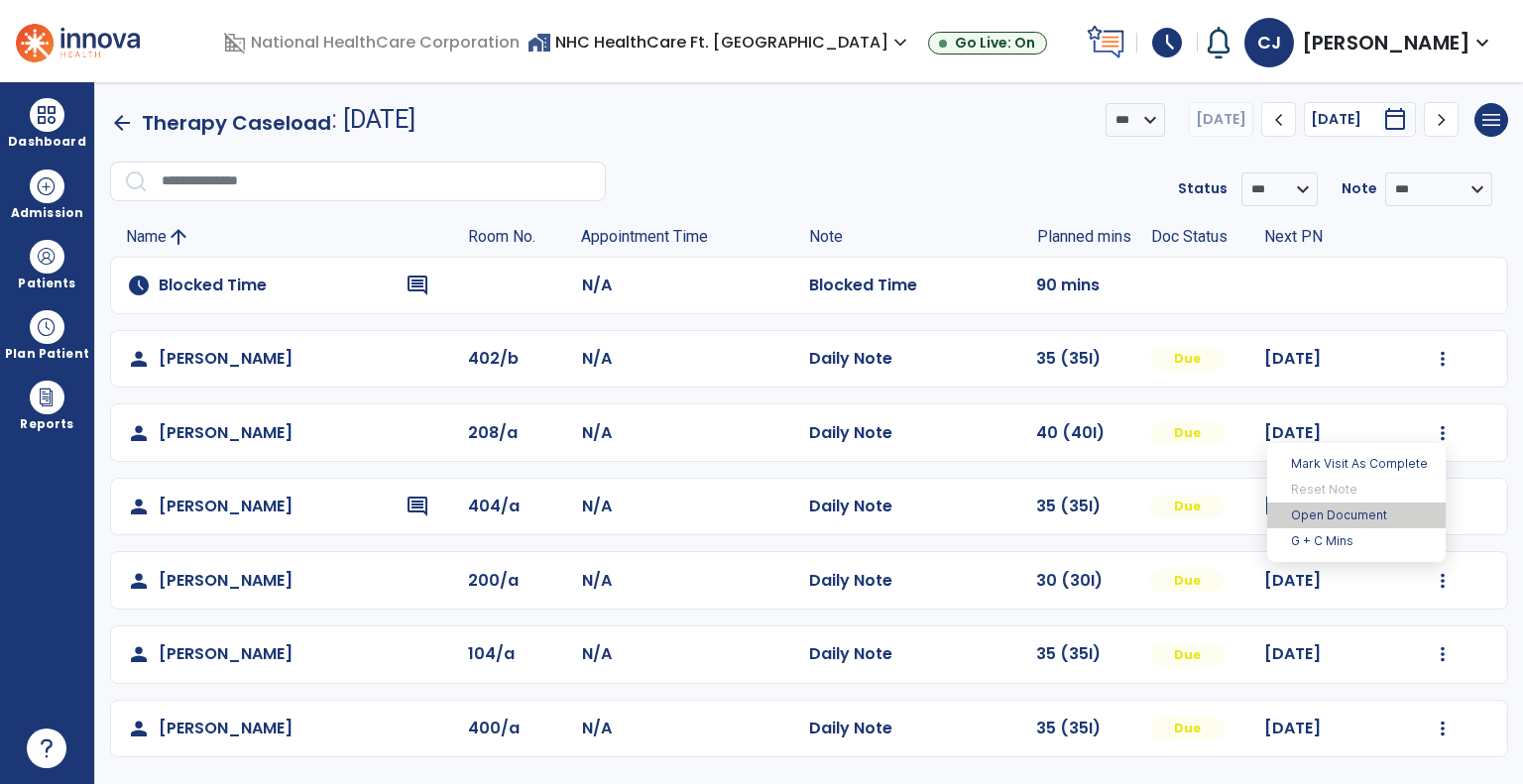 click on "Open Document" at bounding box center (1356, 515) 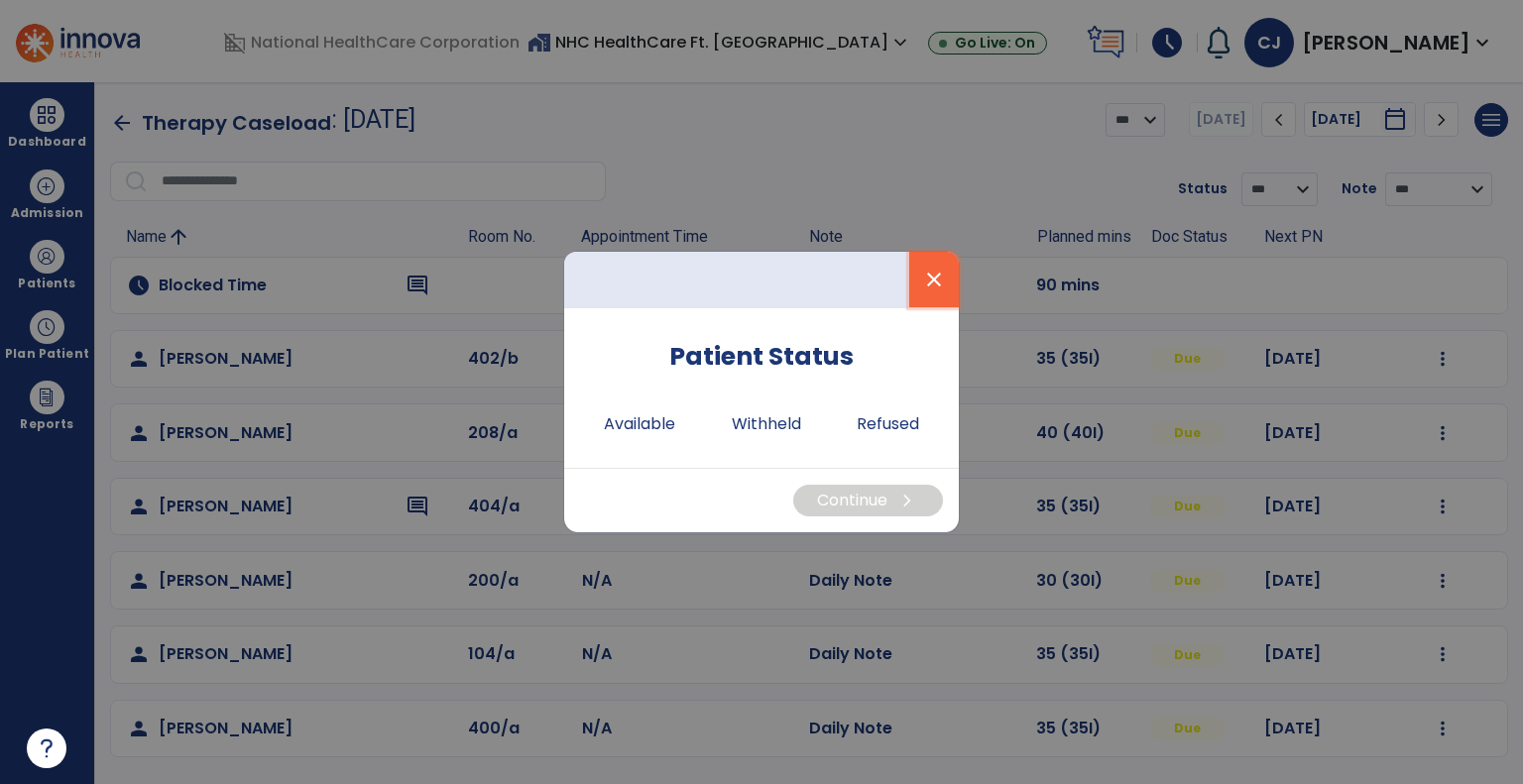 click on "close" at bounding box center (934, 280) 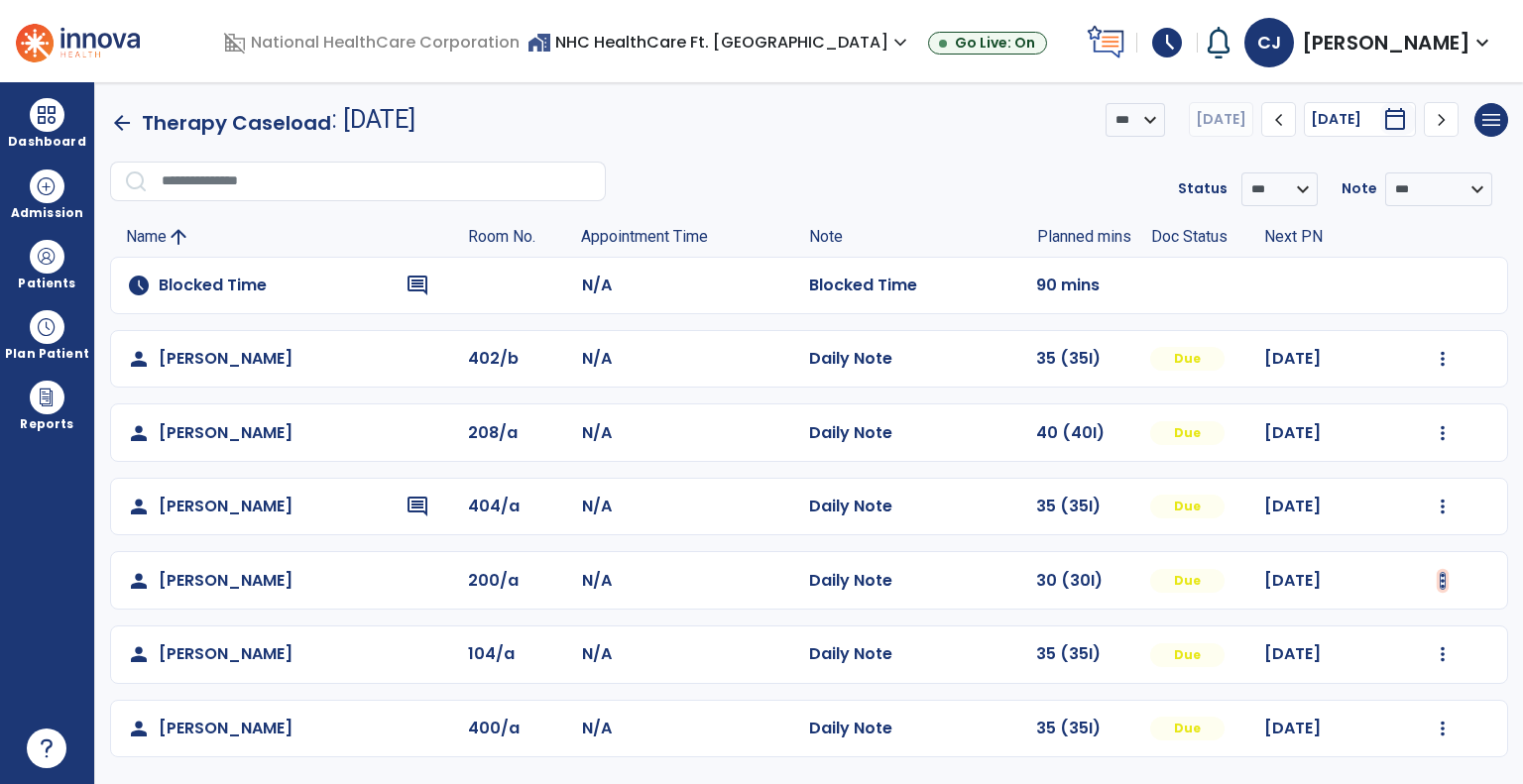 click at bounding box center (1443, 359) 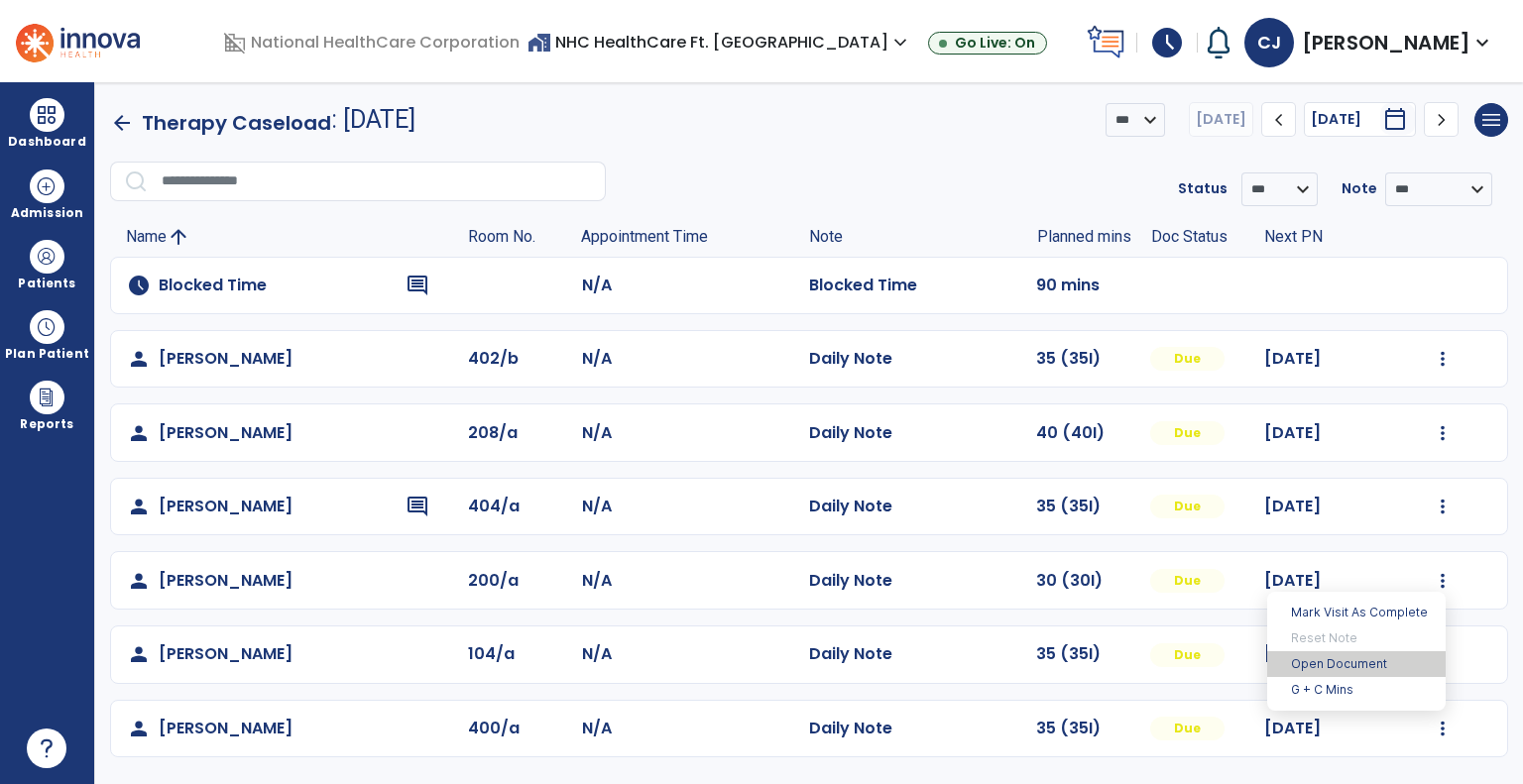 click on "Open Document" at bounding box center (1356, 664) 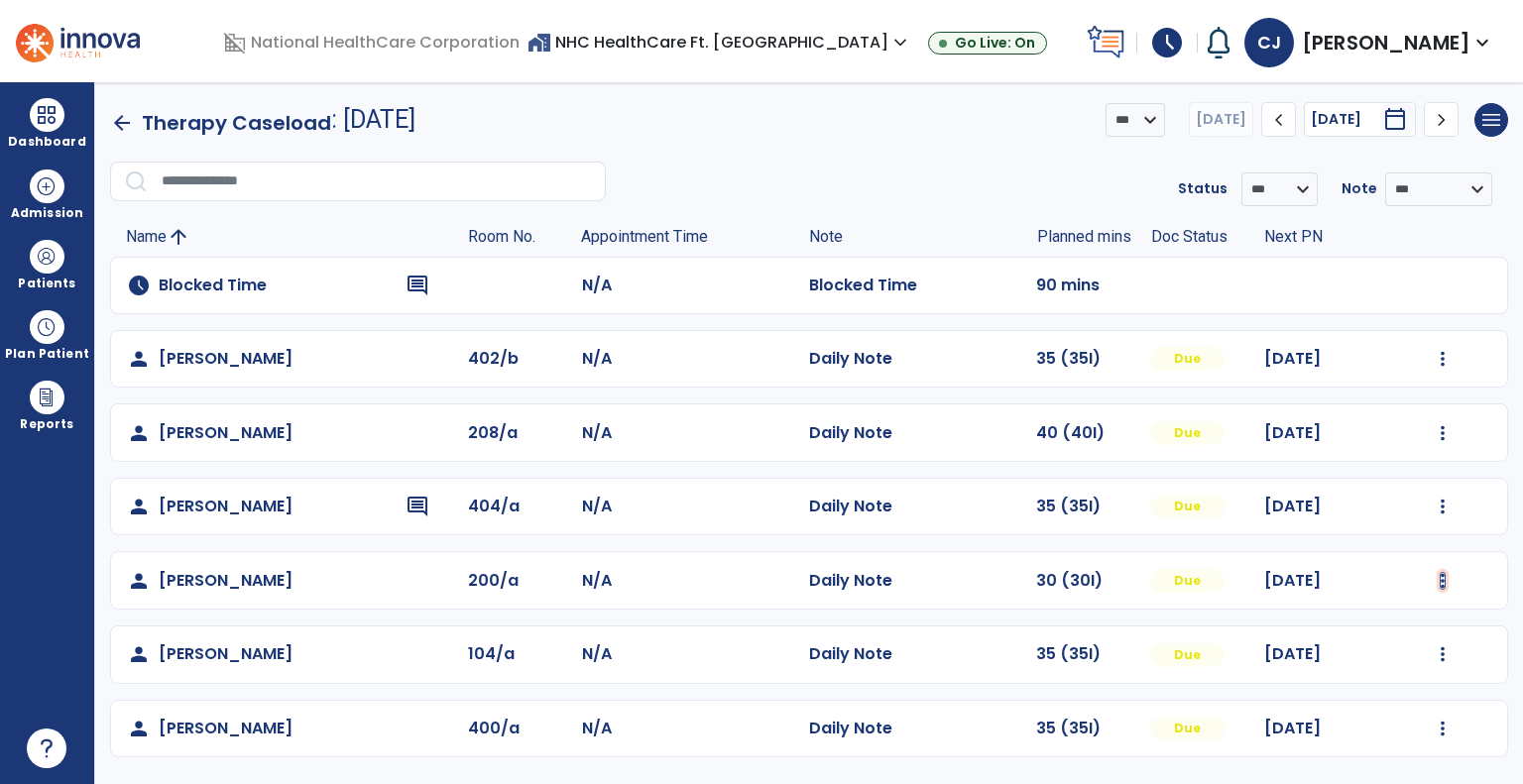 click at bounding box center (1443, 359) 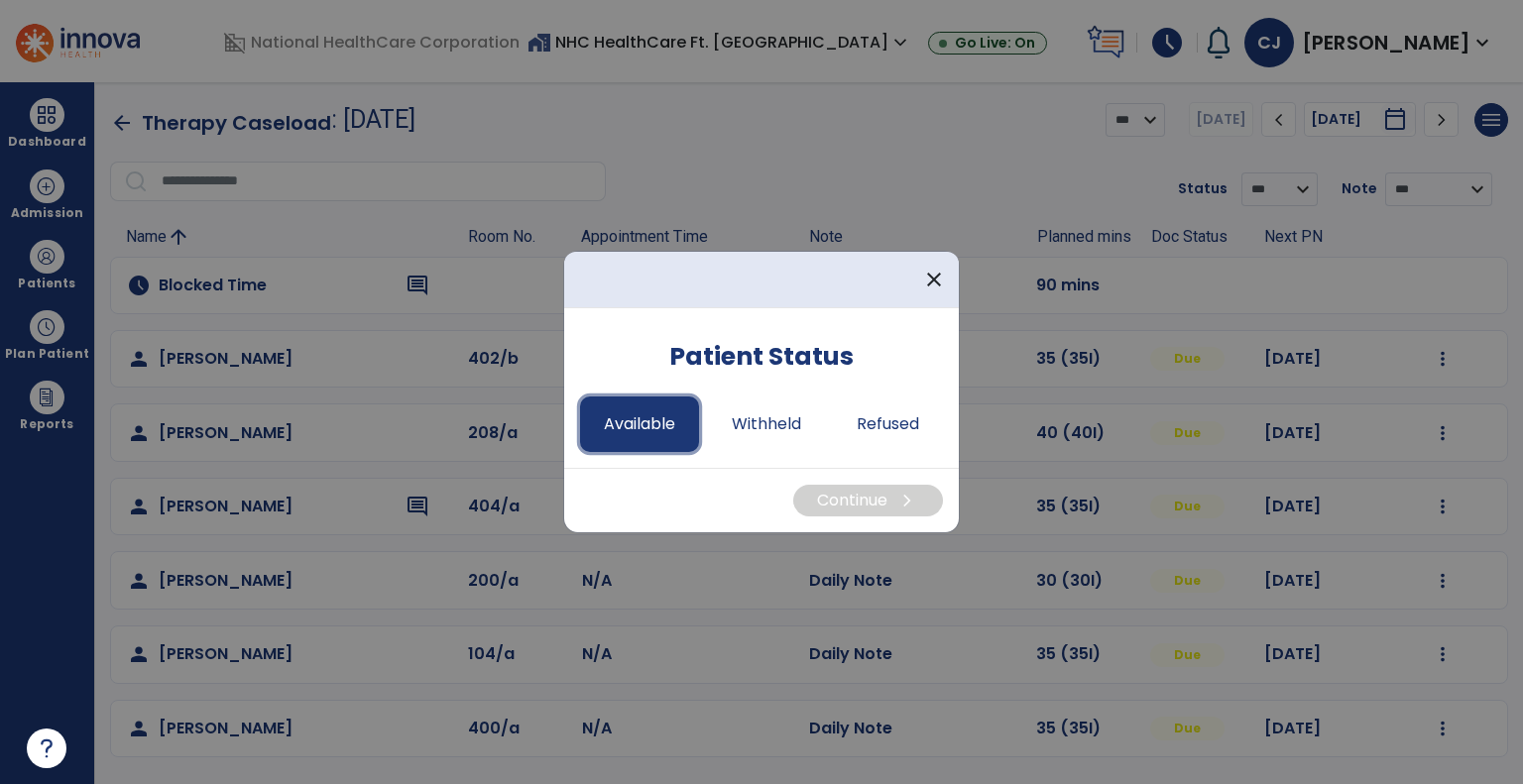 click on "Available" at bounding box center (640, 424) 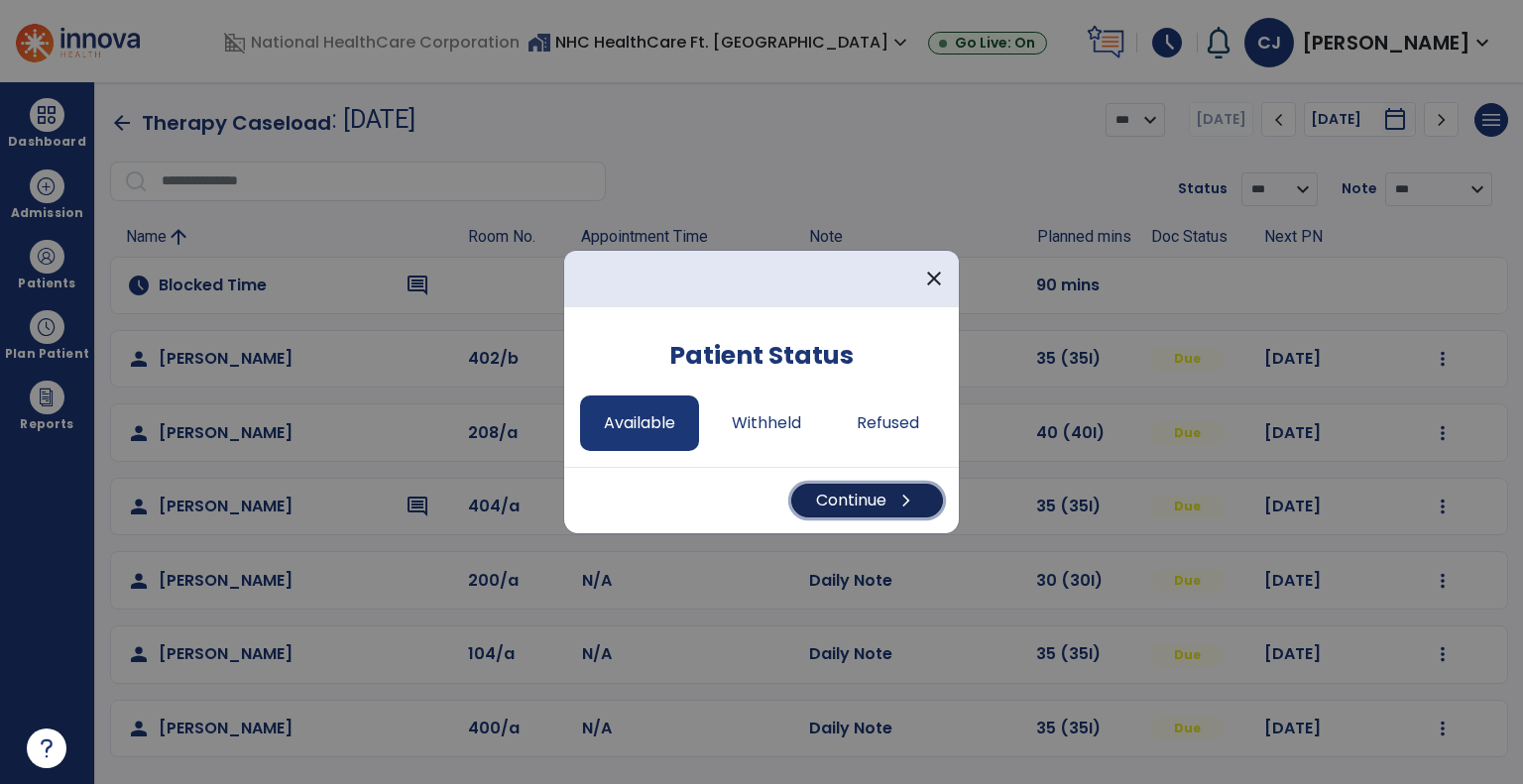 click on "Continue   chevron_right" at bounding box center (867, 501) 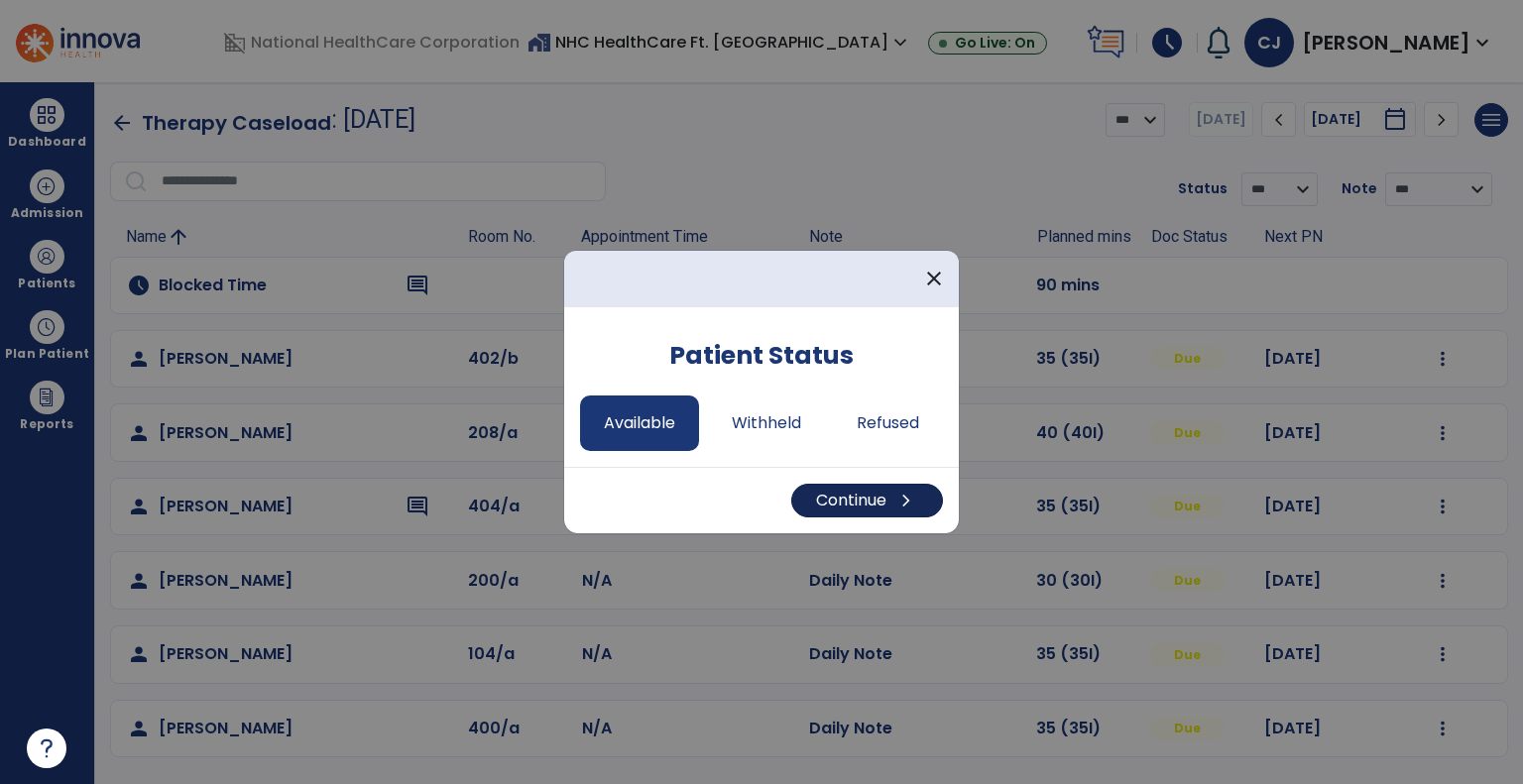 select on "*" 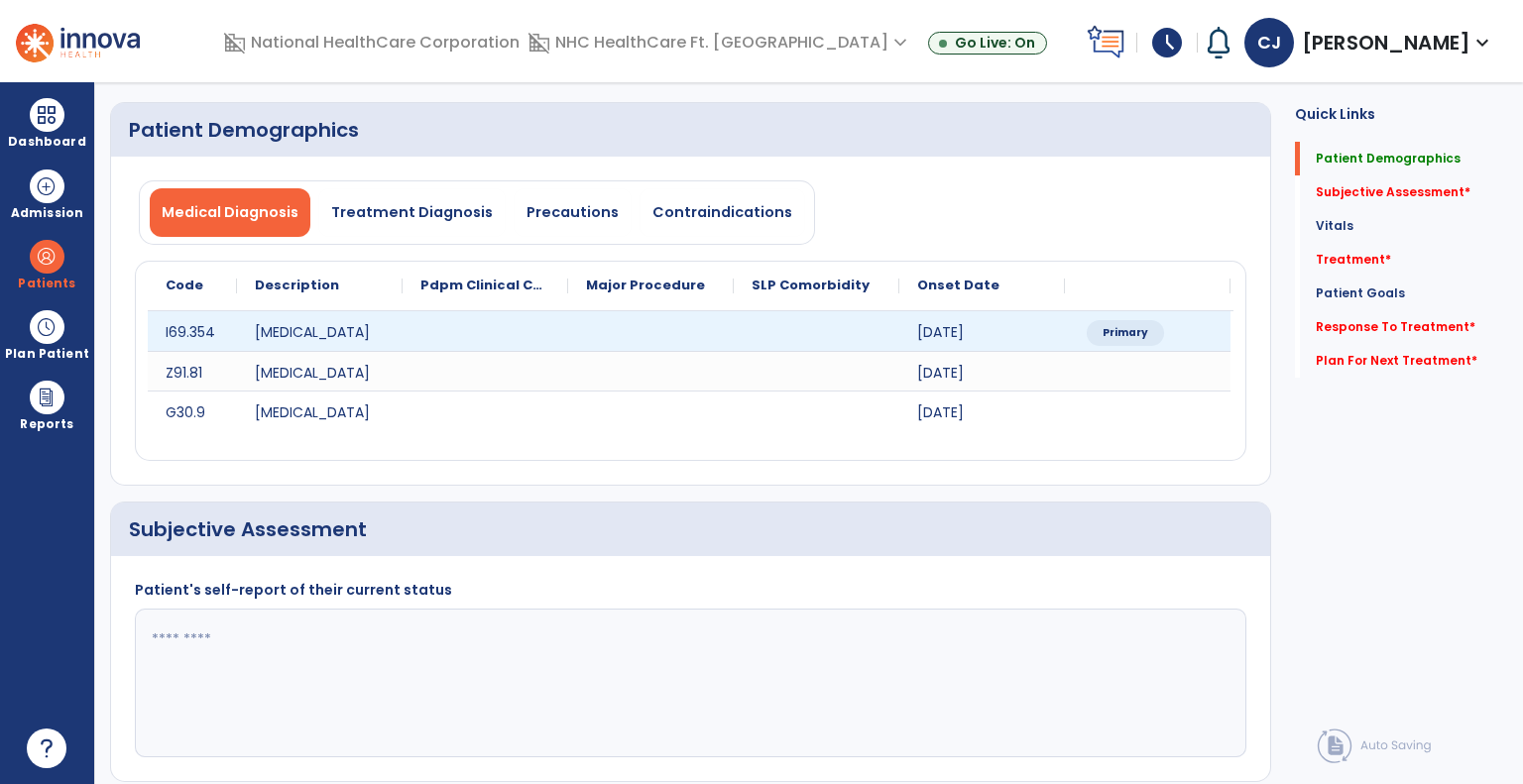 scroll, scrollTop: 297, scrollLeft: 0, axis: vertical 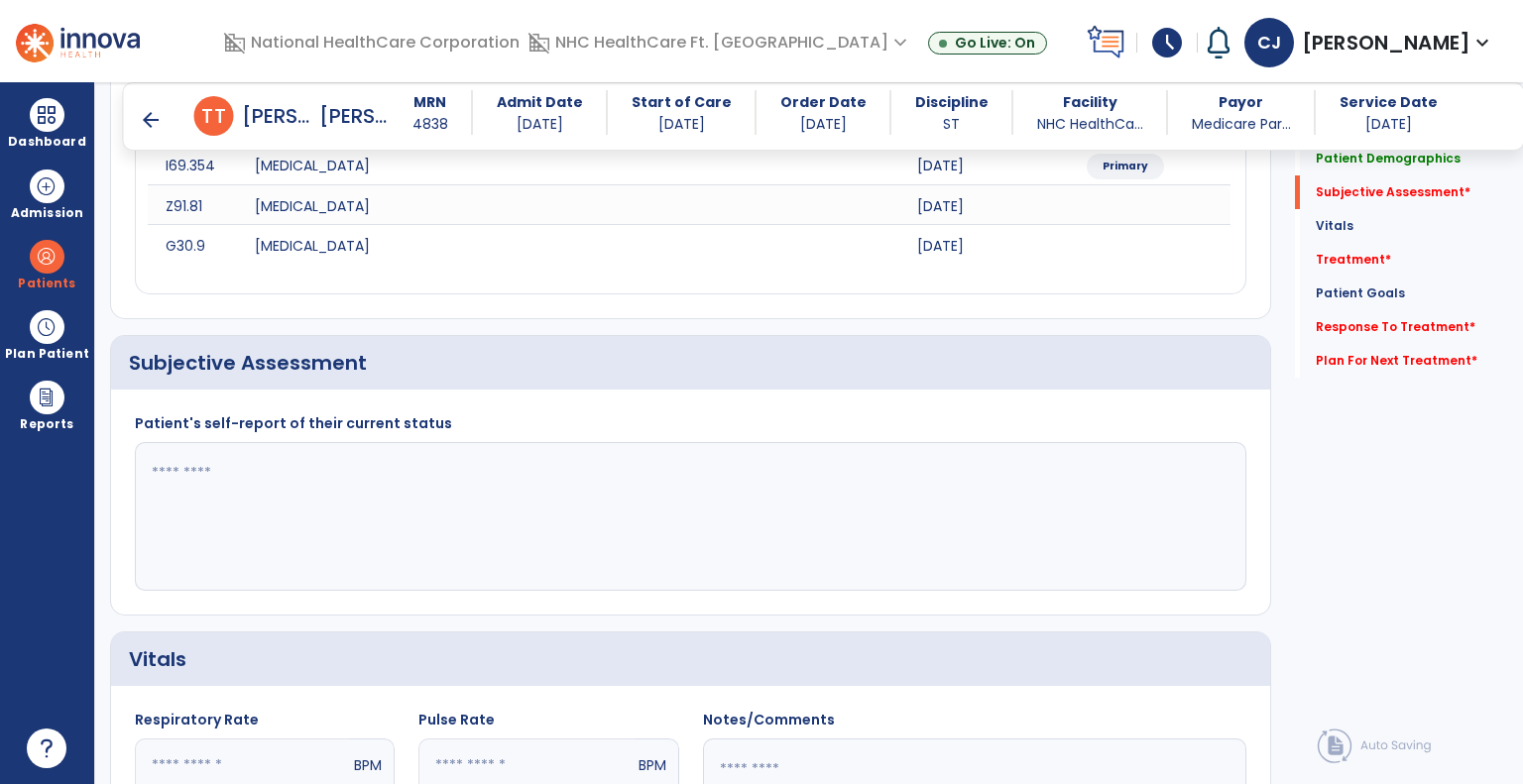 click 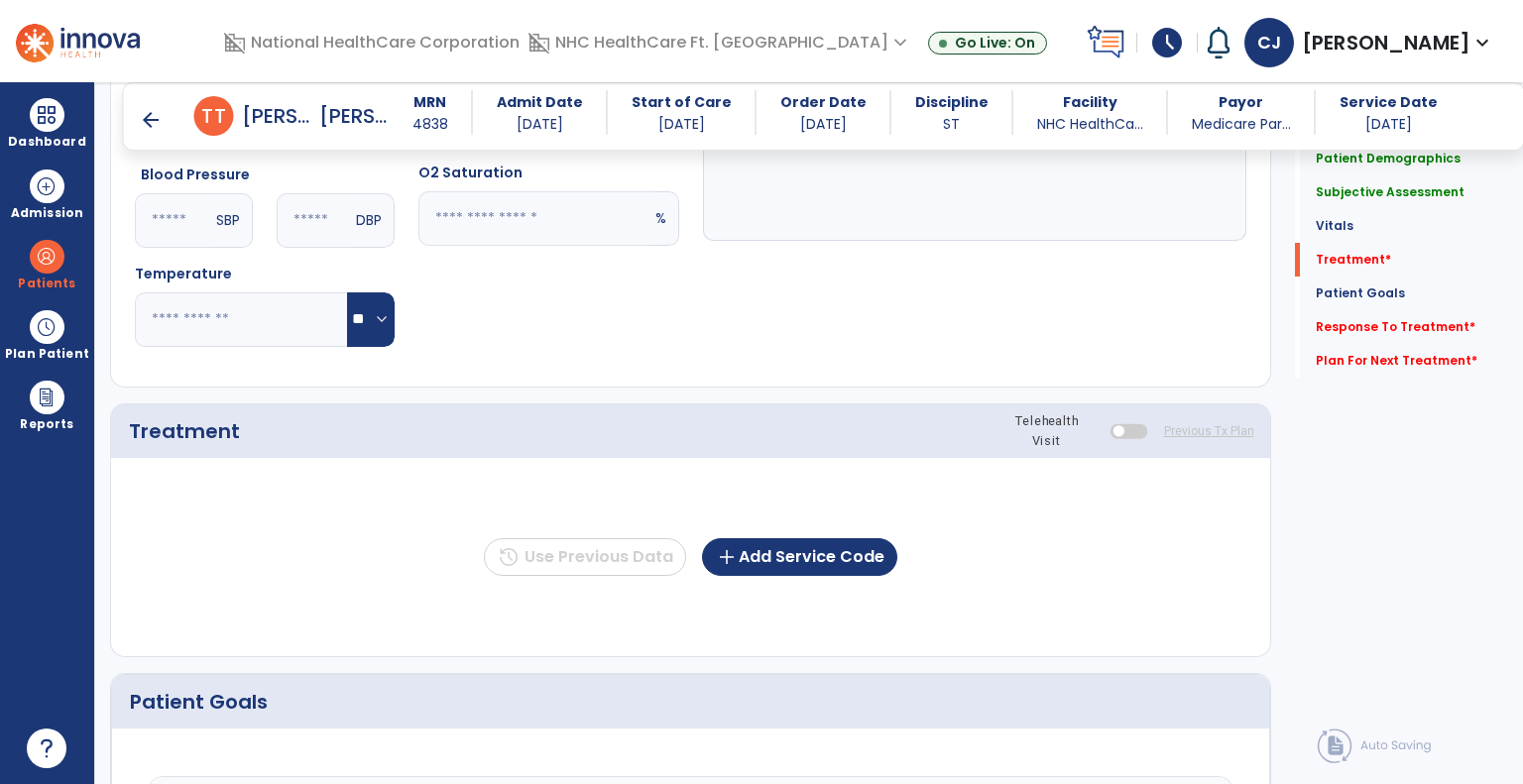 scroll, scrollTop: 991, scrollLeft: 0, axis: vertical 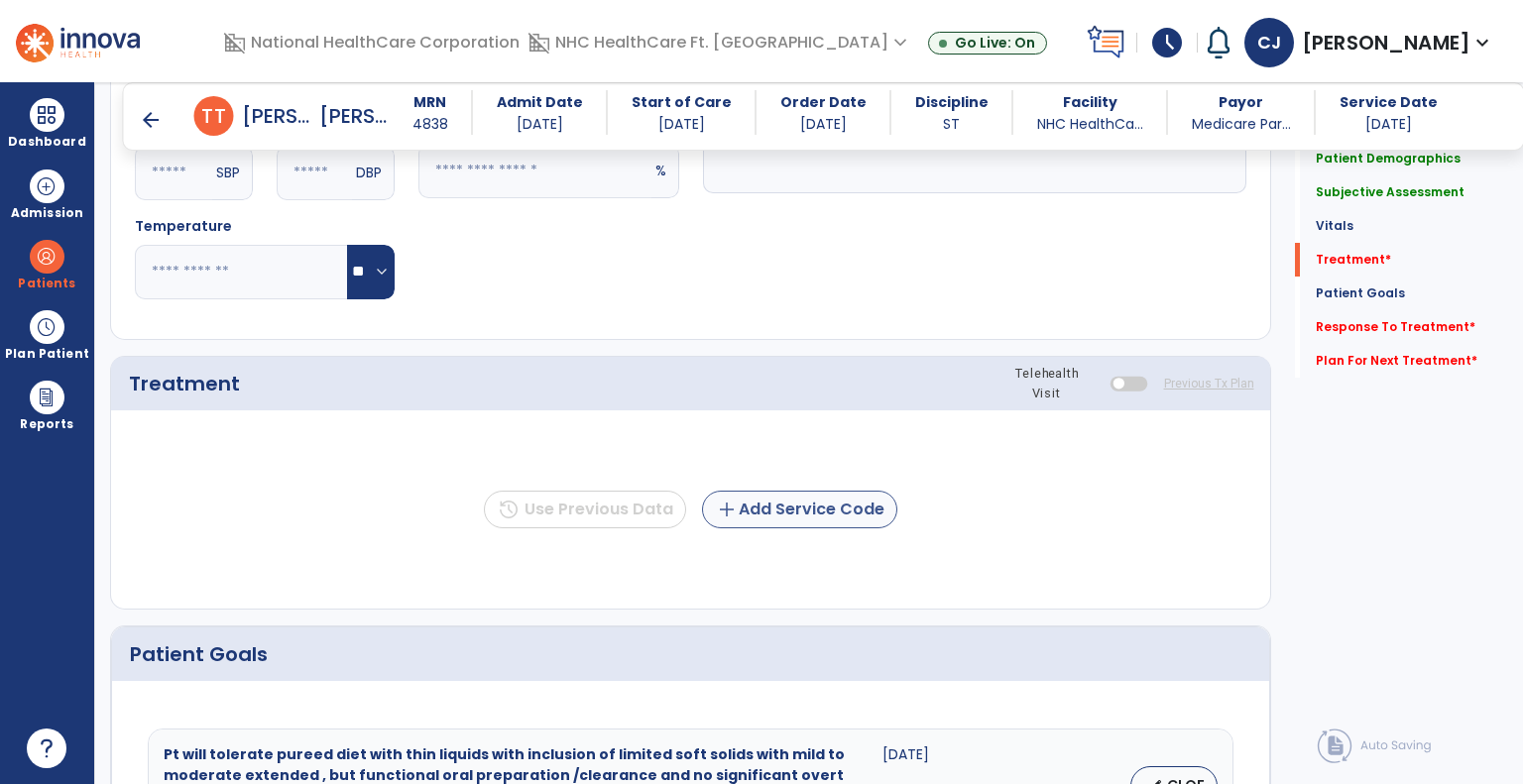 type on "**********" 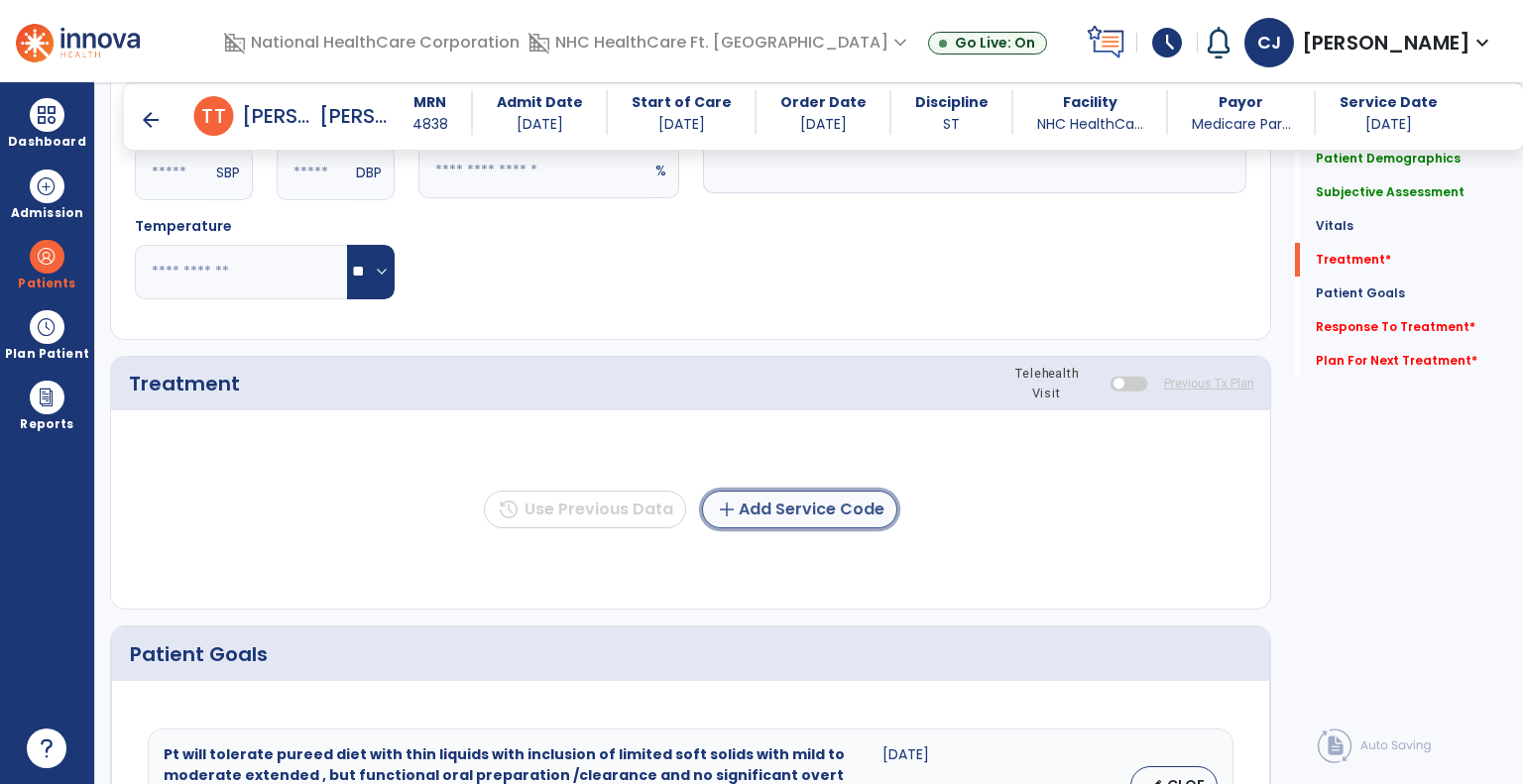 click on "add  Add Service Code" 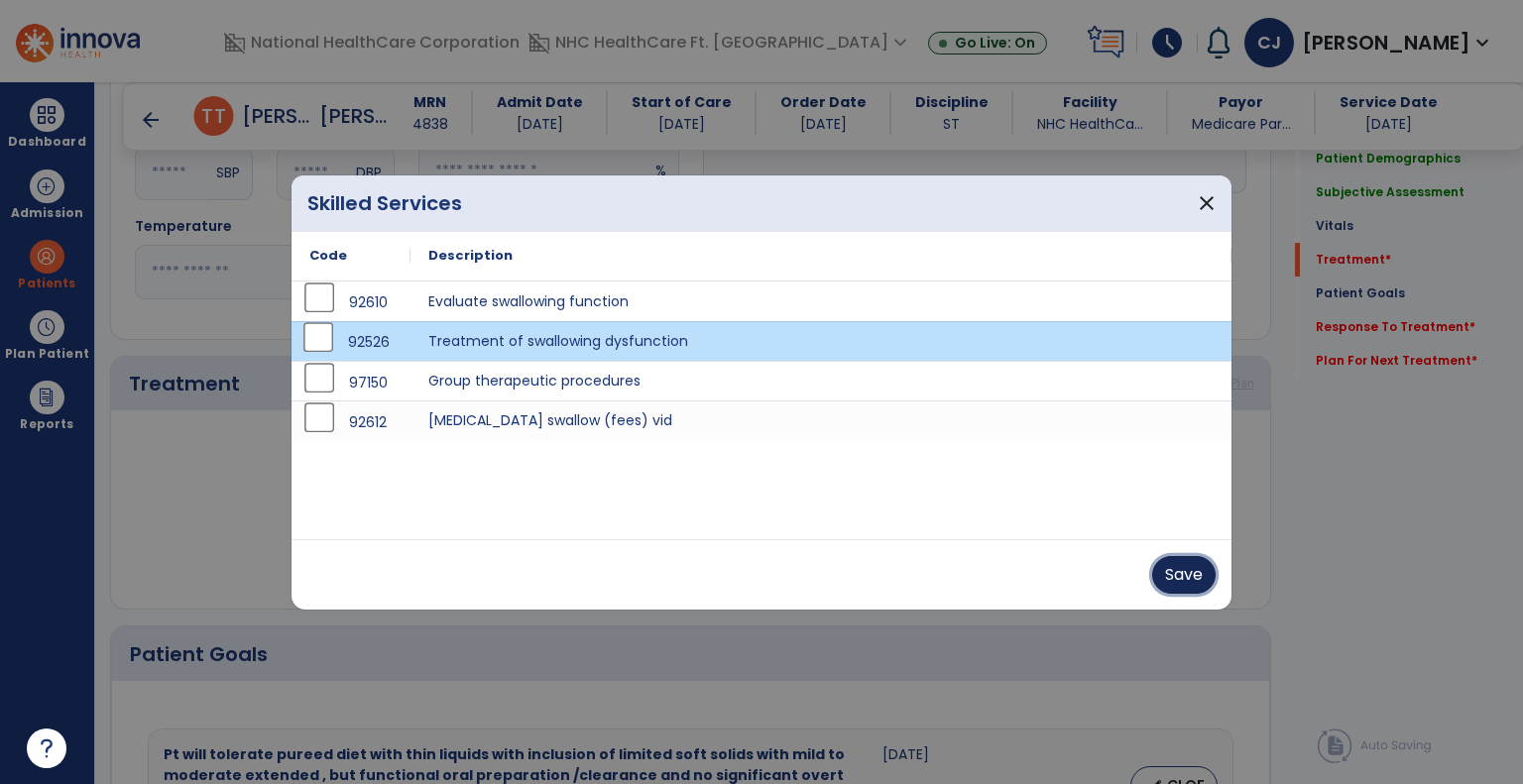 click on "Save" at bounding box center [1184, 575] 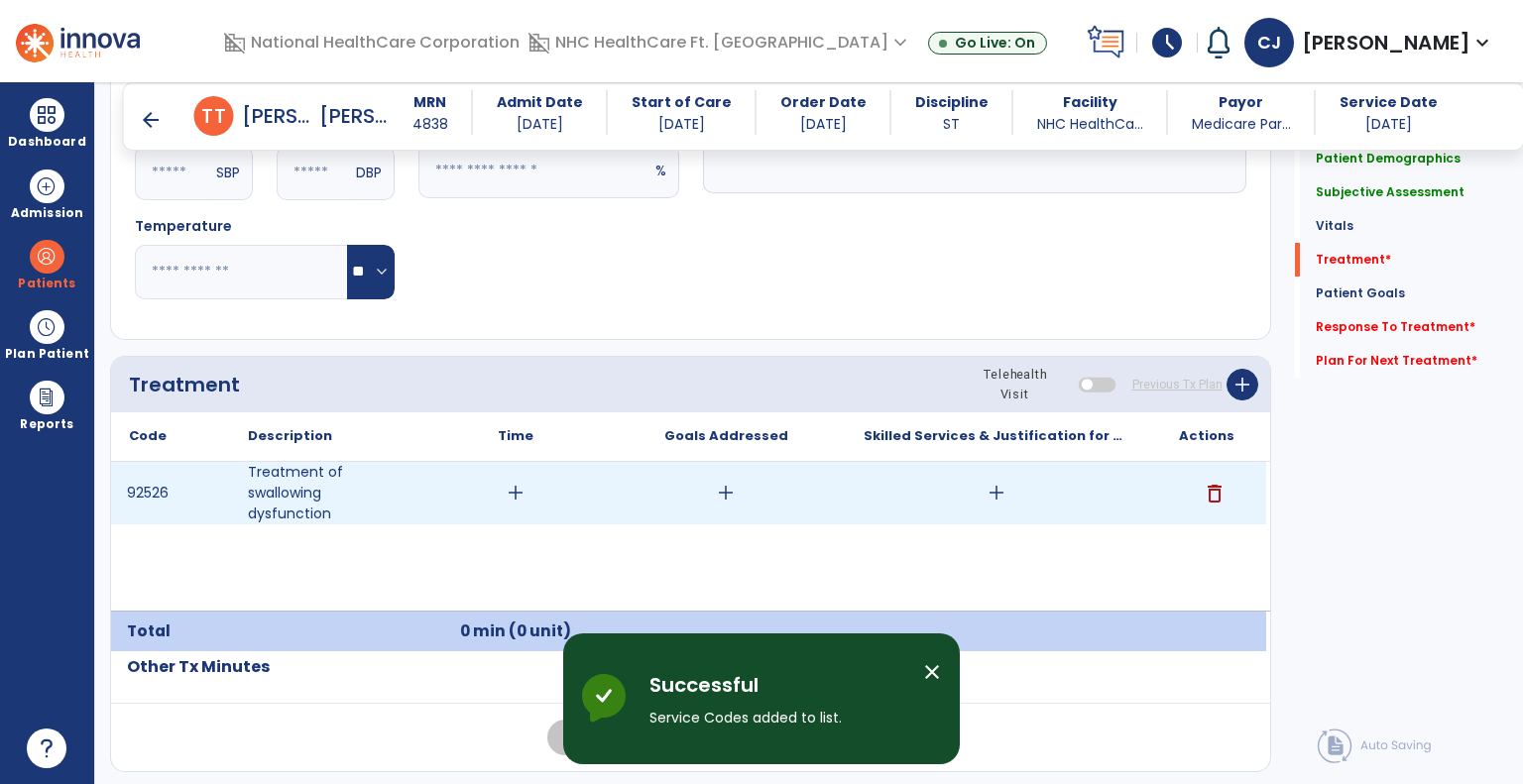 click on "add" at bounding box center [516, 493] 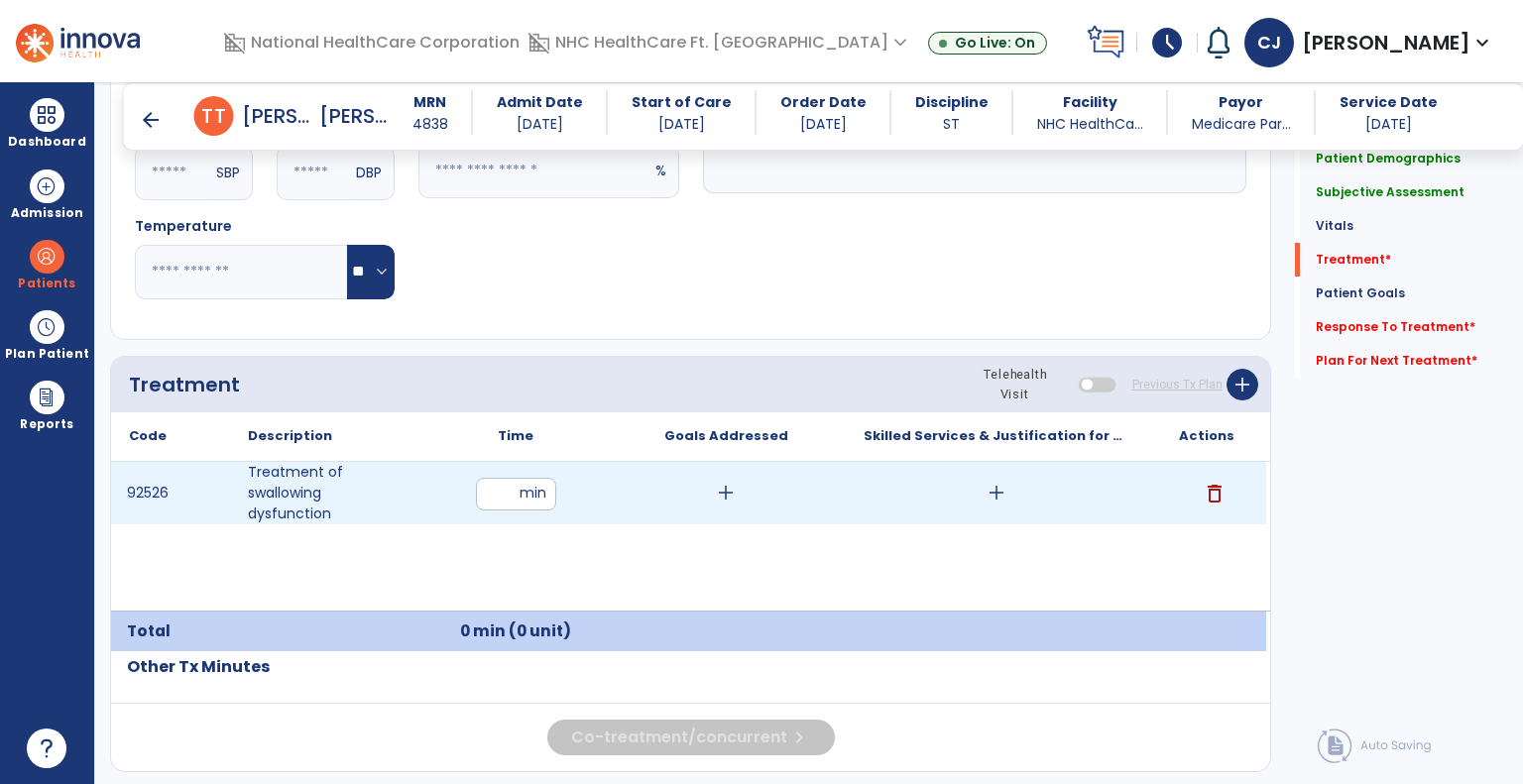 type on "**" 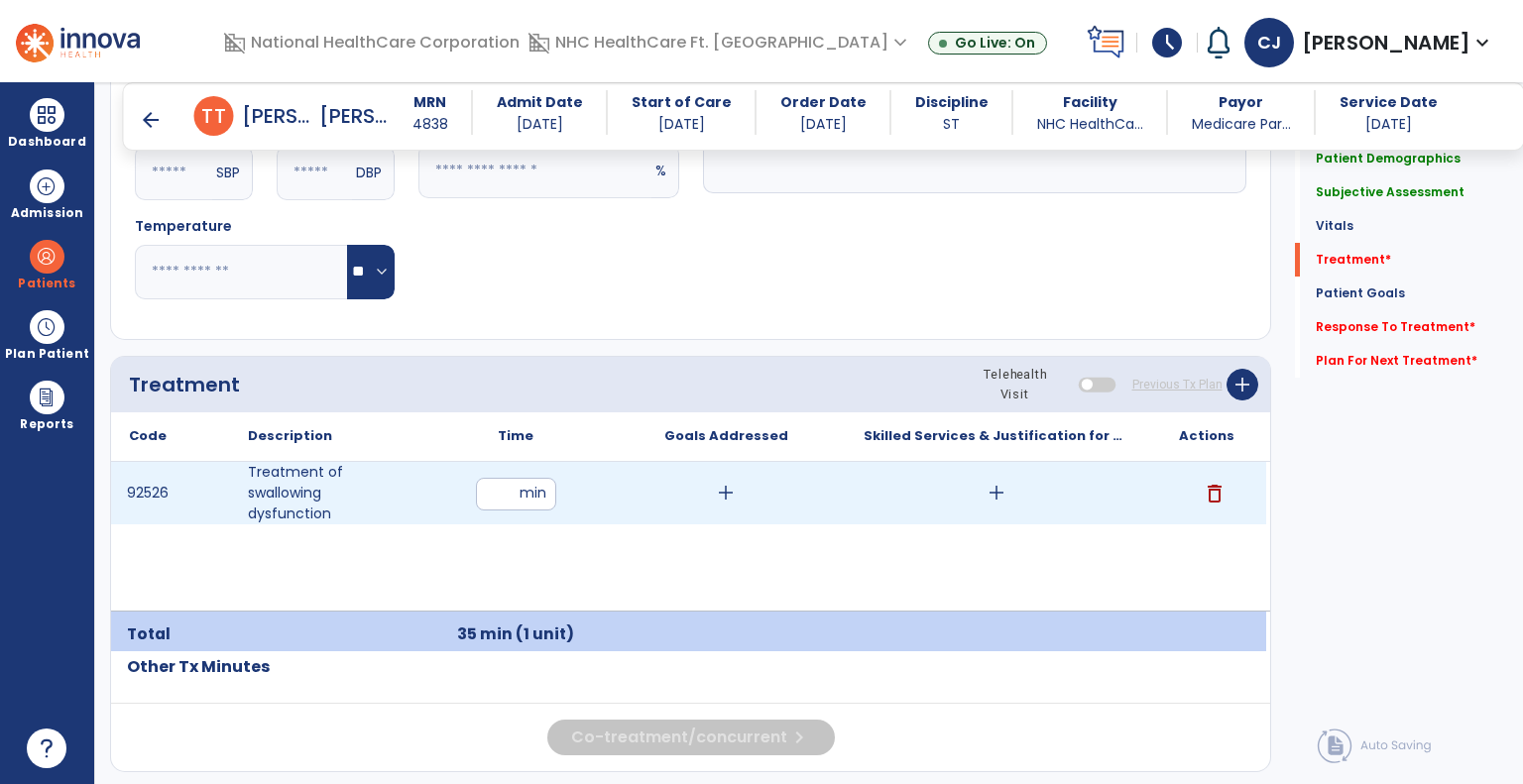 click on "add" at bounding box center [996, 493] 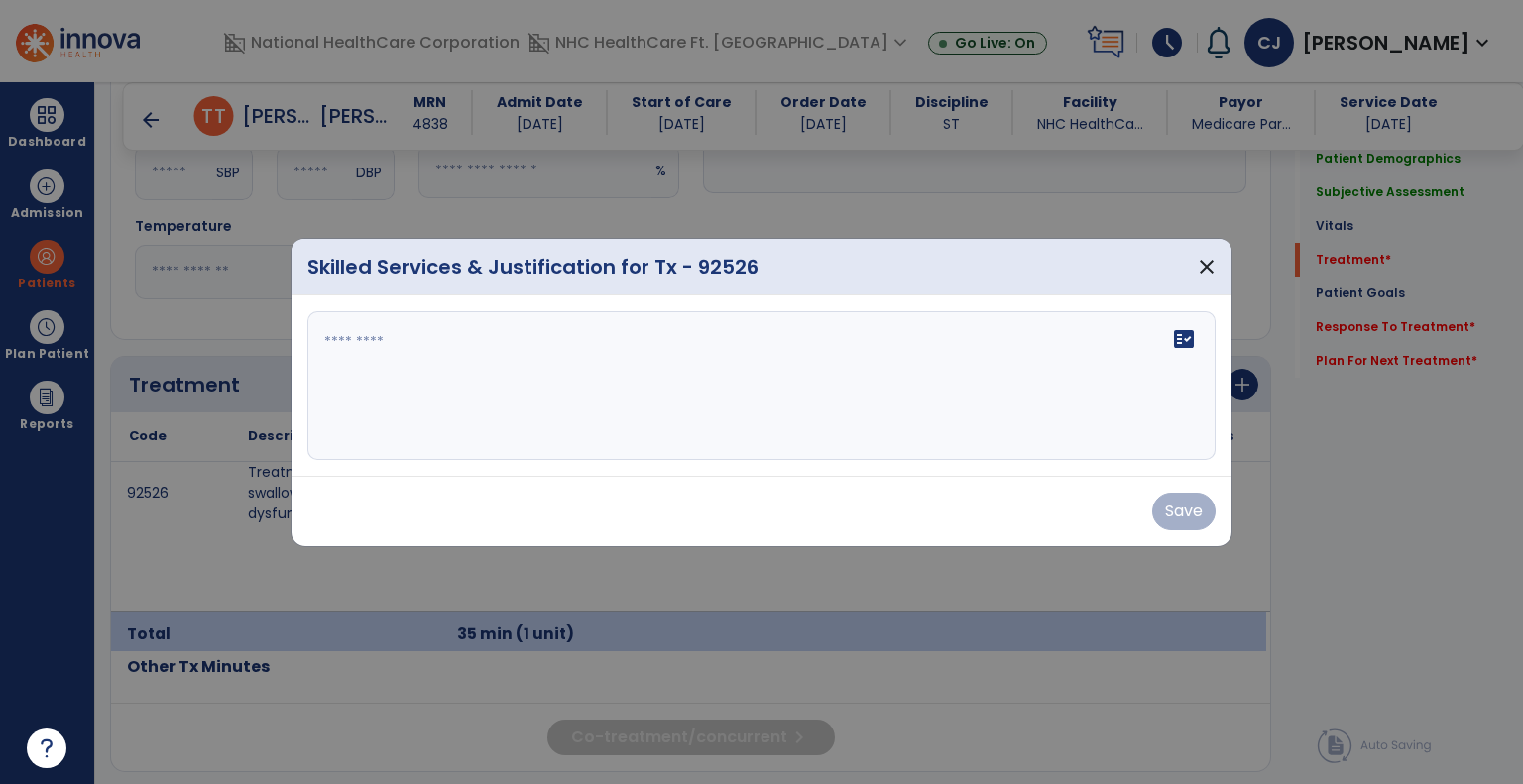 click on "fact_check" at bounding box center [762, 386] 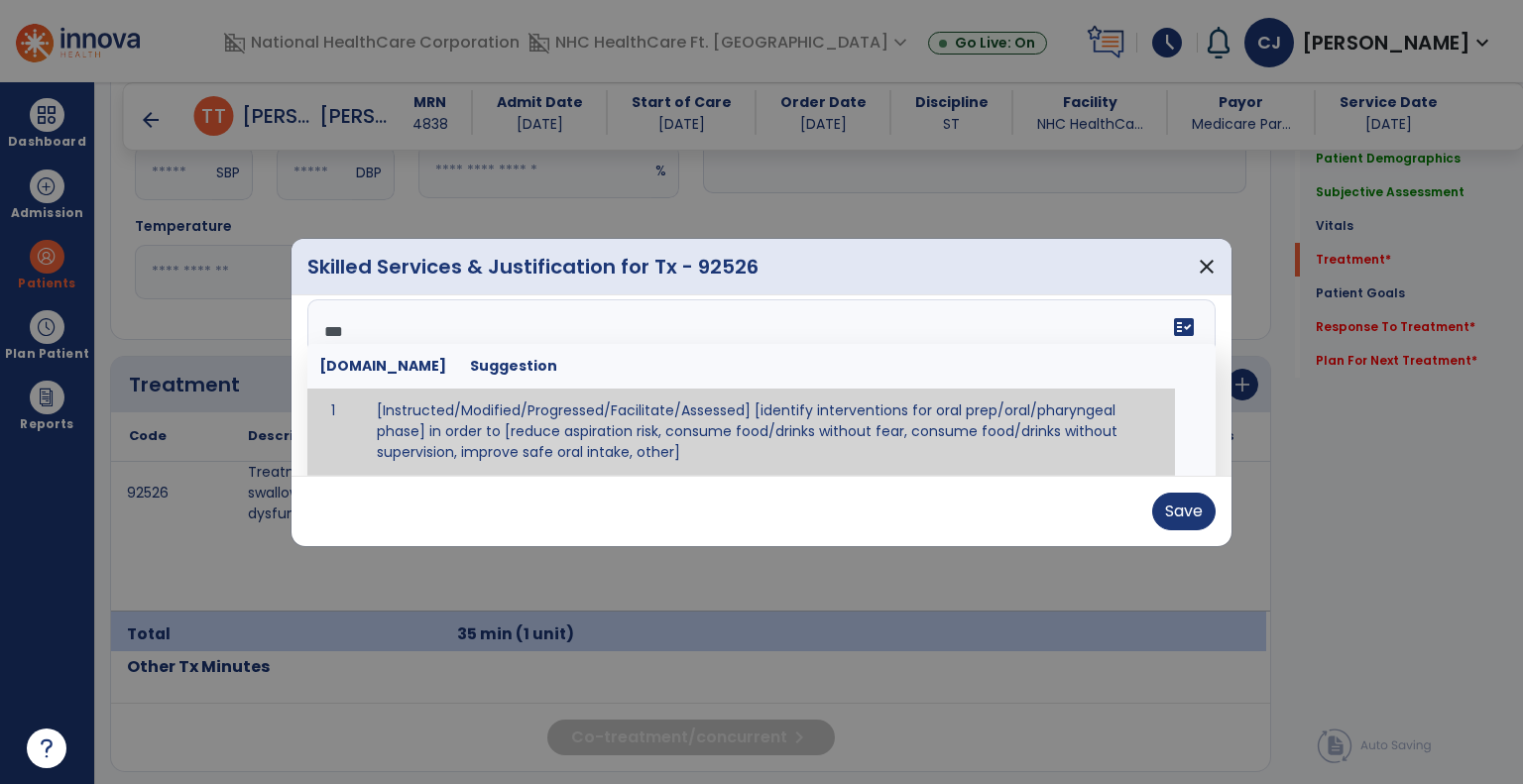 scroll, scrollTop: 0, scrollLeft: 0, axis: both 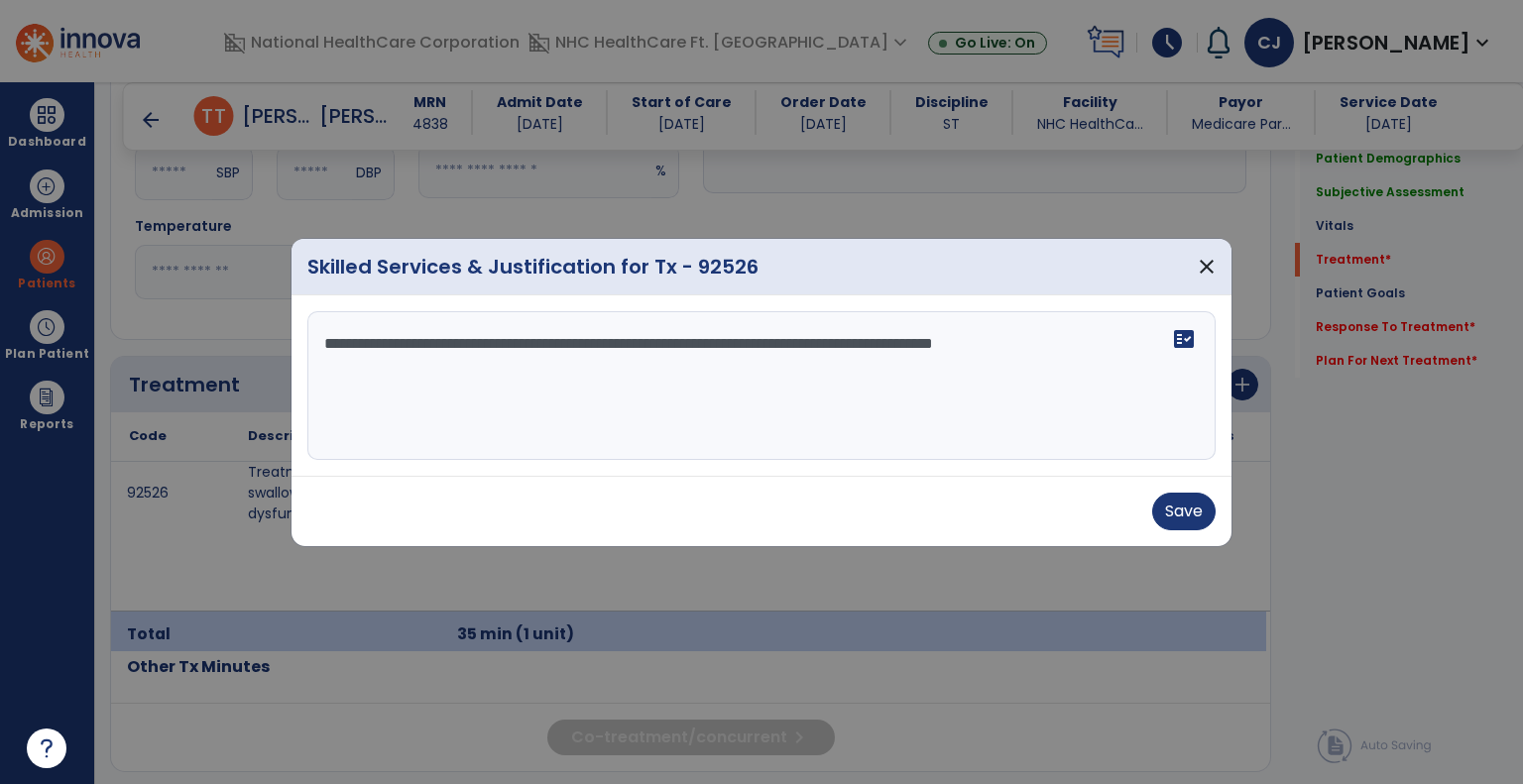 click on "**********" at bounding box center (762, 386) 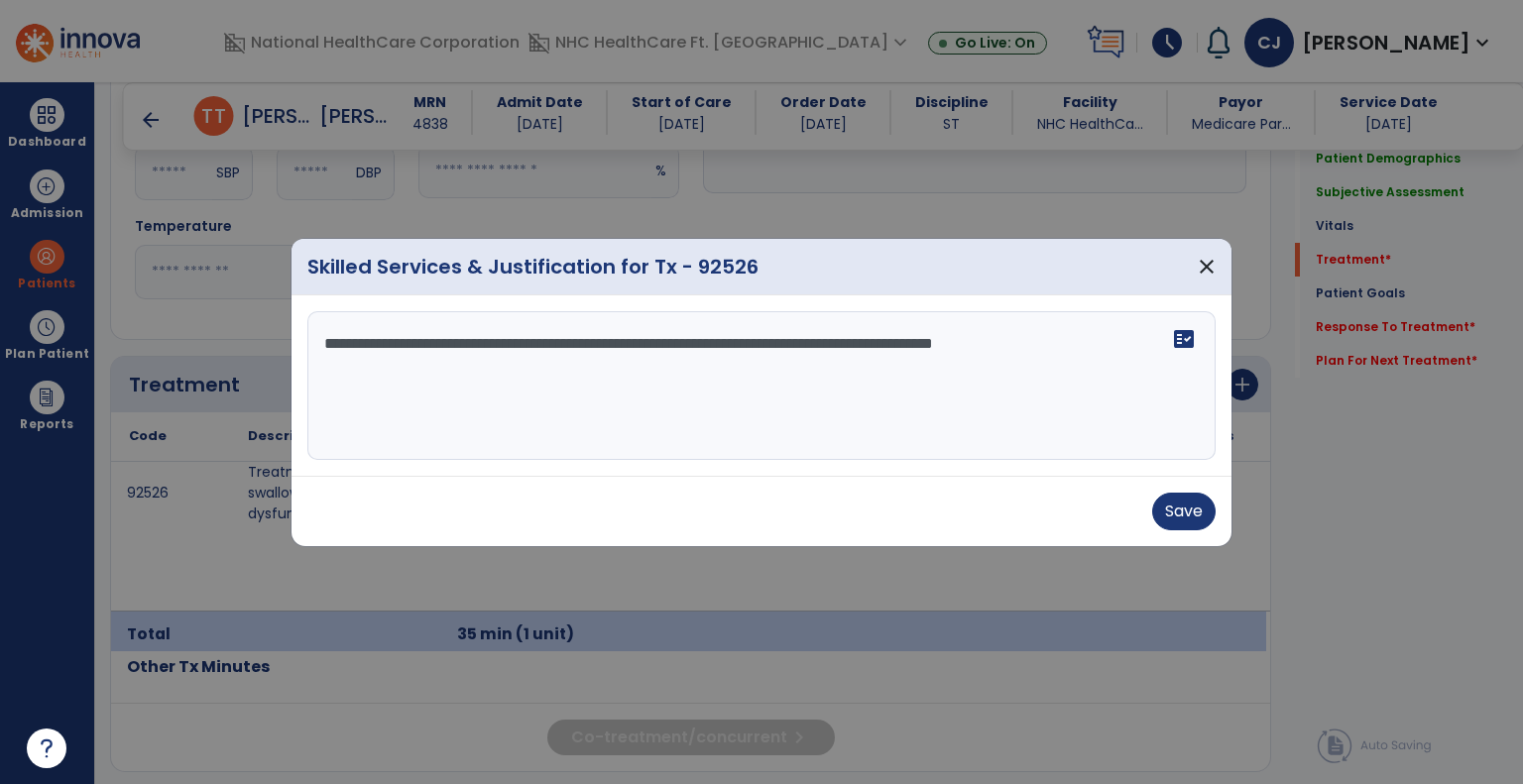 click on "**********" at bounding box center [762, 386] 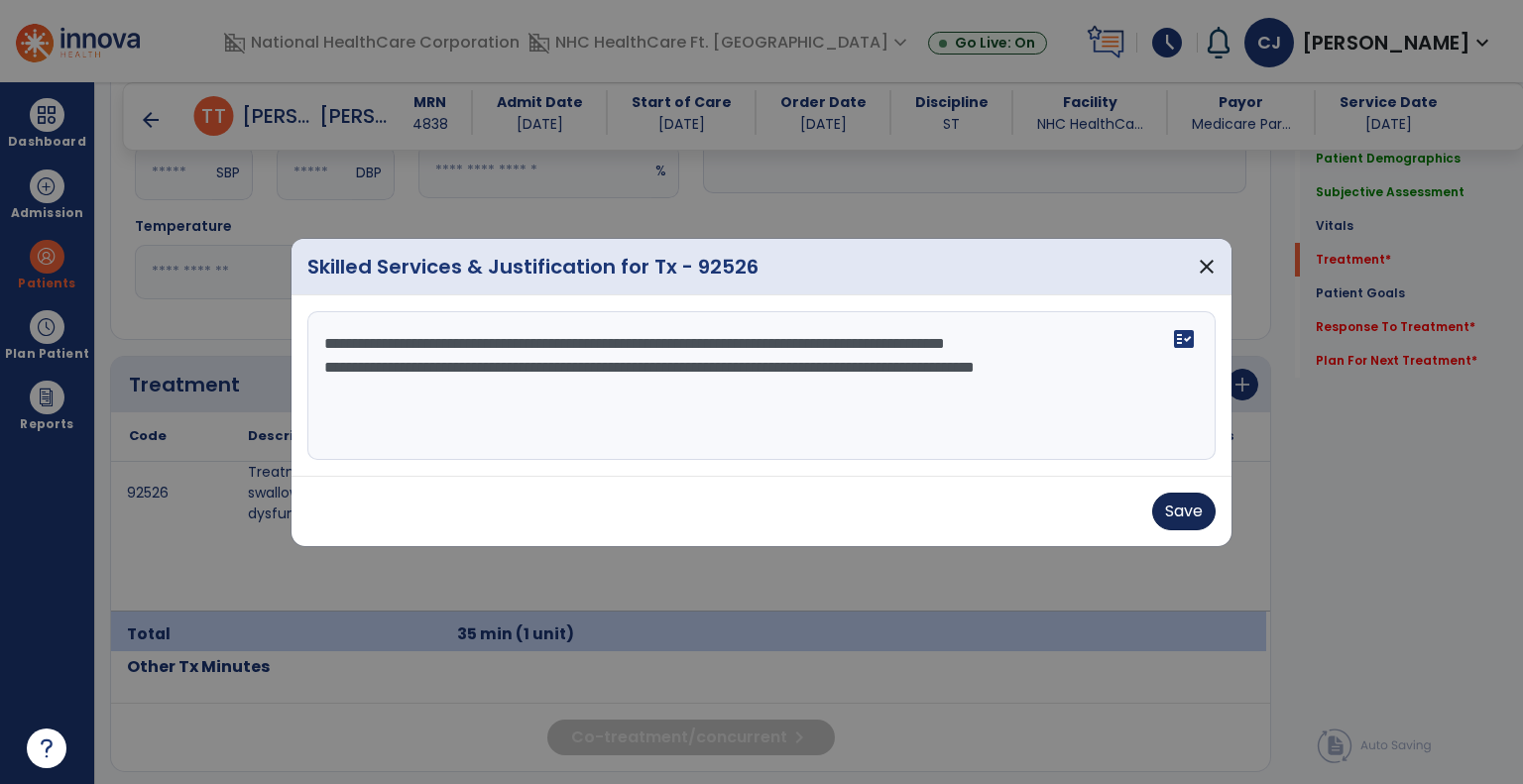 type on "**********" 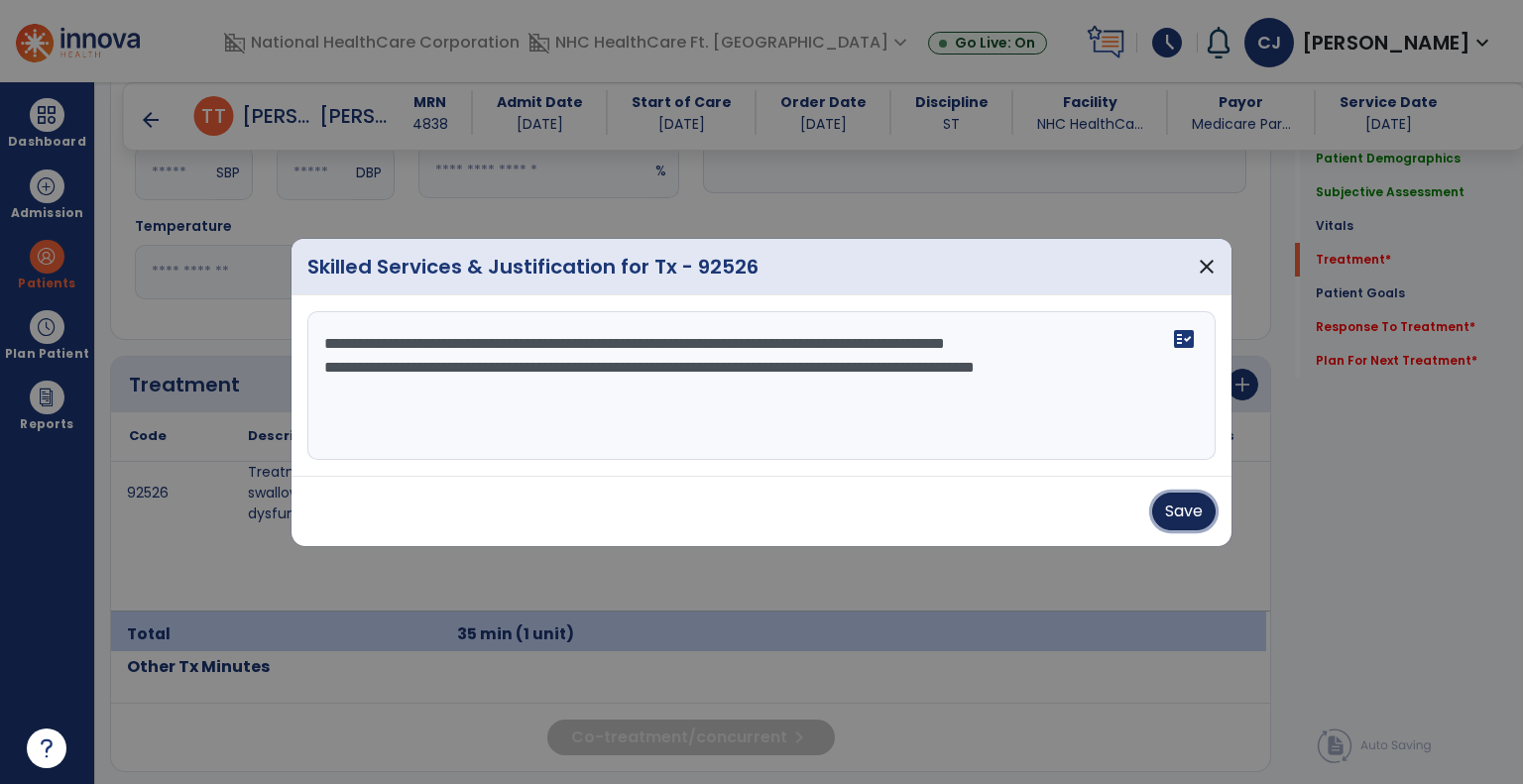 click on "Save" at bounding box center (1184, 511) 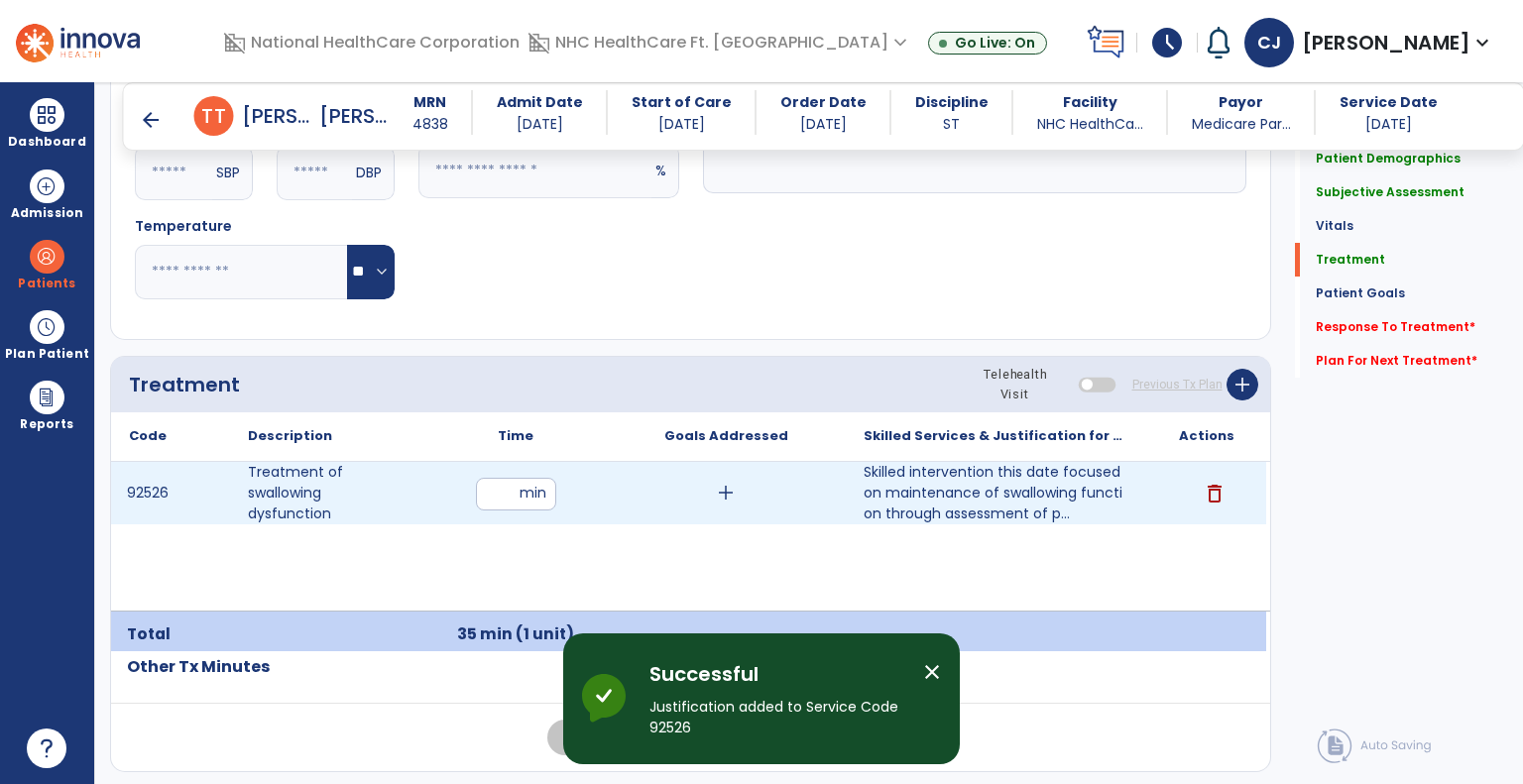 click on "**" at bounding box center (516, 494) 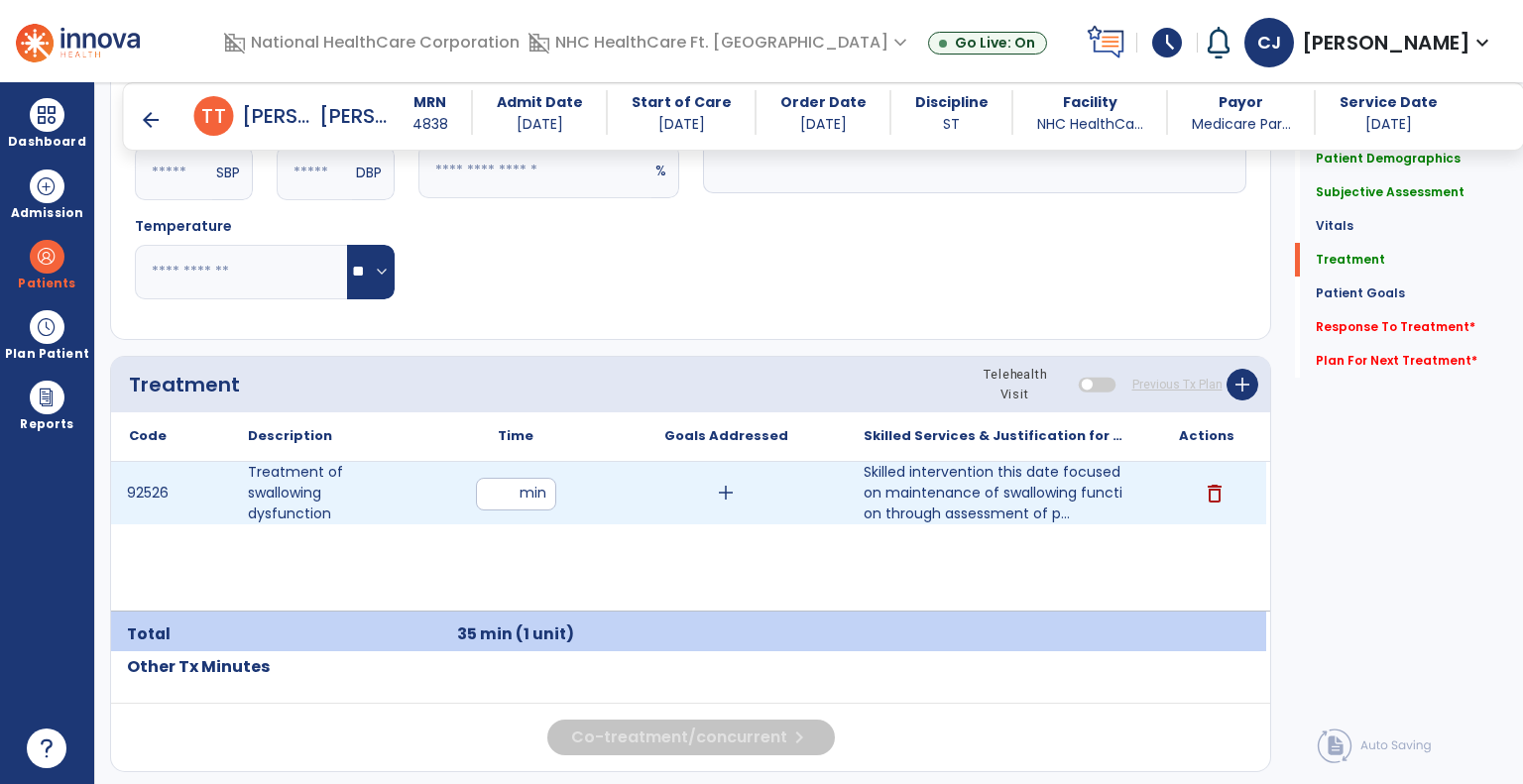 type on "**" 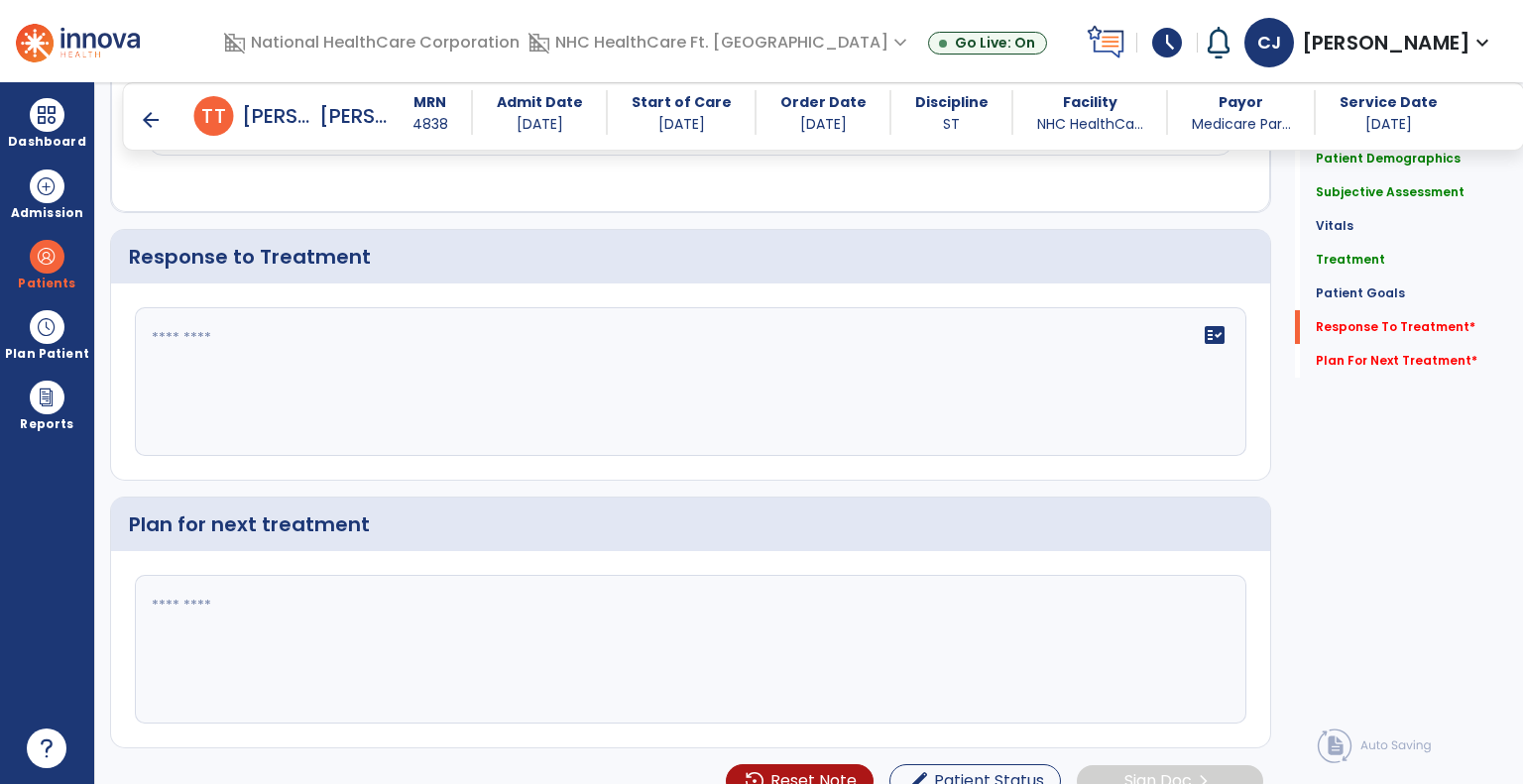 scroll, scrollTop: 2371, scrollLeft: 0, axis: vertical 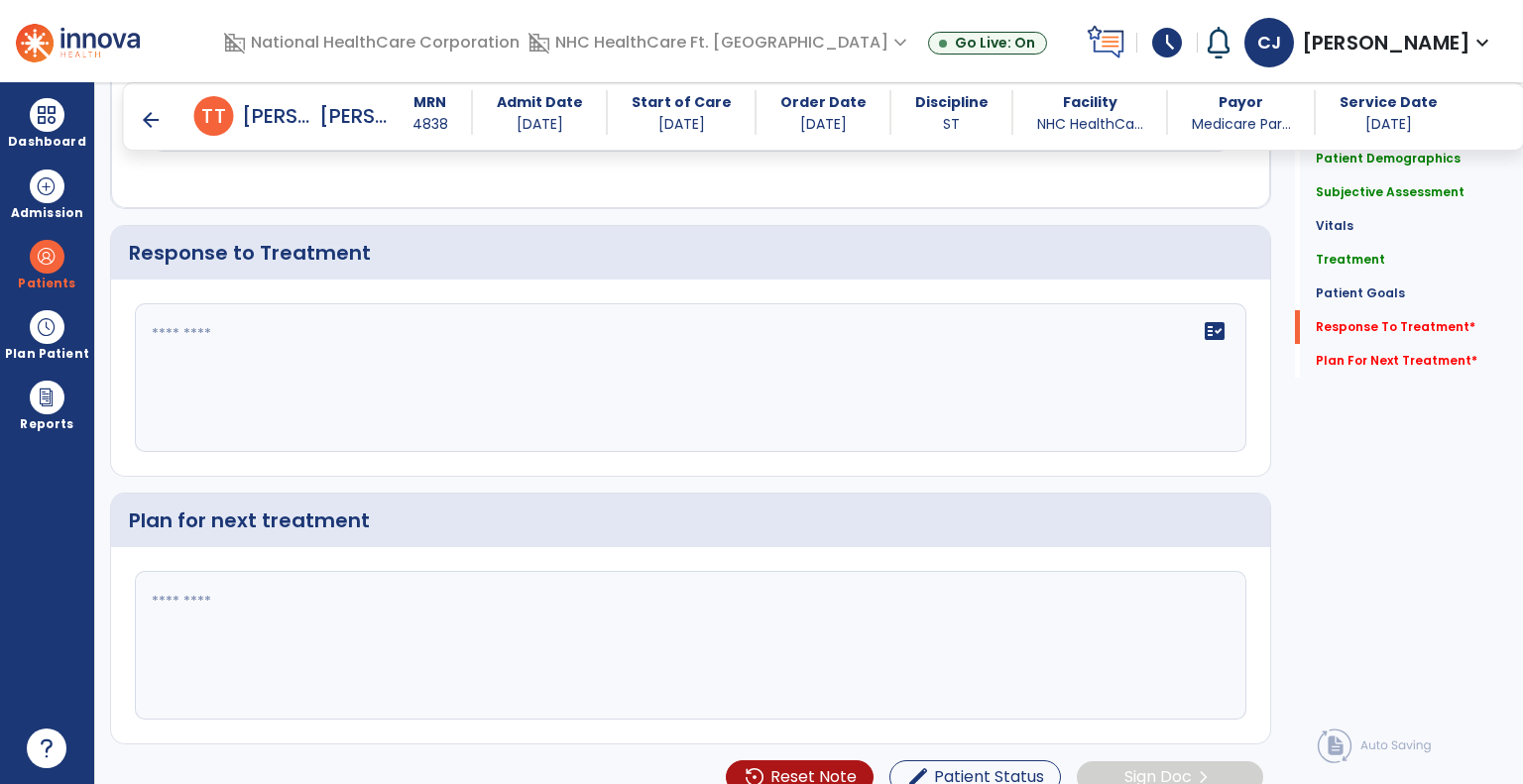 click on "fact_check" 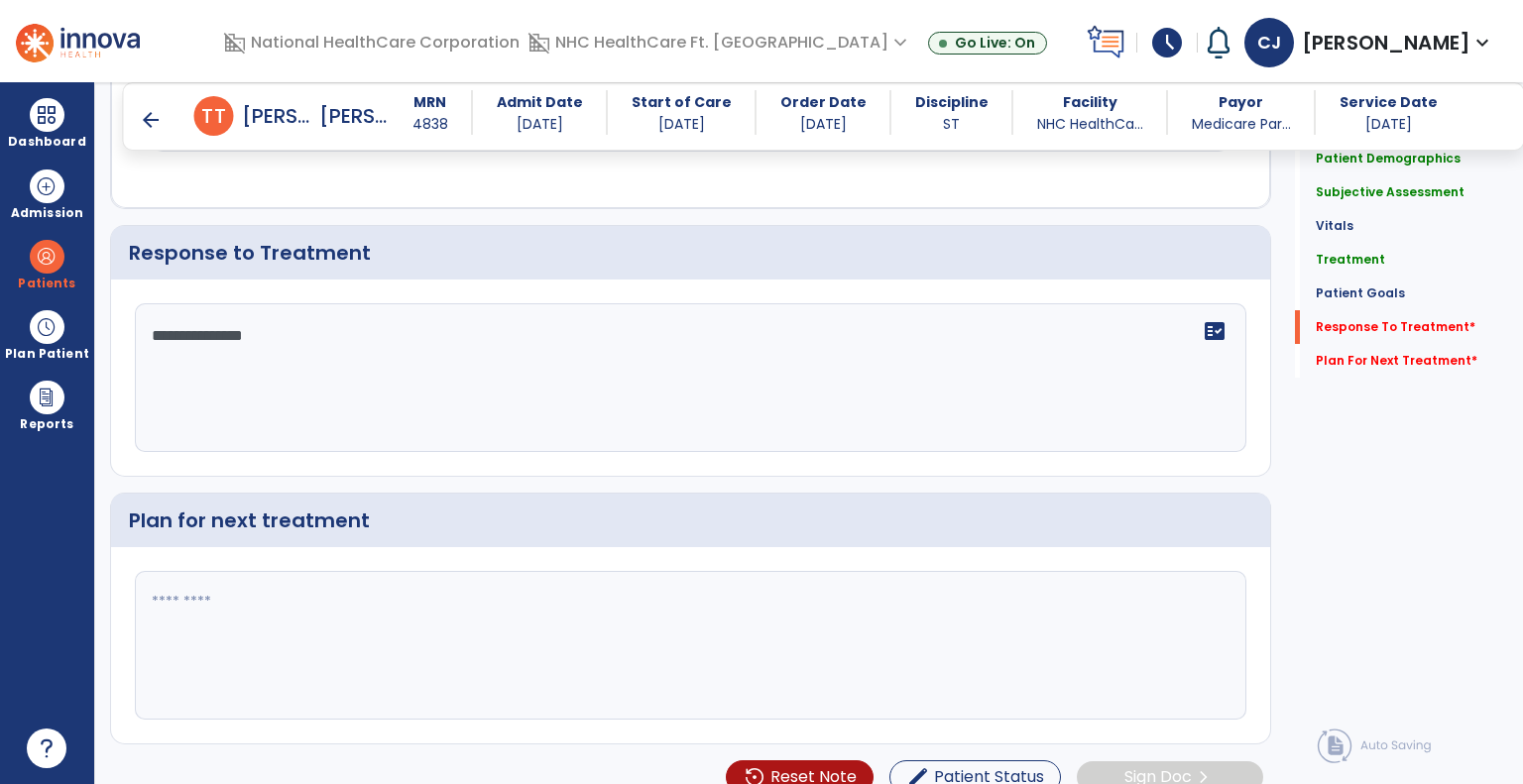 click on "Patient Demographics  Medical Diagnosis   Treatment Diagnosis   Precautions   Contraindications
Code
Description
Pdpm Clinical Category
I69.354" 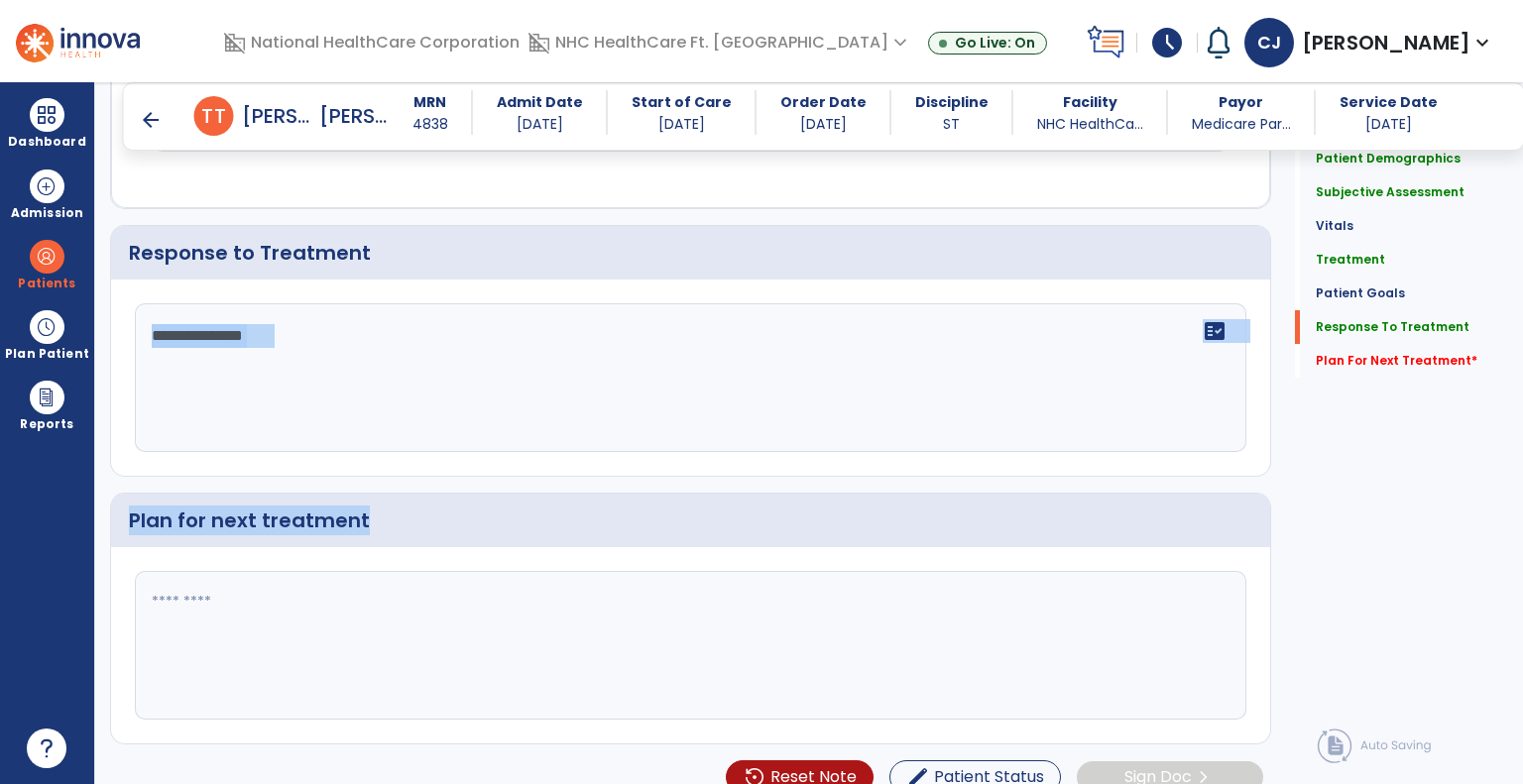 click on "**********" 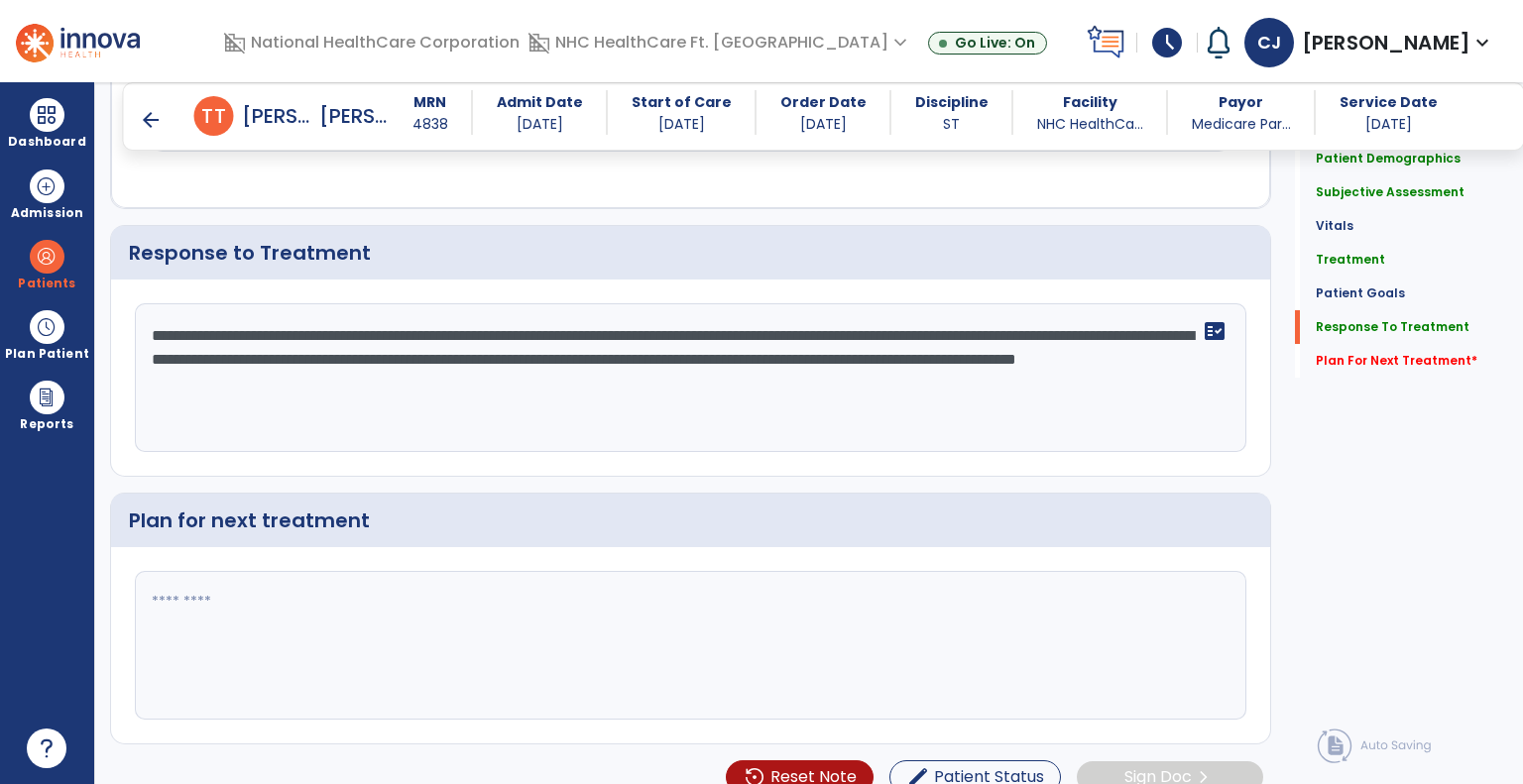 click on "**********" 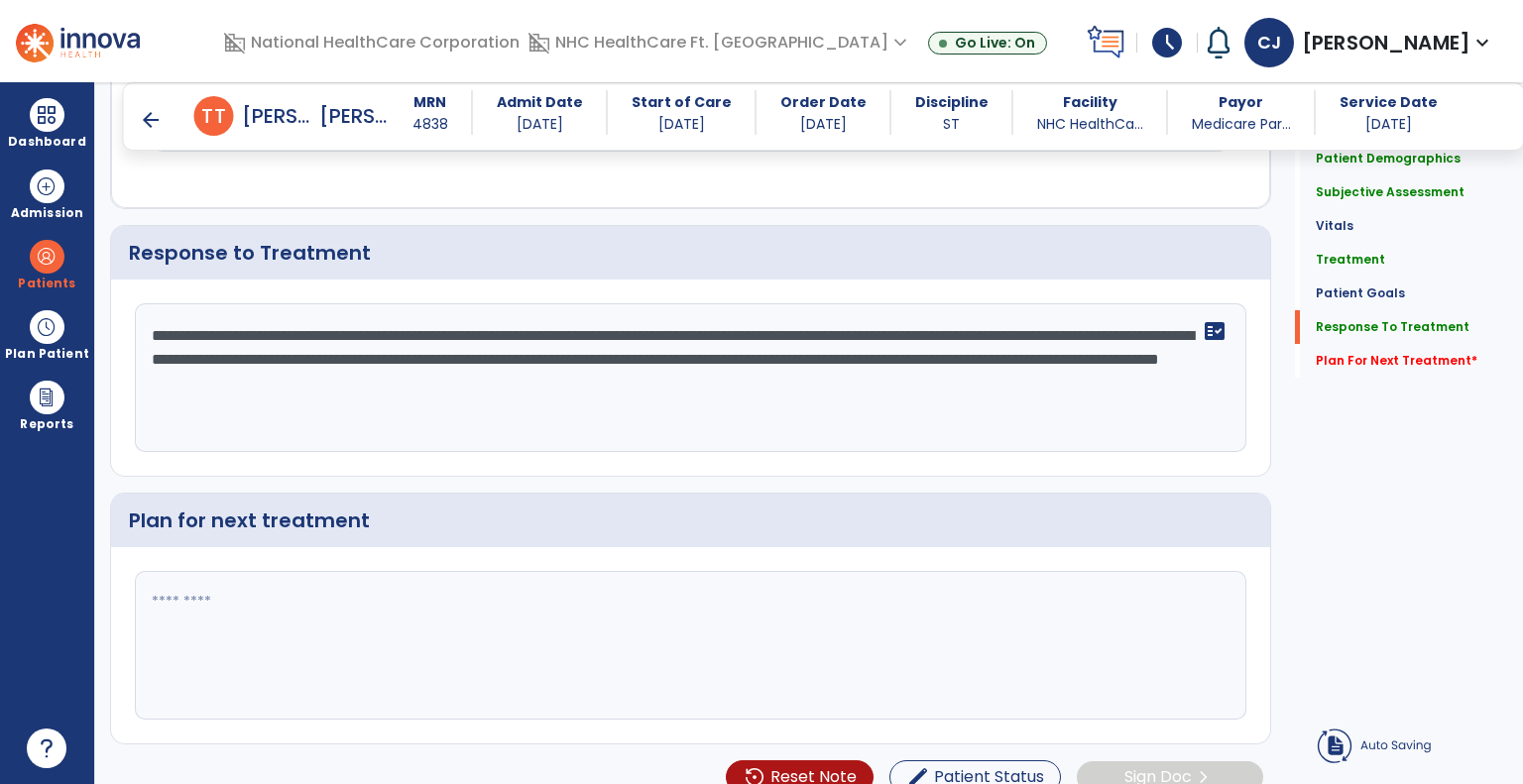 click on "**********" 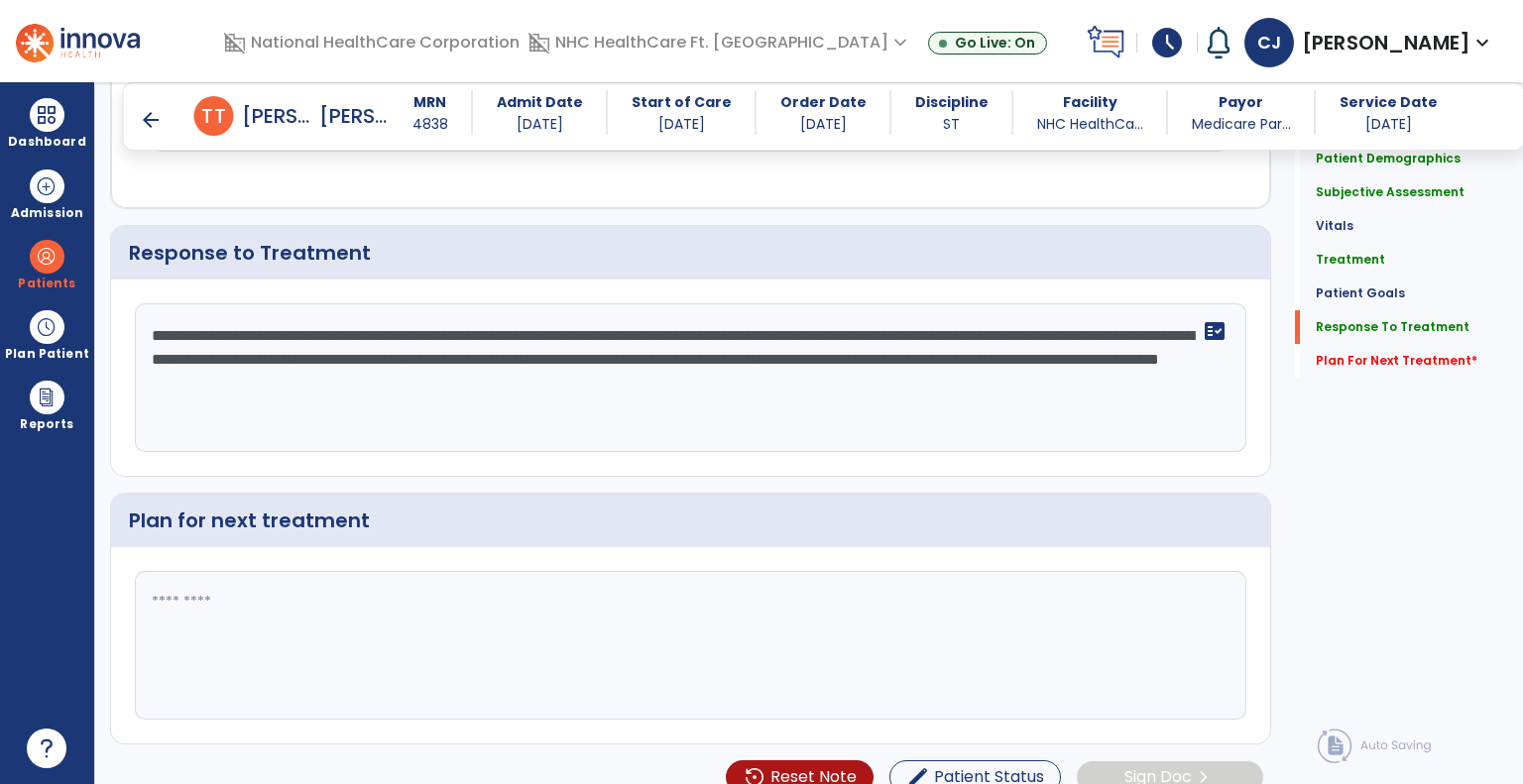 click on "**********" 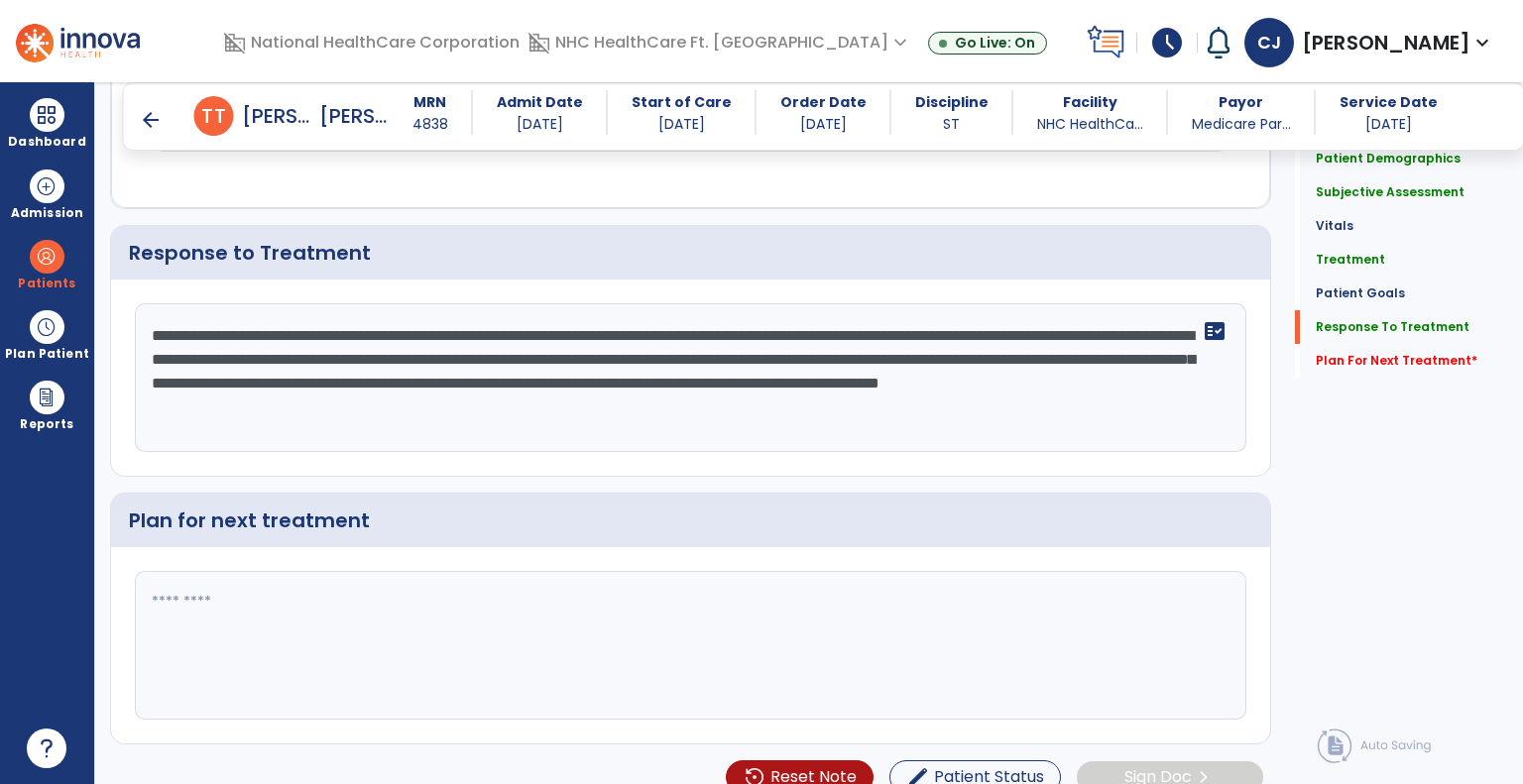 click on "**********" 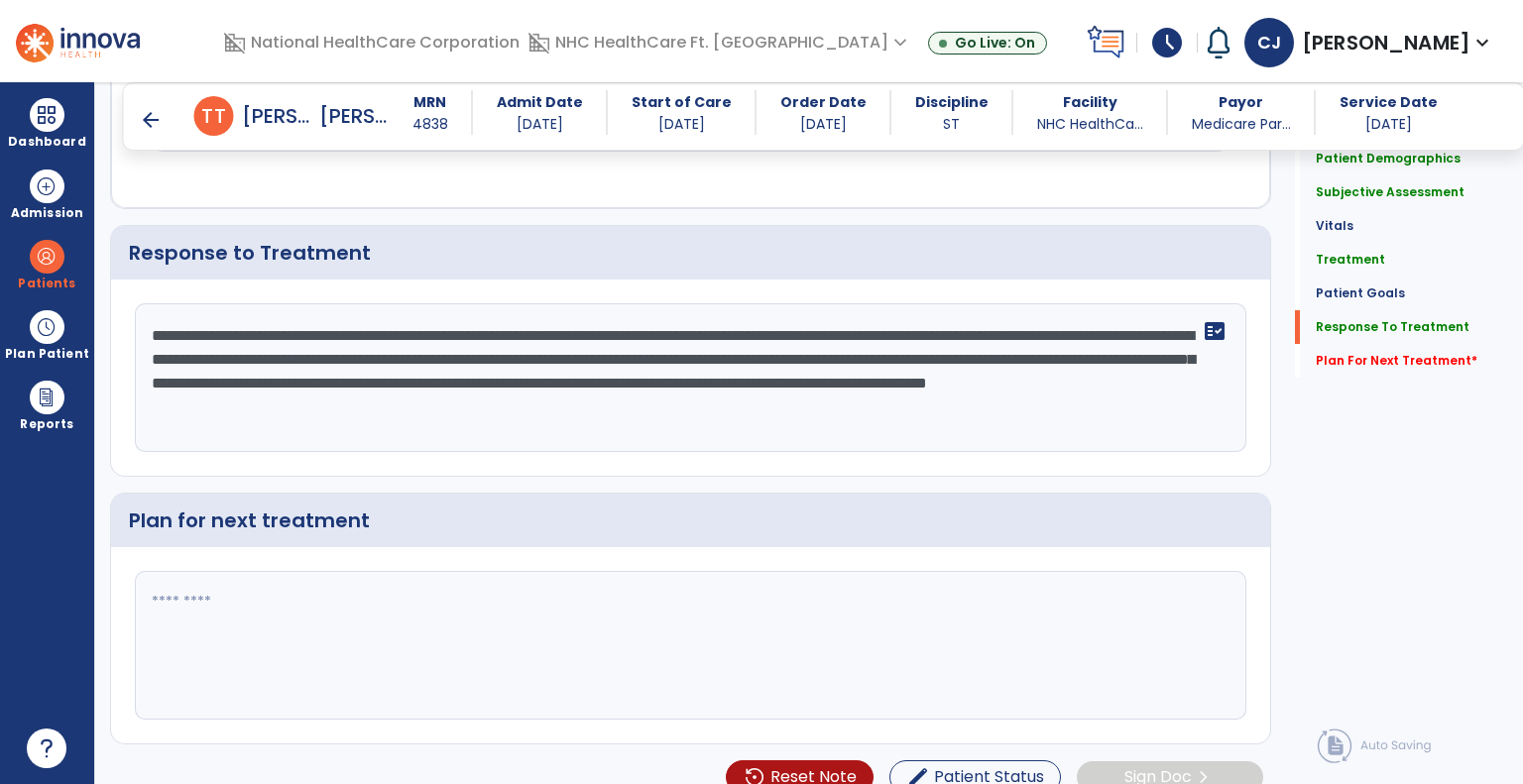 click on "**********" 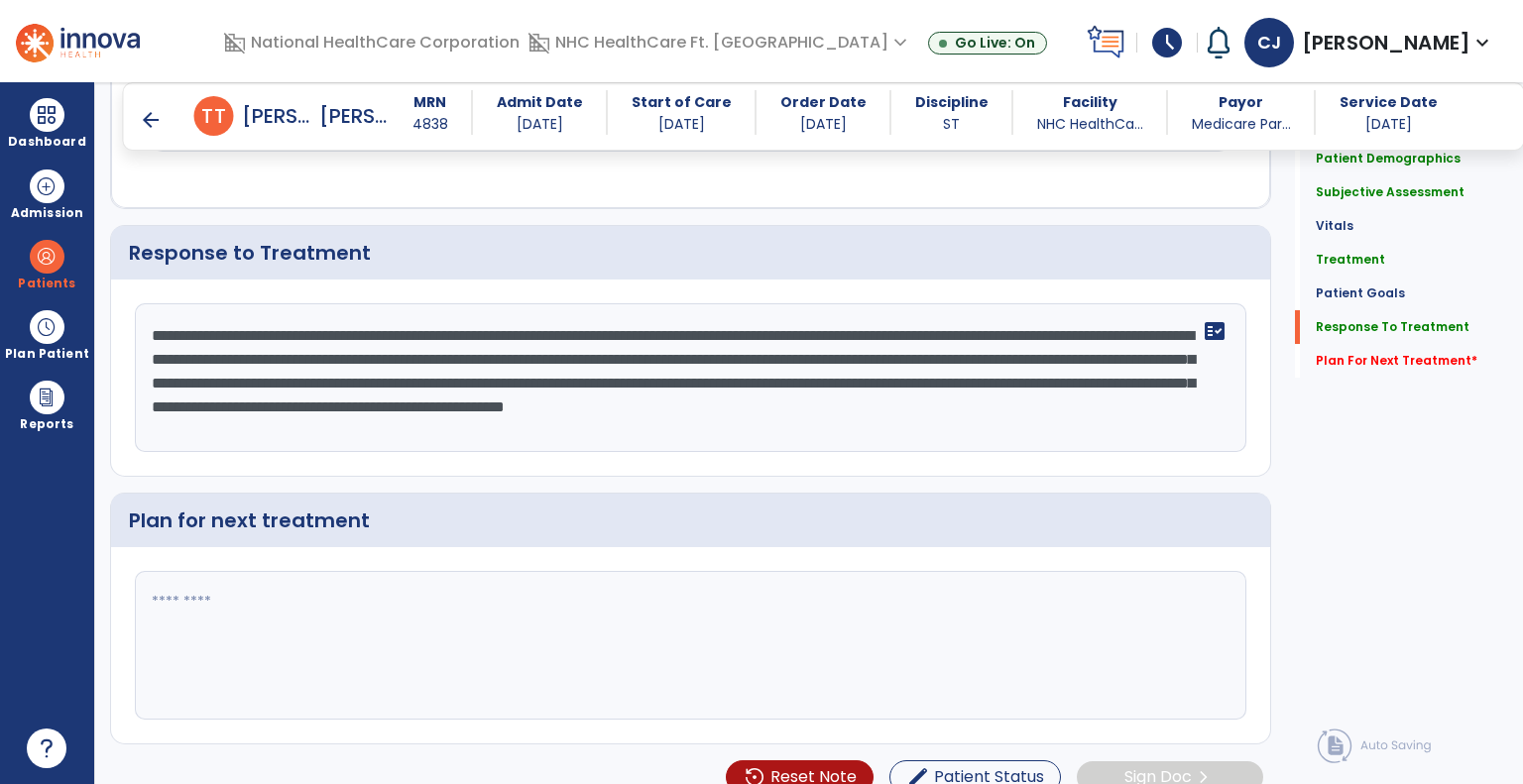 click on "**********" 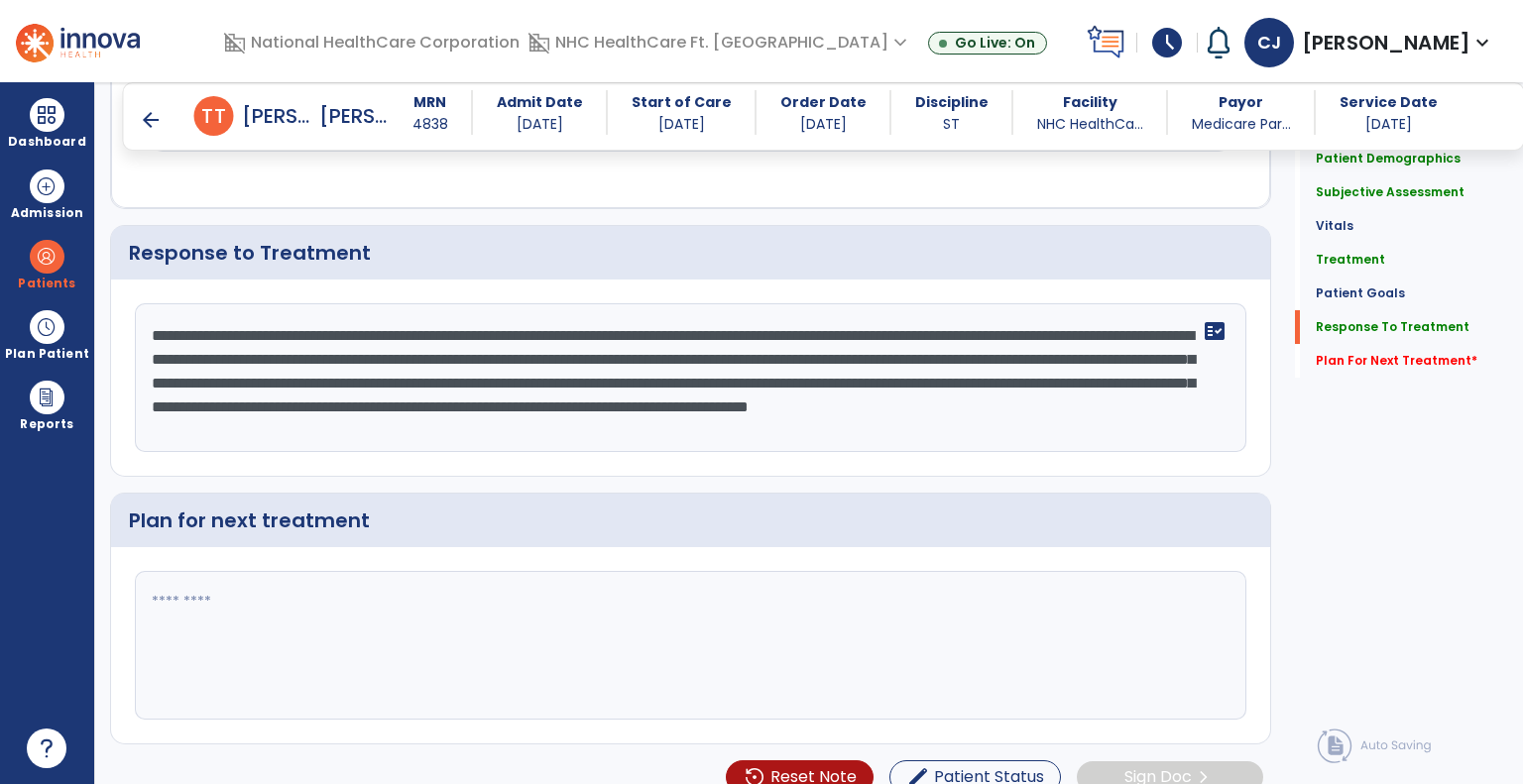 type on "**********" 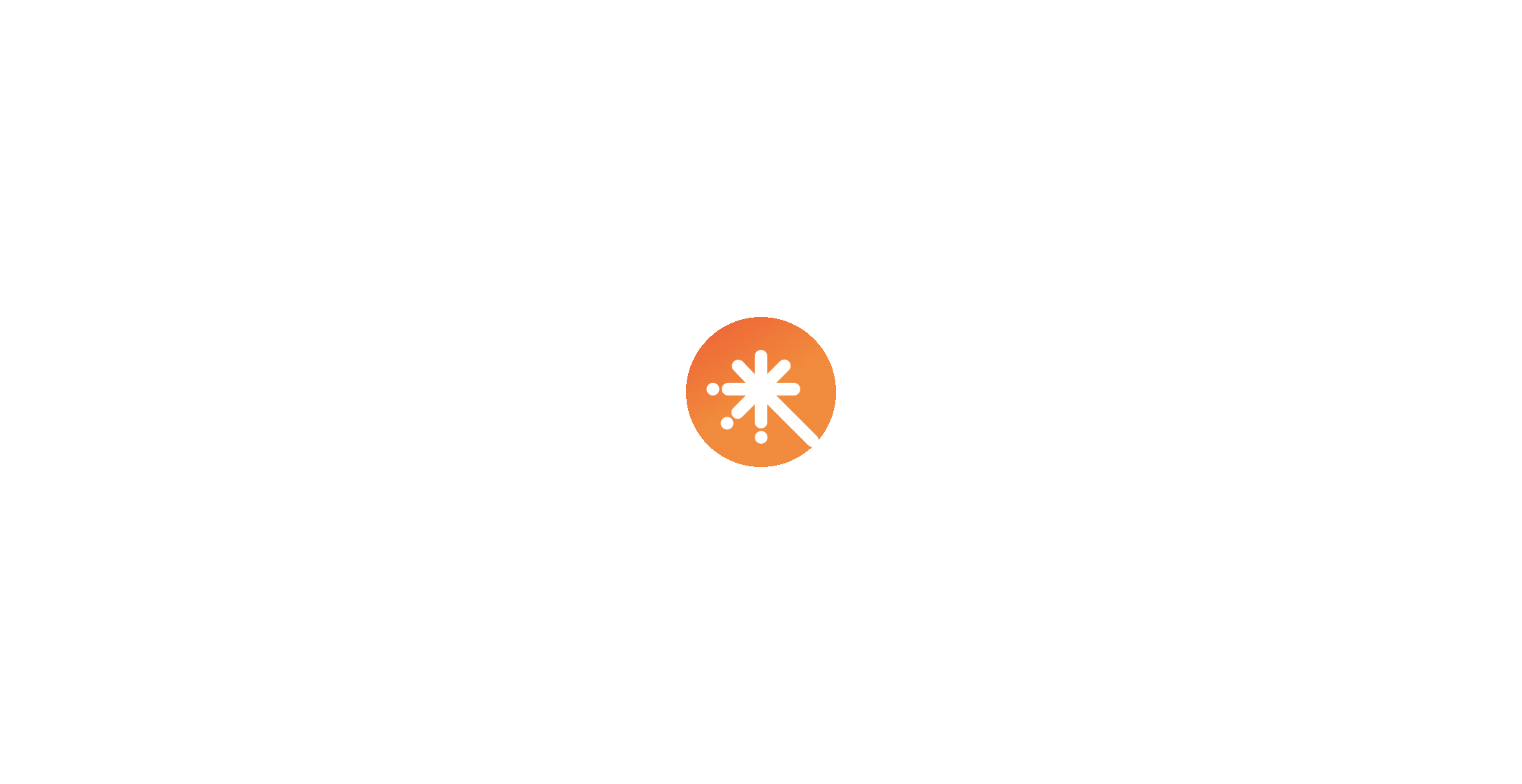 scroll, scrollTop: 0, scrollLeft: 0, axis: both 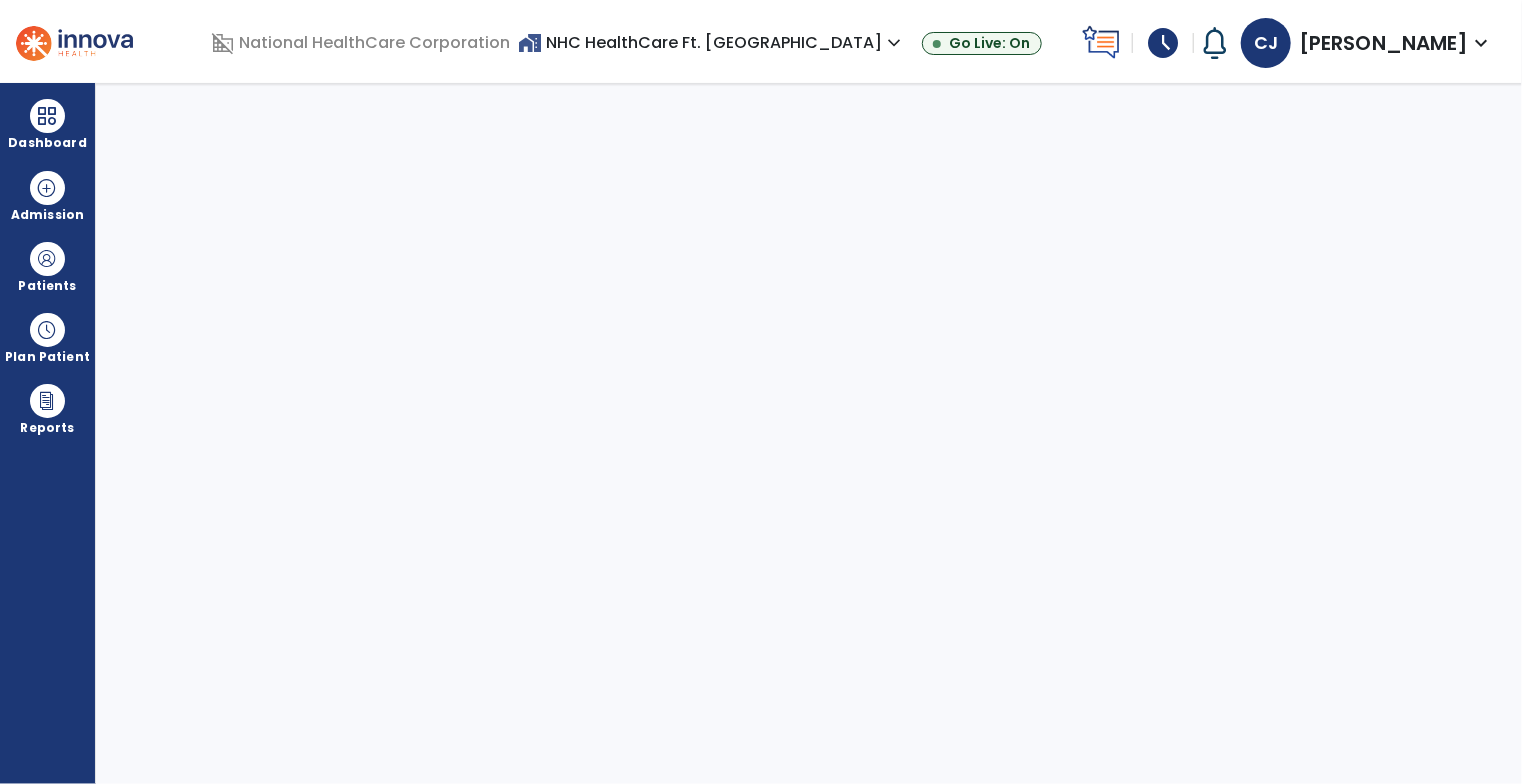 select on "****" 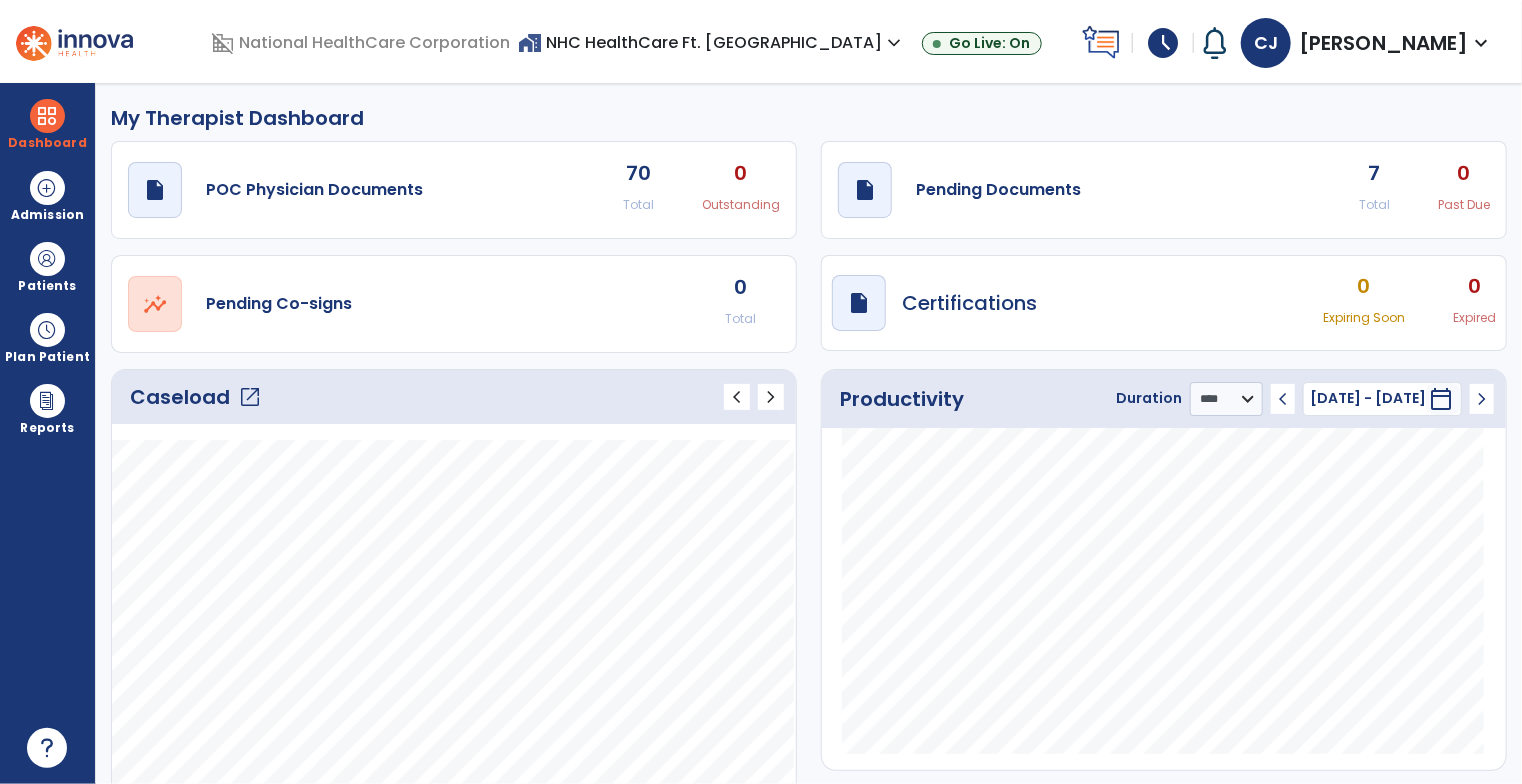 click on "open_in_new" 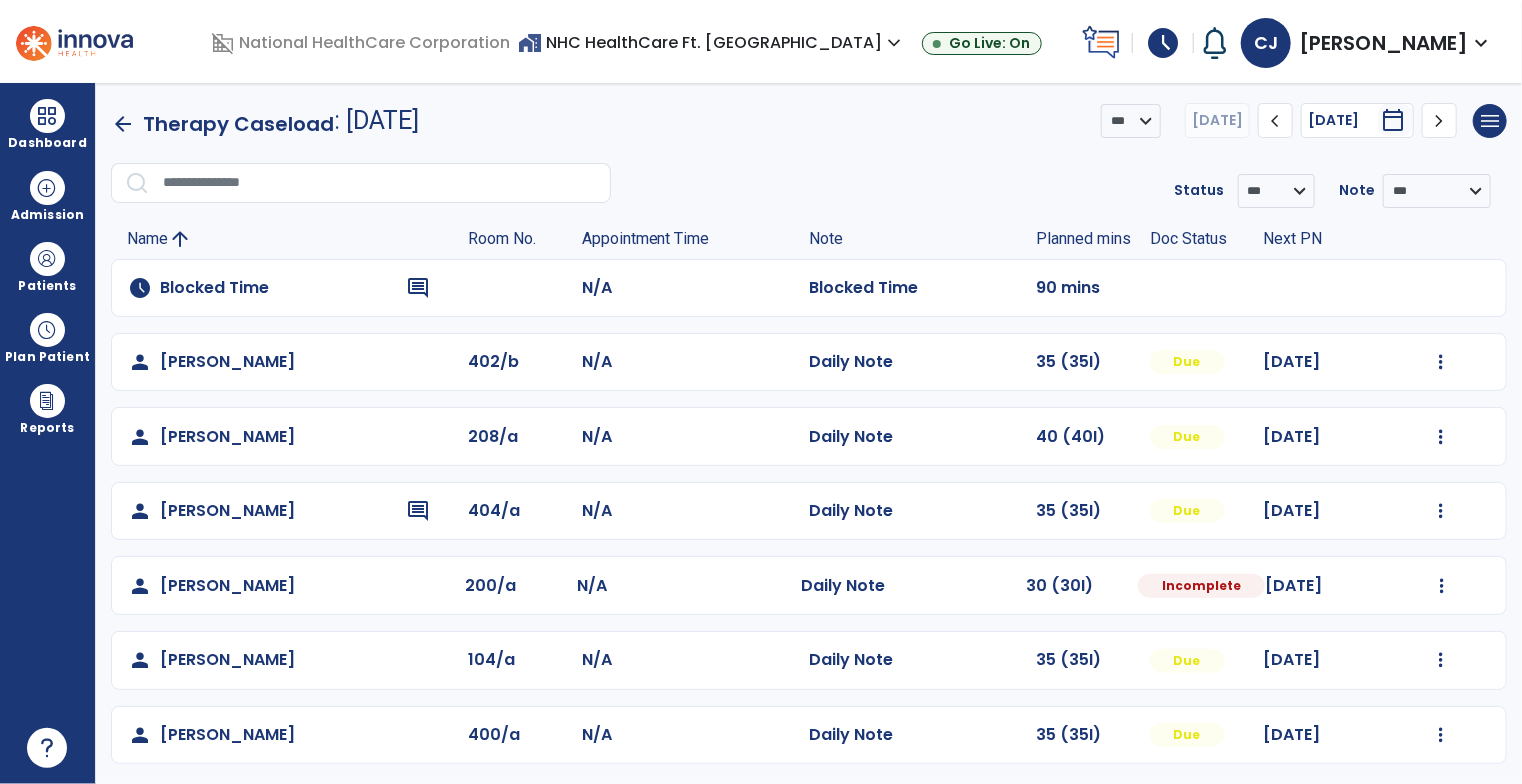 scroll, scrollTop: 4, scrollLeft: 0, axis: vertical 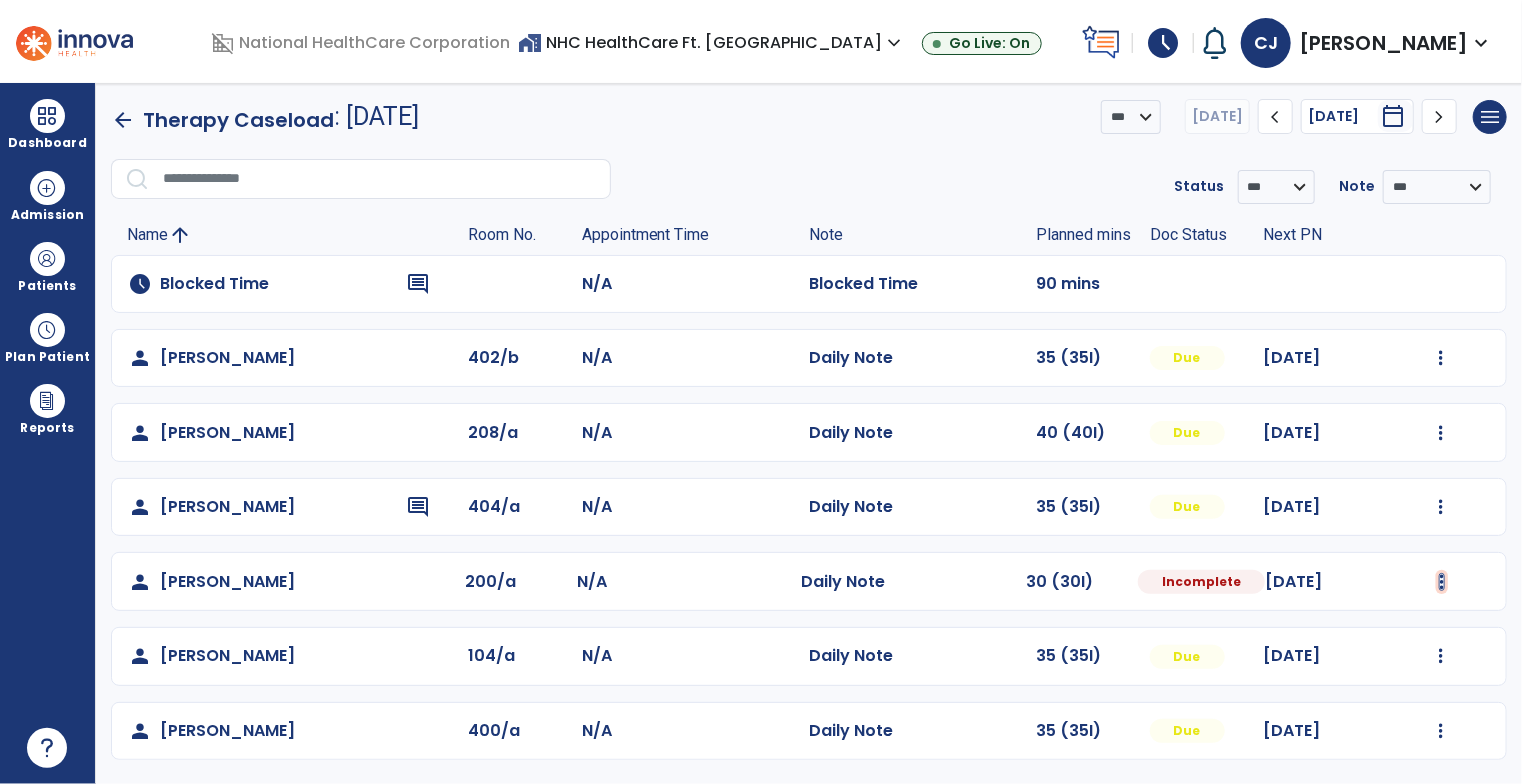 click at bounding box center [1441, 358] 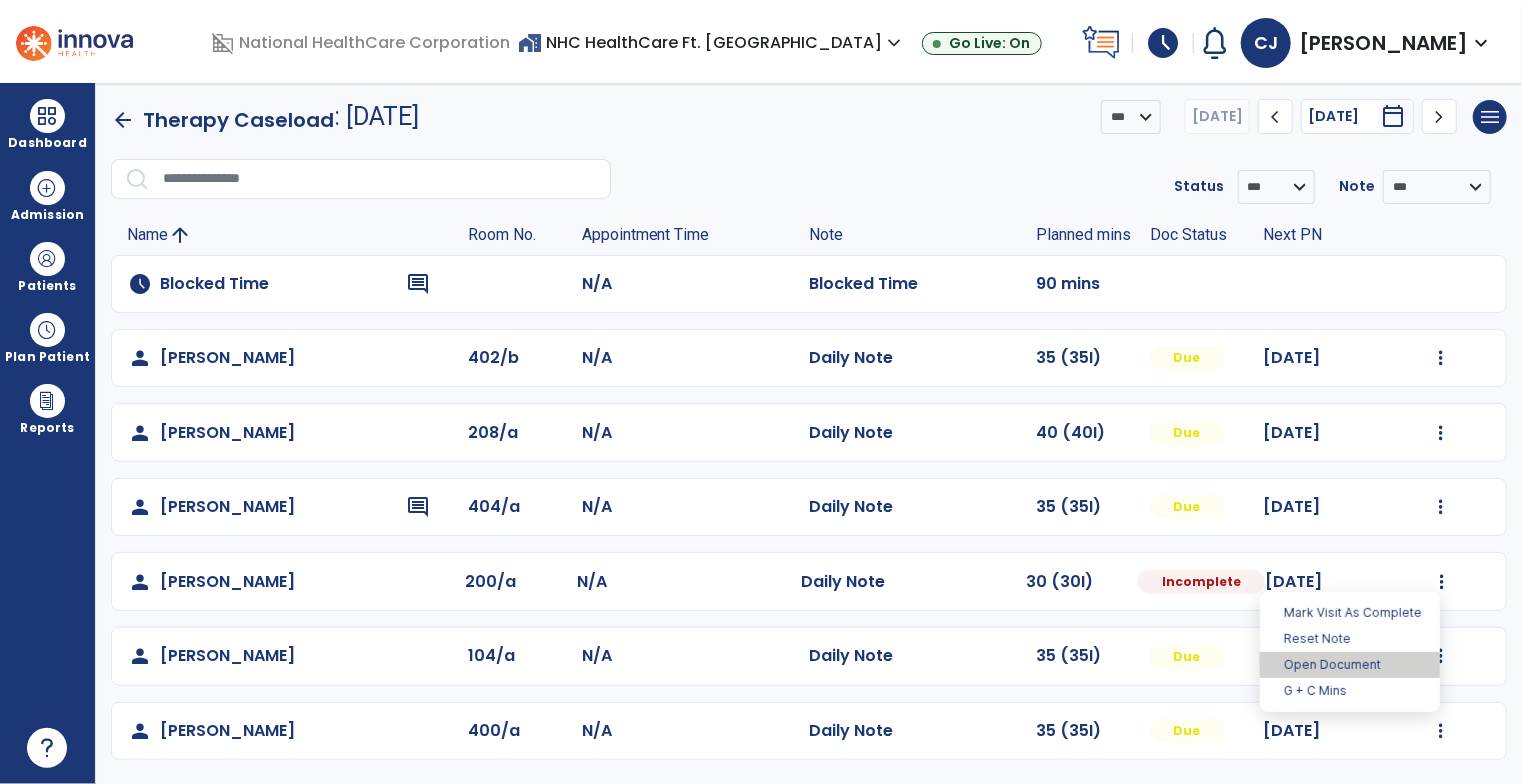 click on "Open Document" at bounding box center [1350, 665] 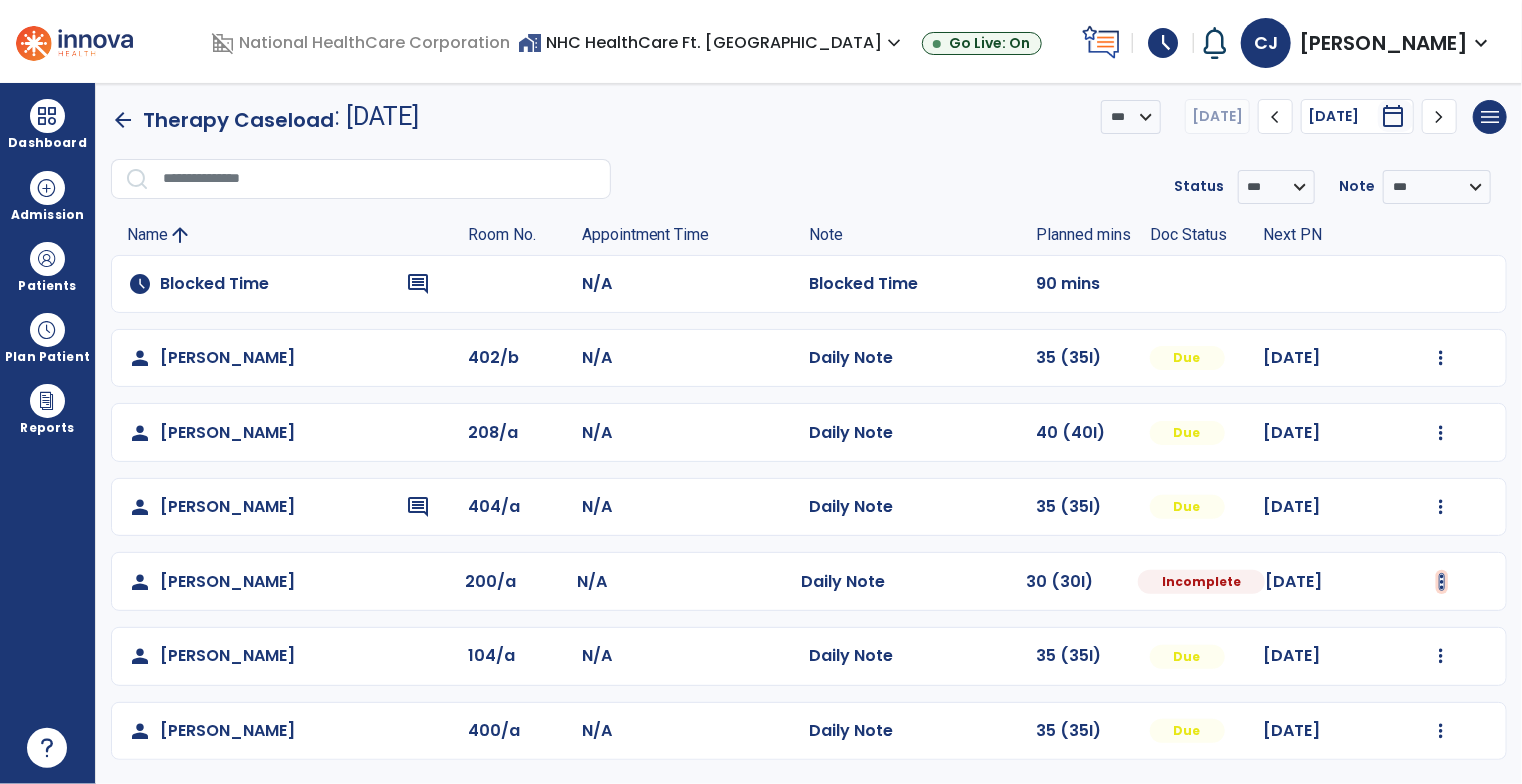 click at bounding box center (1441, 358) 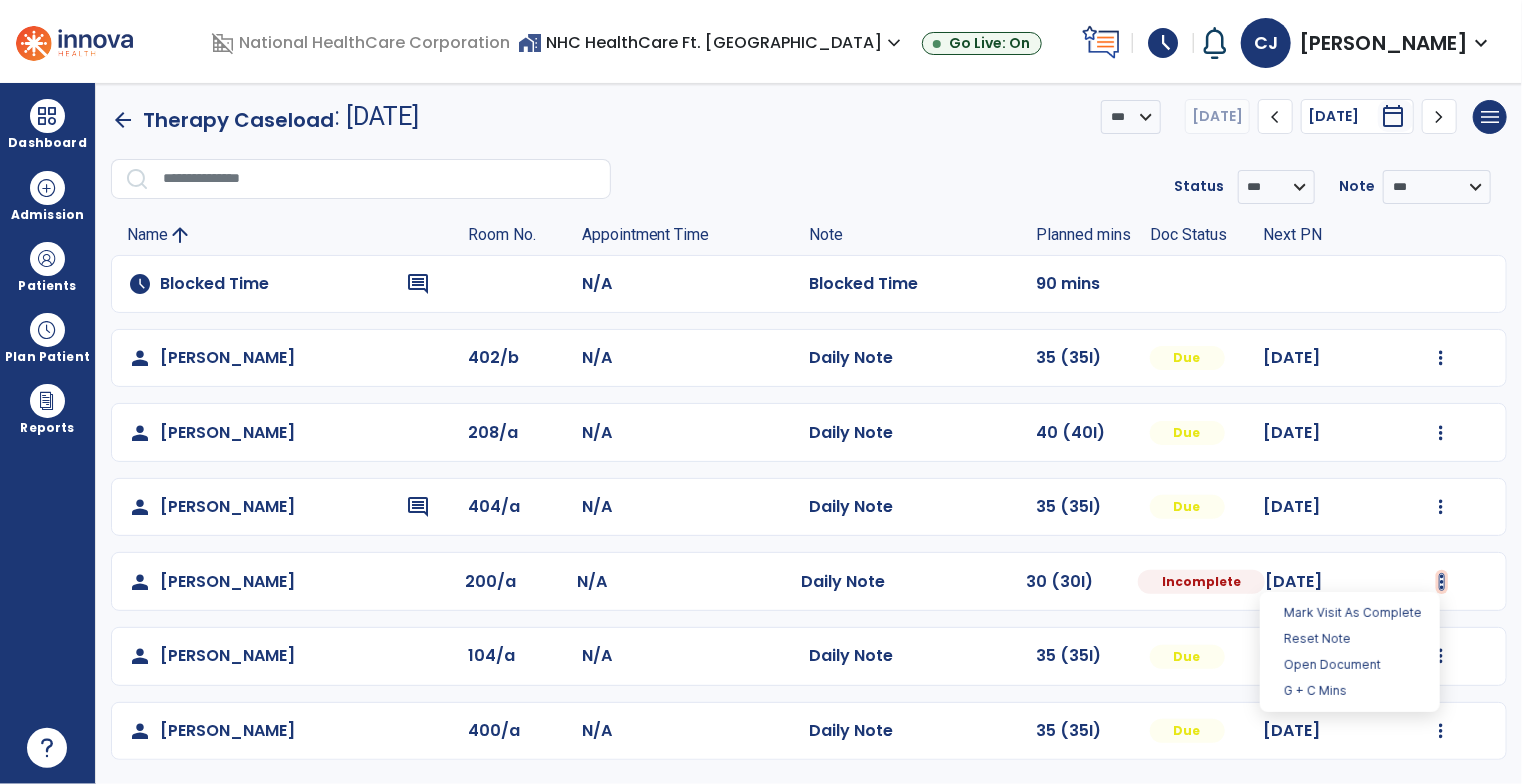 click at bounding box center (1442, 582) 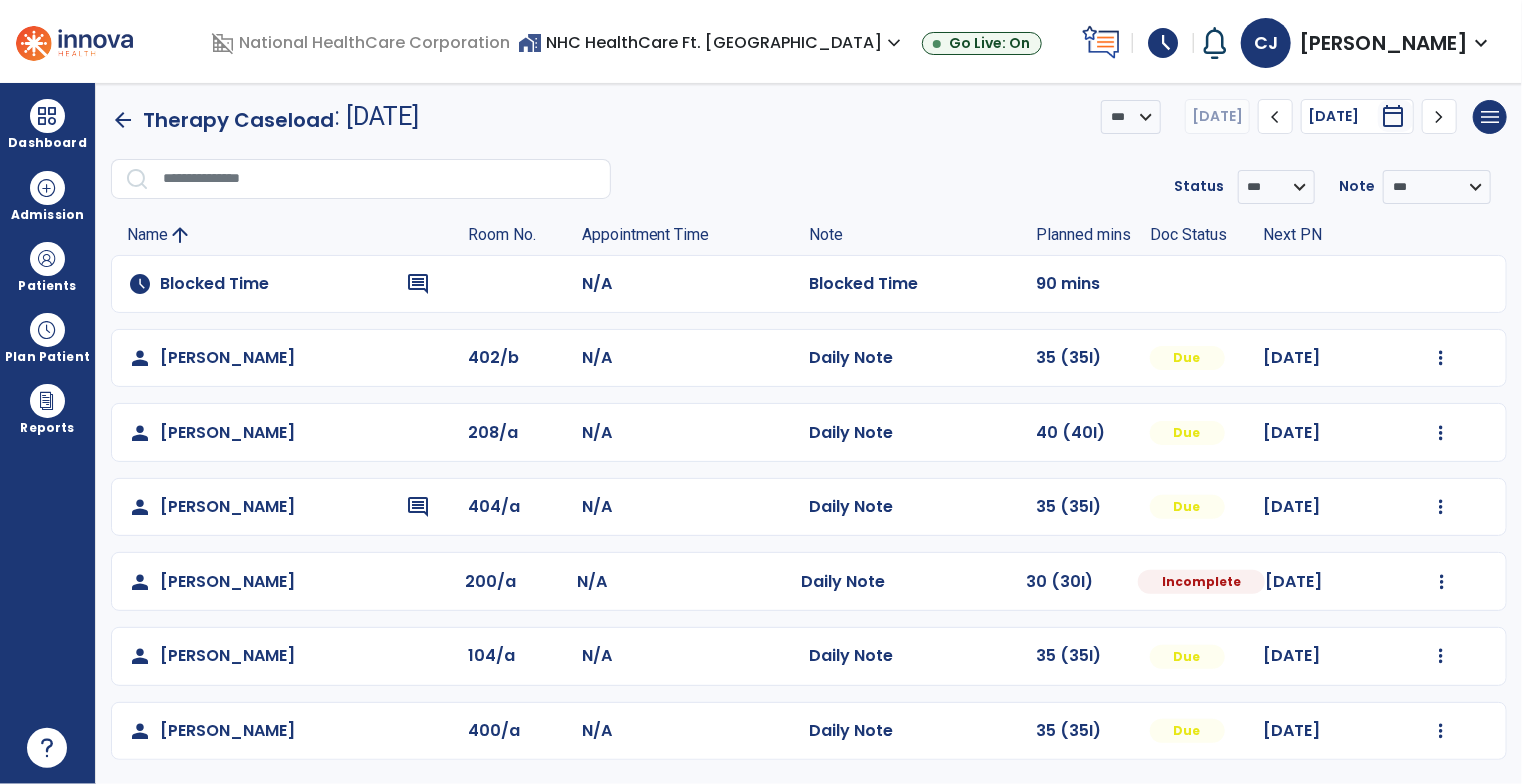 click on "Mark Visit As Complete   Reset Note   Open Document   G + C Mins" 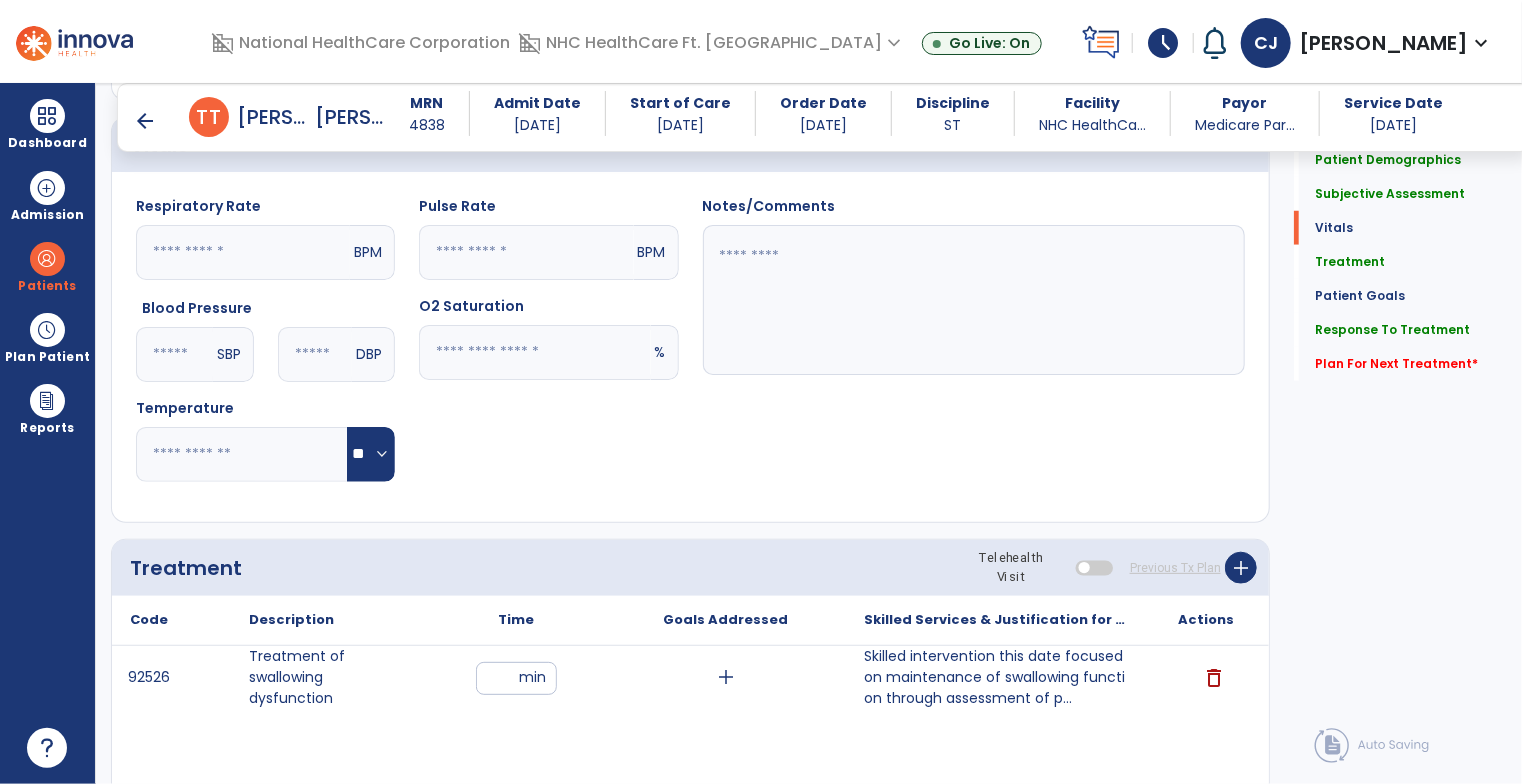 scroll, scrollTop: 1004, scrollLeft: 0, axis: vertical 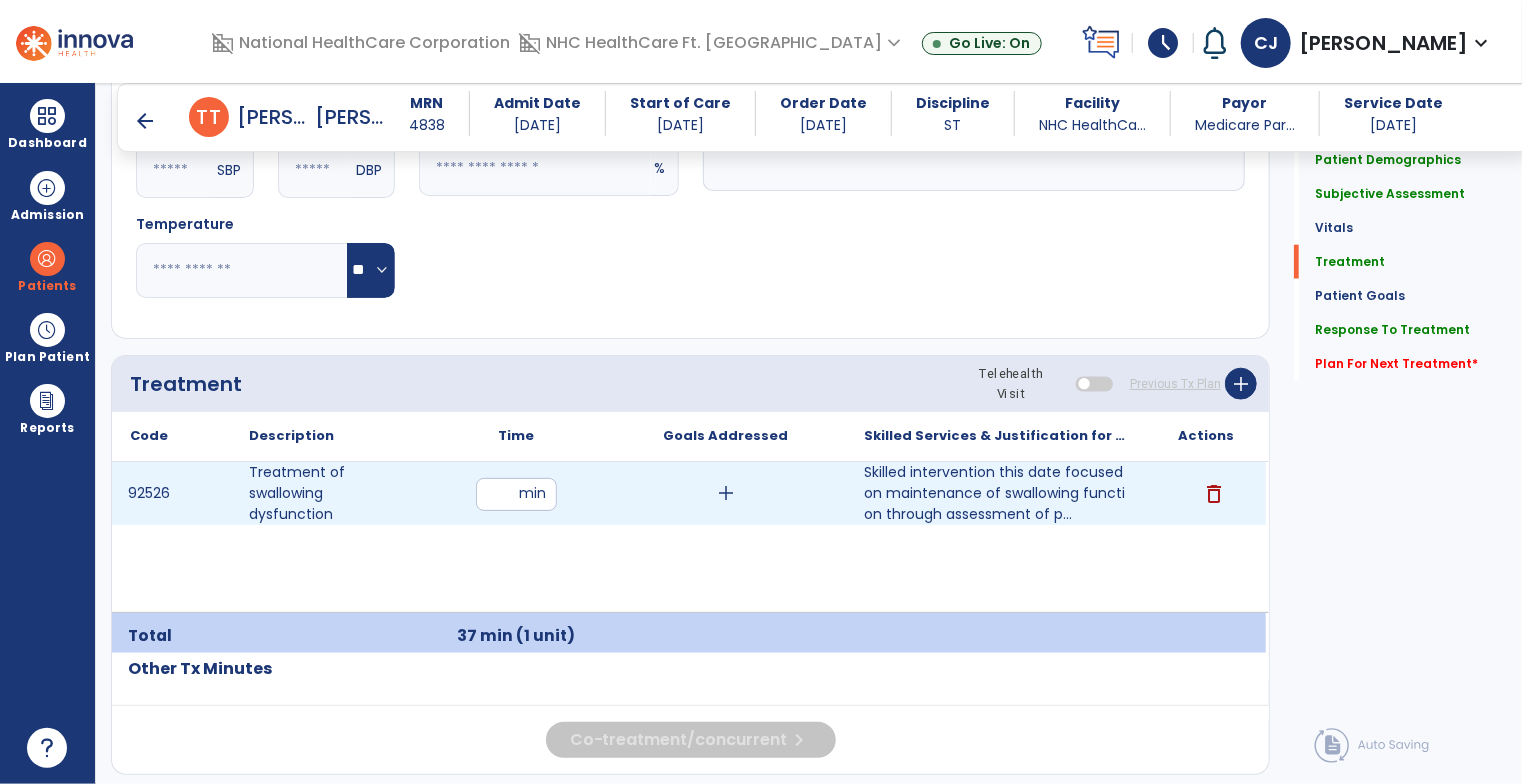 click on "**" at bounding box center (516, 494) 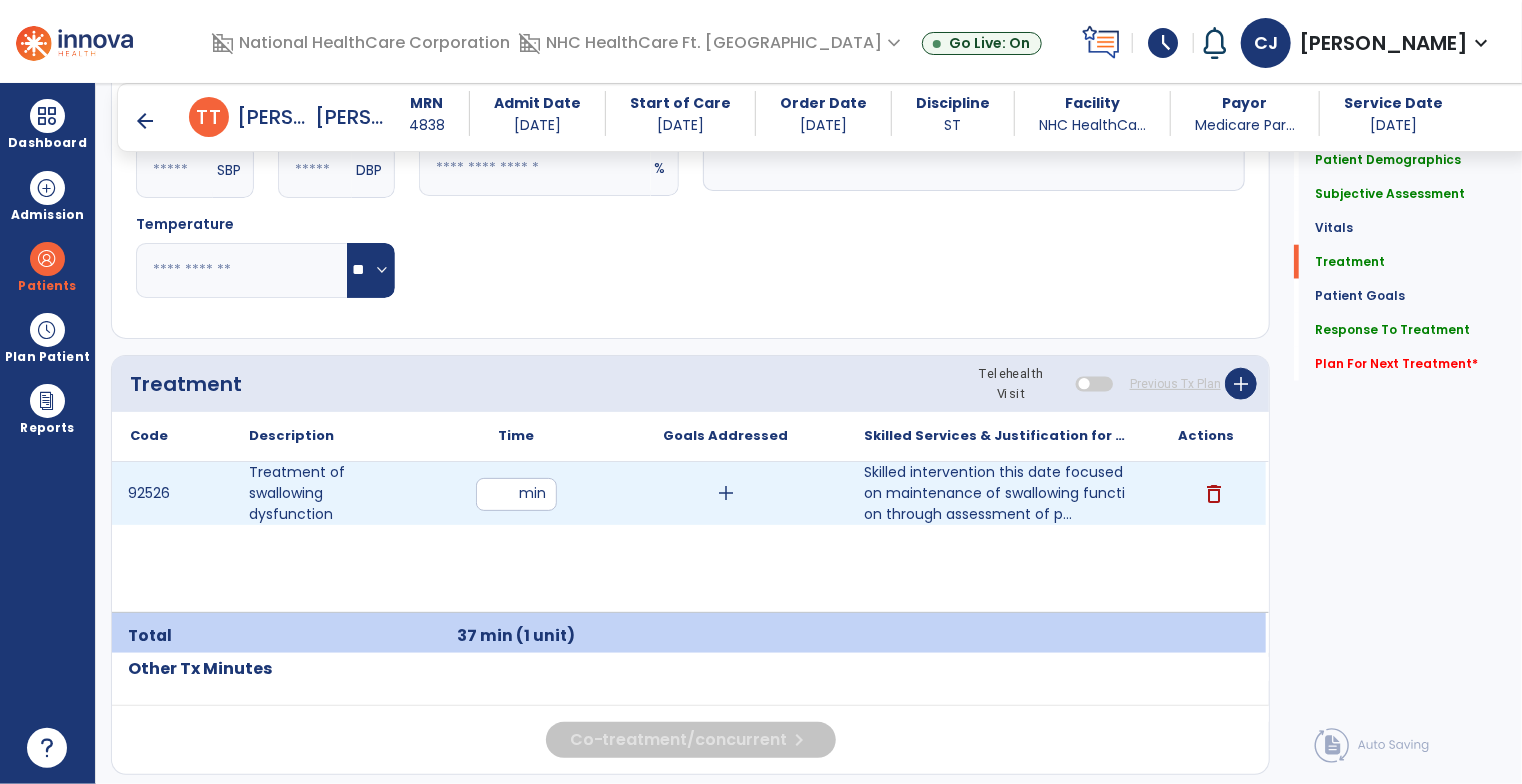 type on "*" 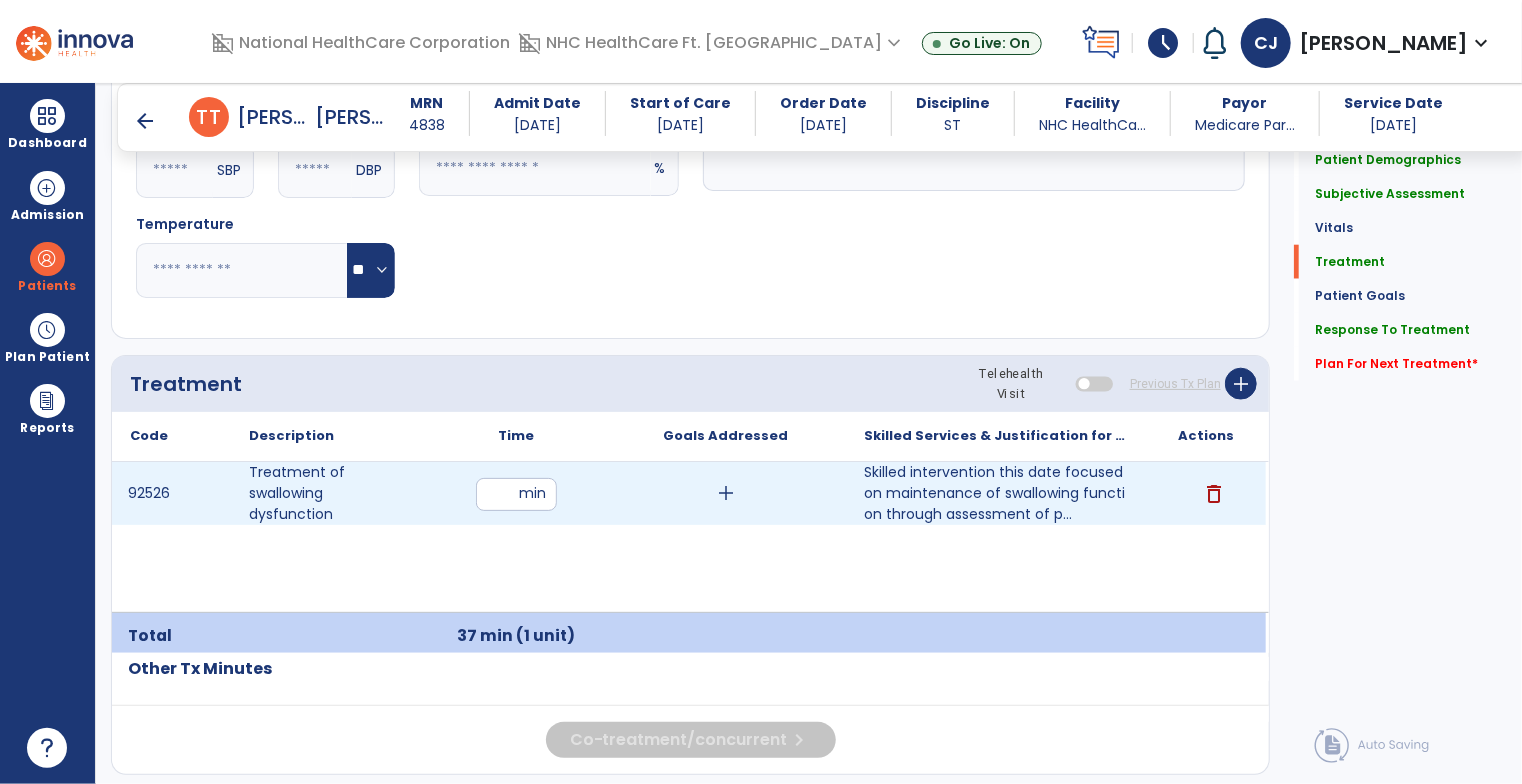 type on "**" 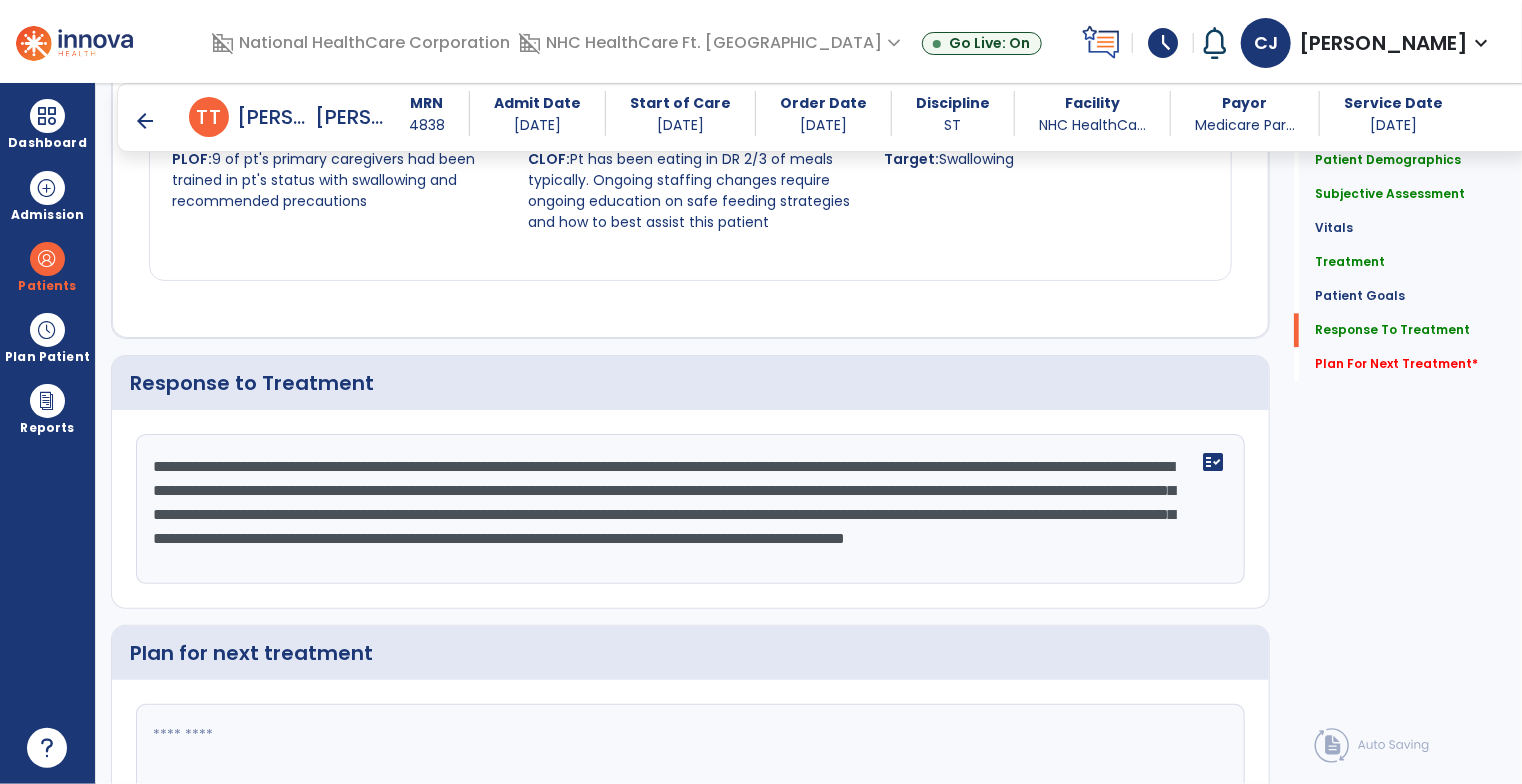 scroll, scrollTop: 2399, scrollLeft: 0, axis: vertical 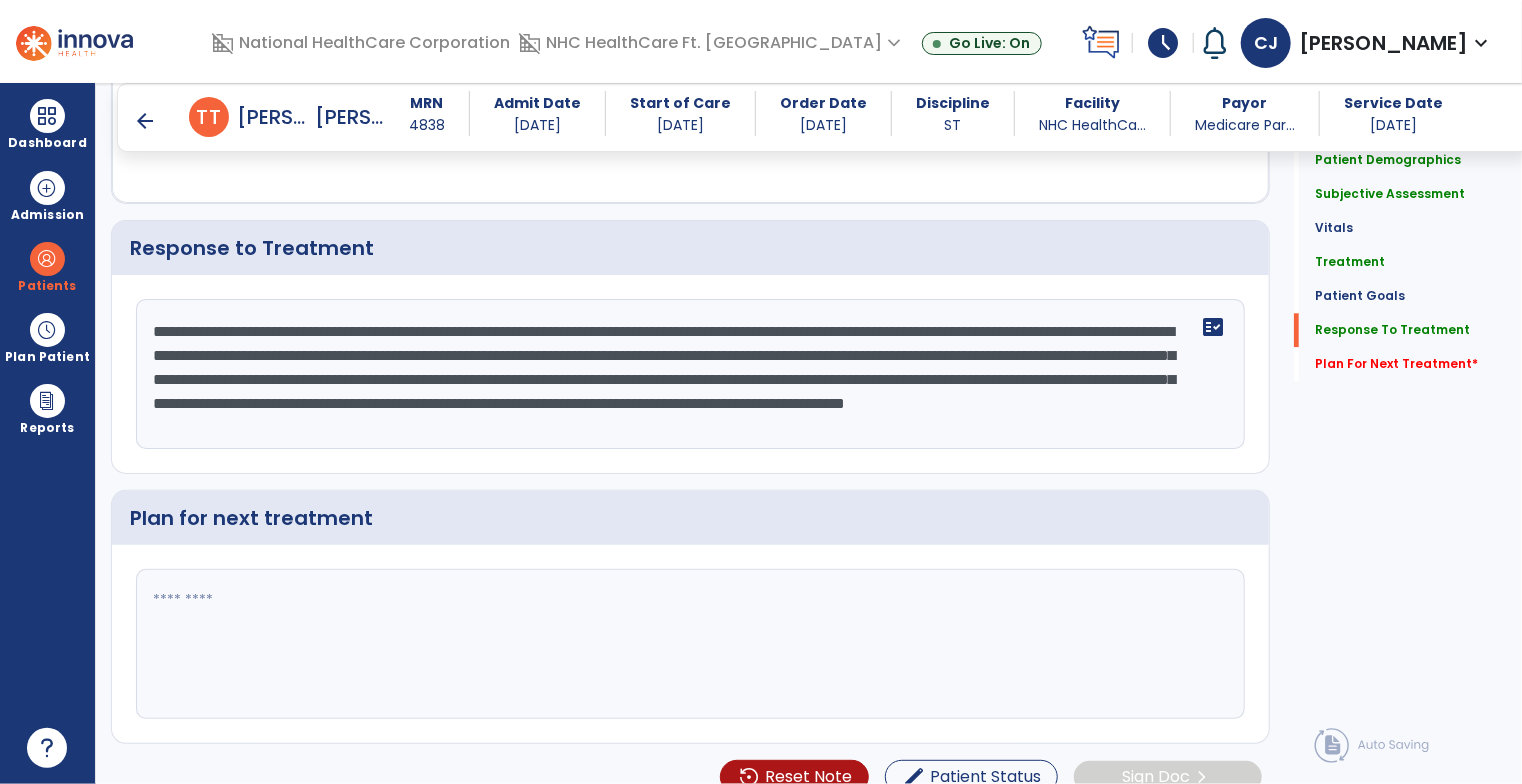 click 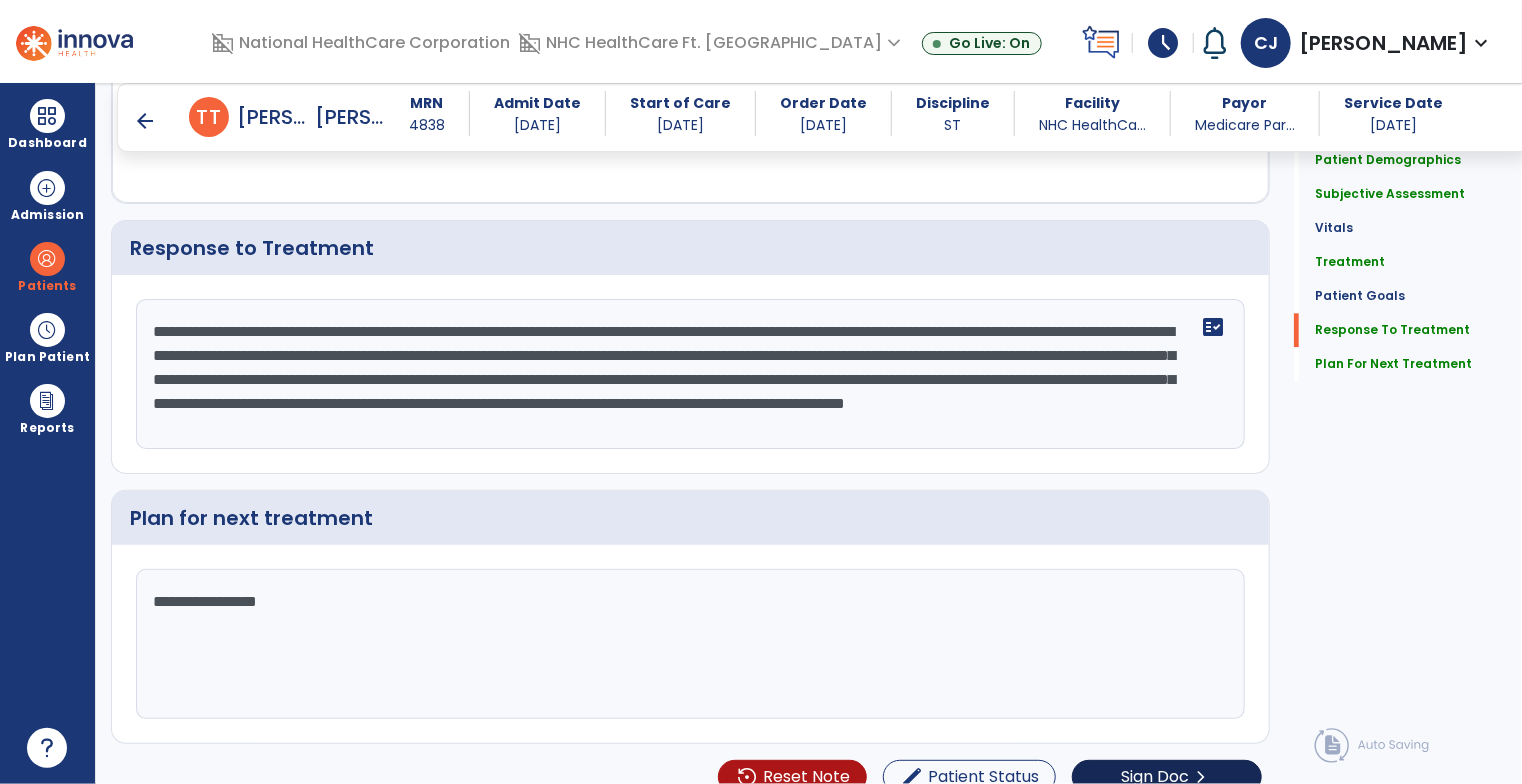 type on "**********" 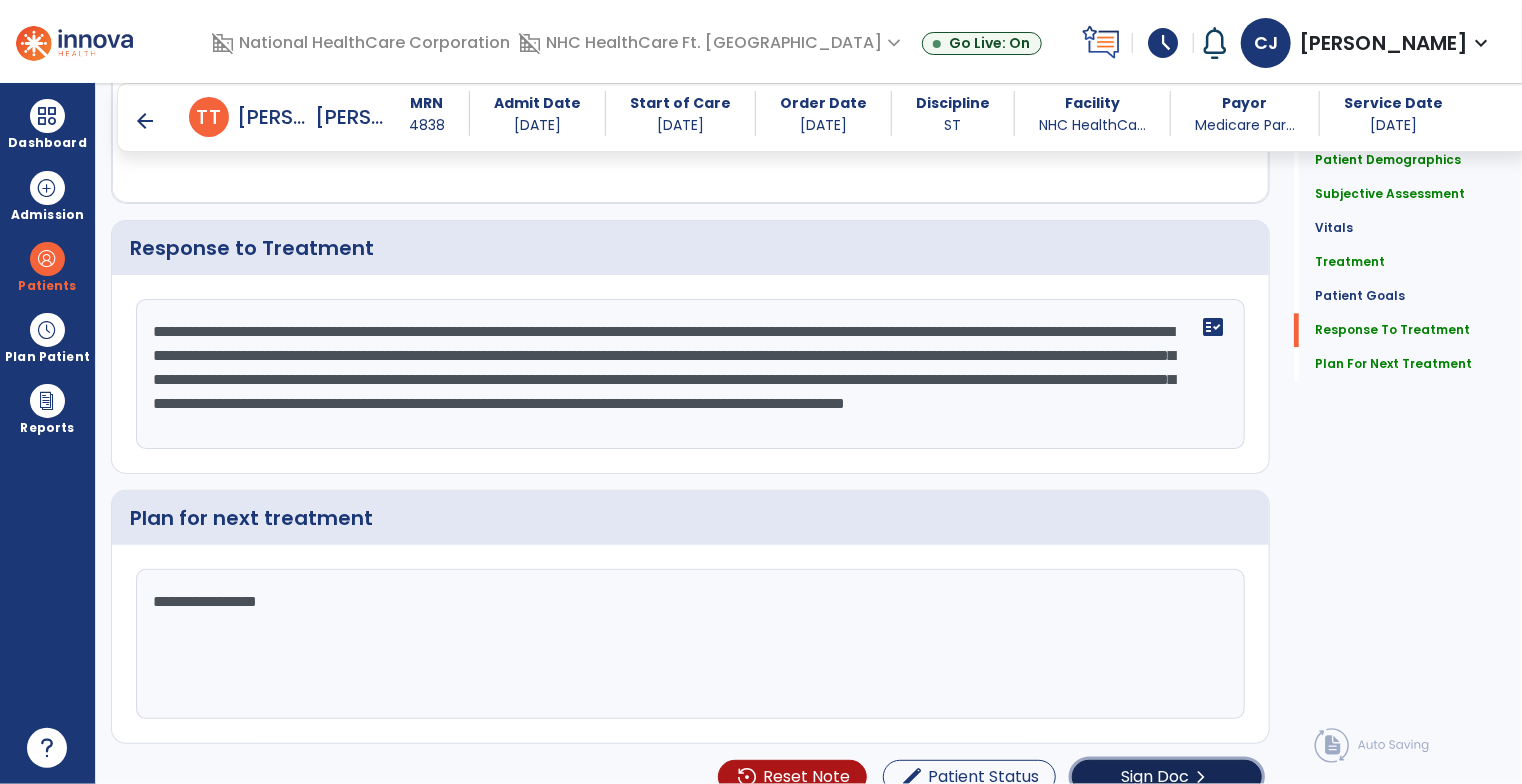 click on "Sign Doc" 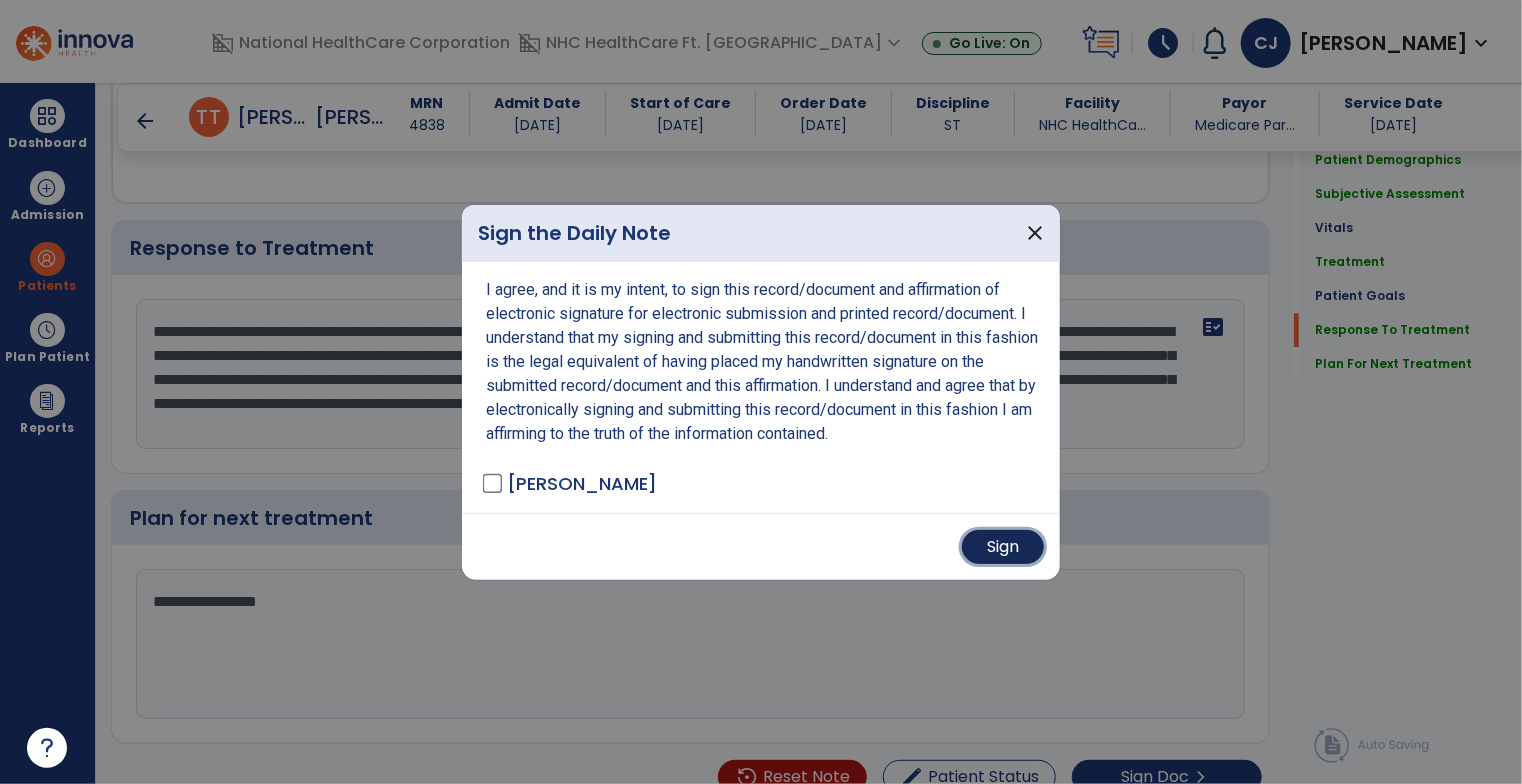 click on "Sign" at bounding box center (1003, 547) 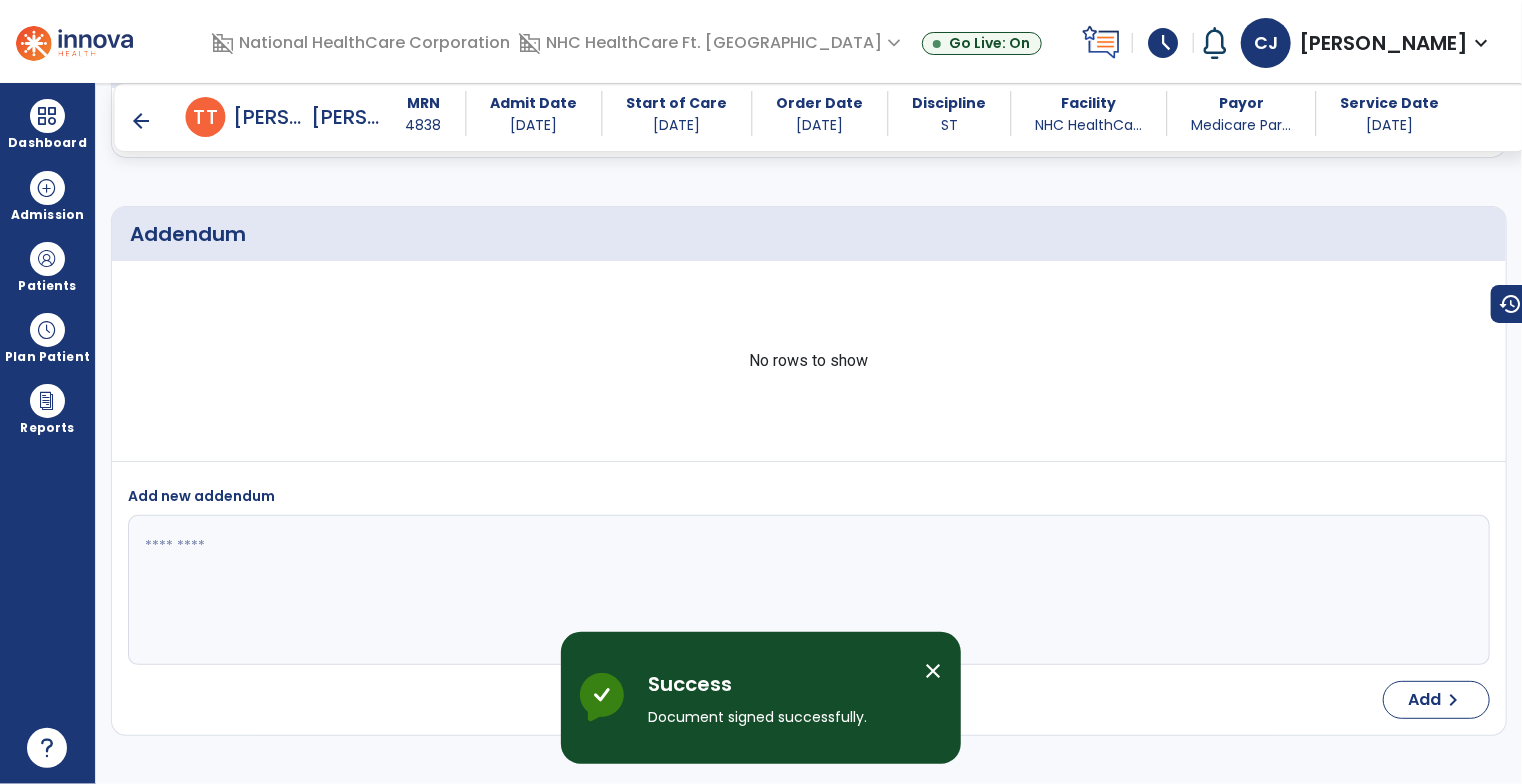 scroll, scrollTop: 3207, scrollLeft: 0, axis: vertical 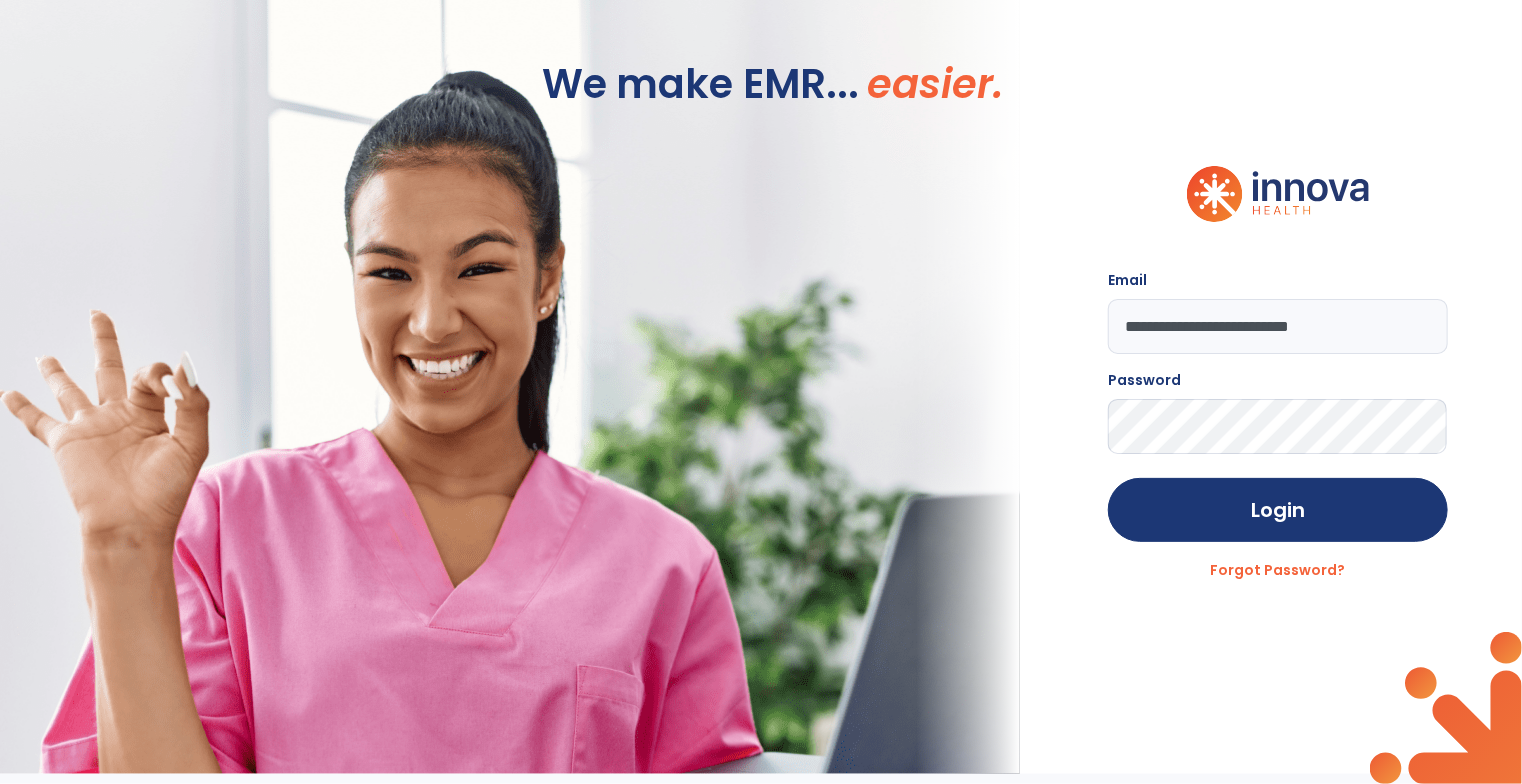 click on "Login Forgot Password?" 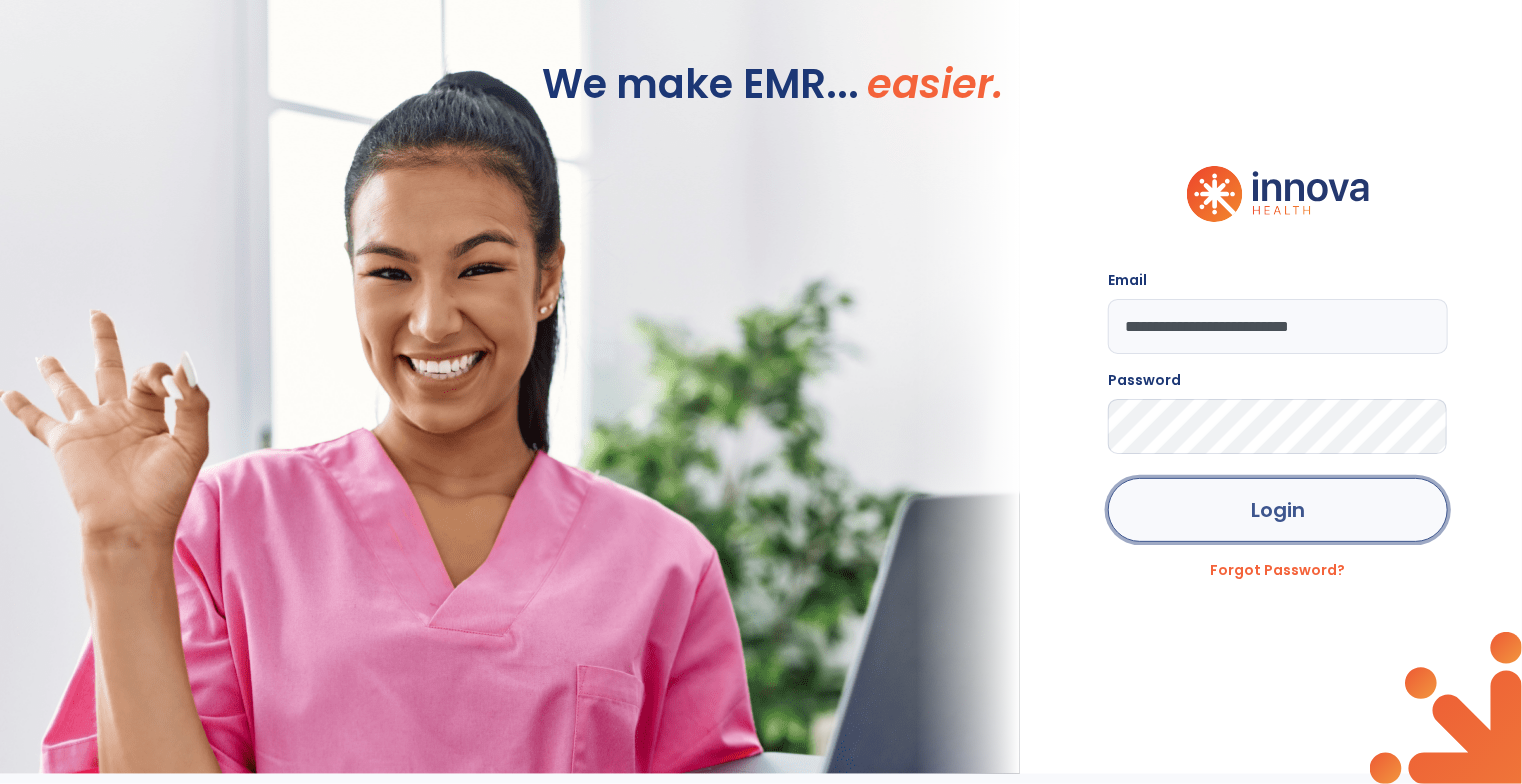 click on "Login" 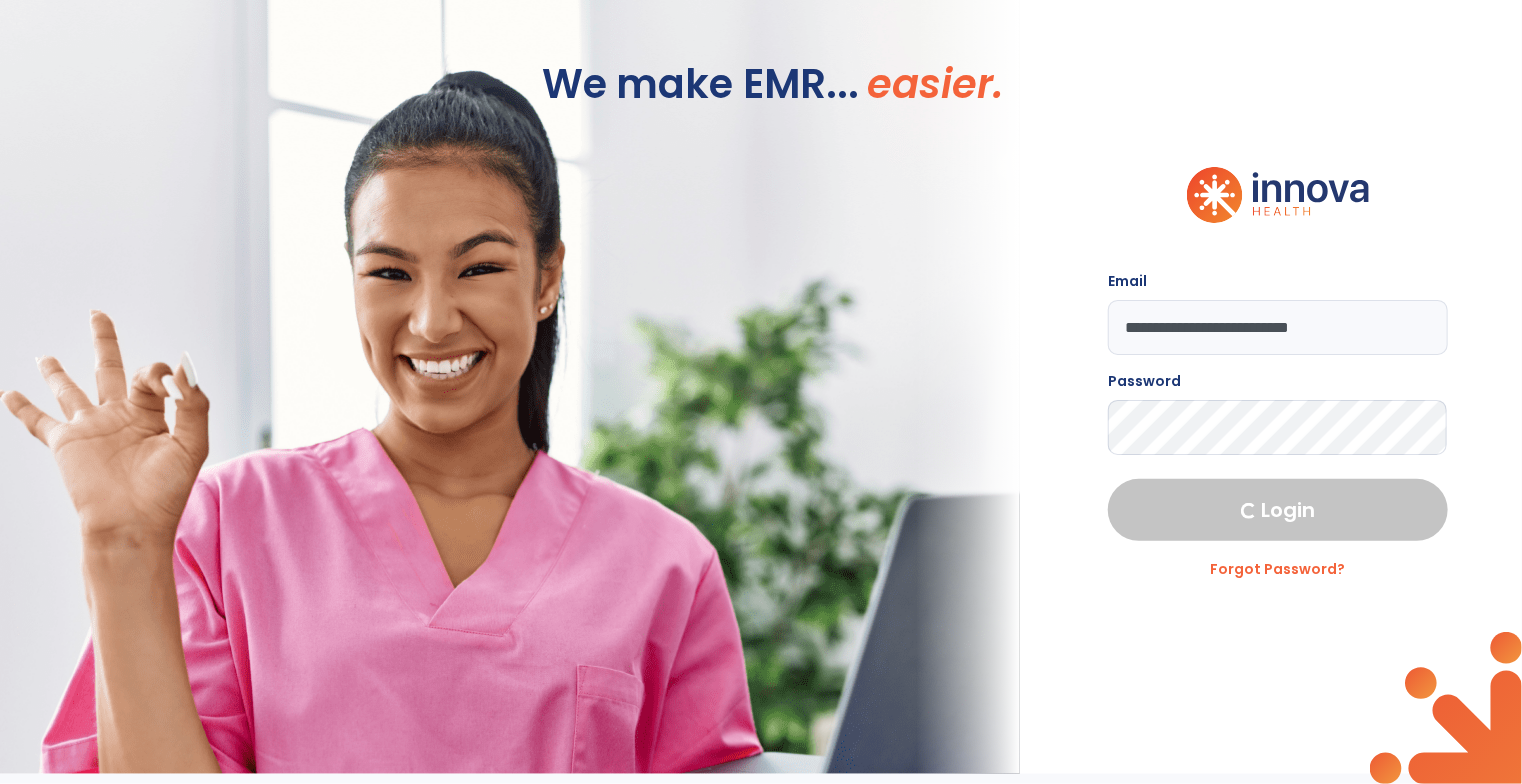 select on "****" 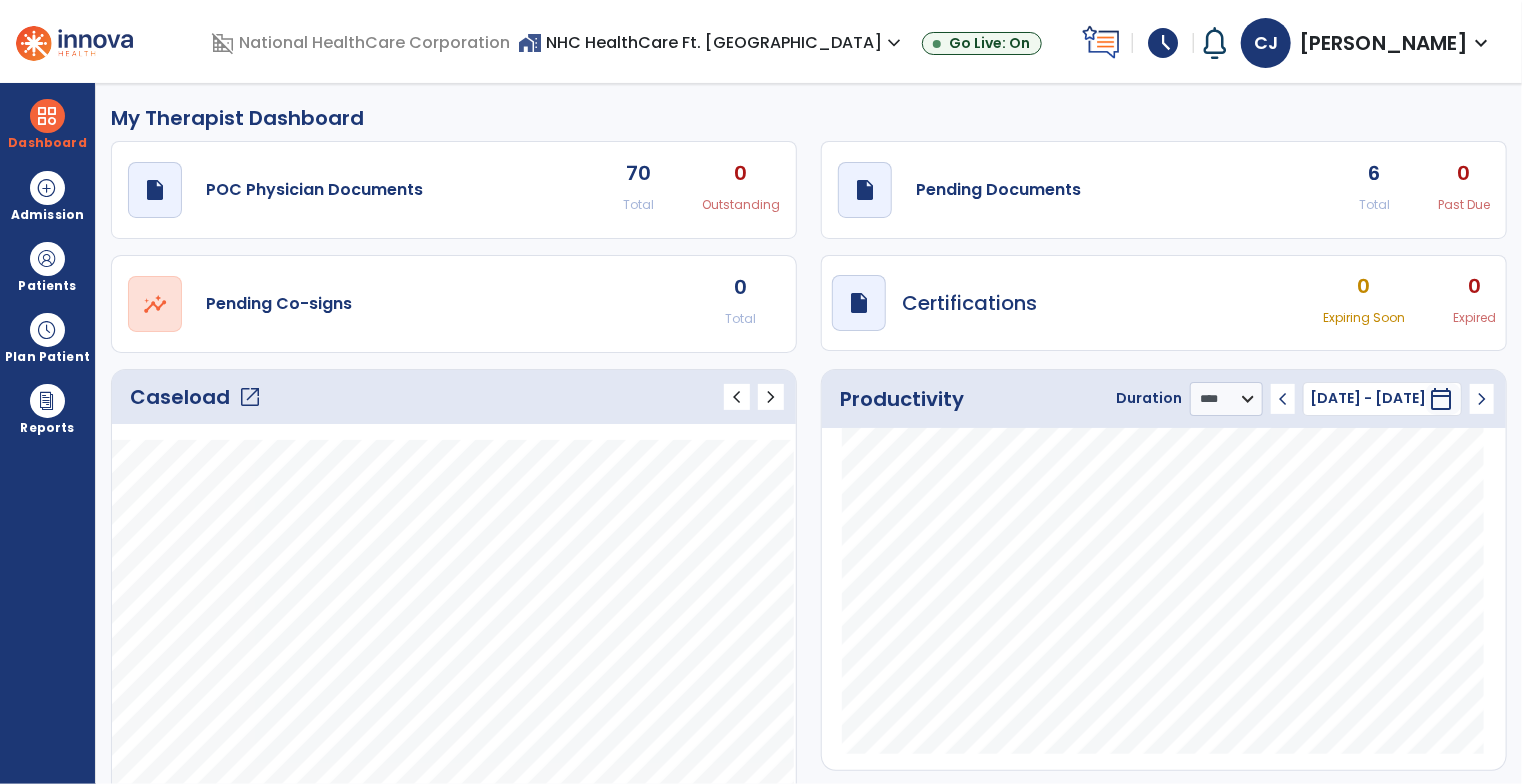 click on "open_in_new" 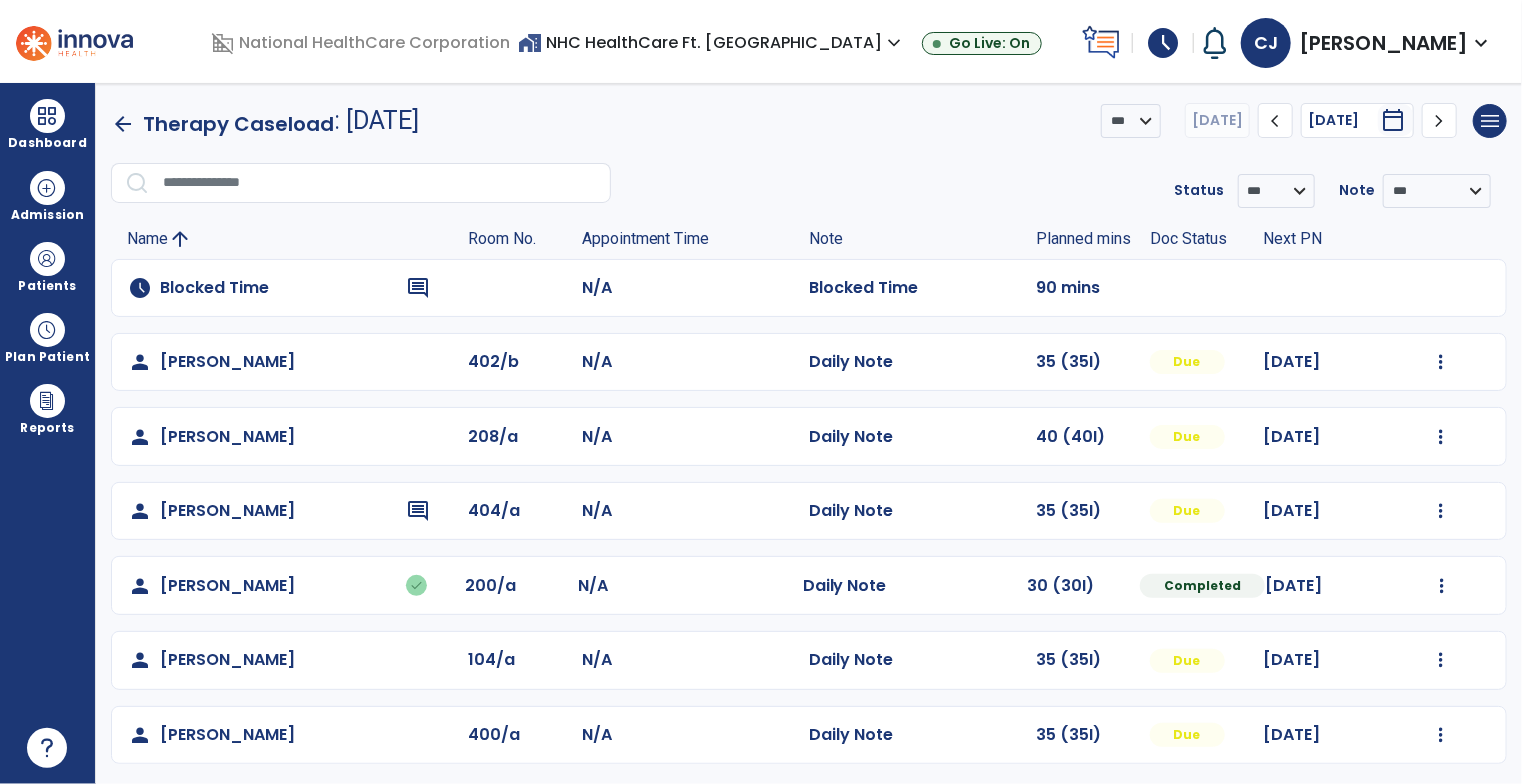 click on "Undo Visit Status   Reset Note   Open Document   G + C Mins" 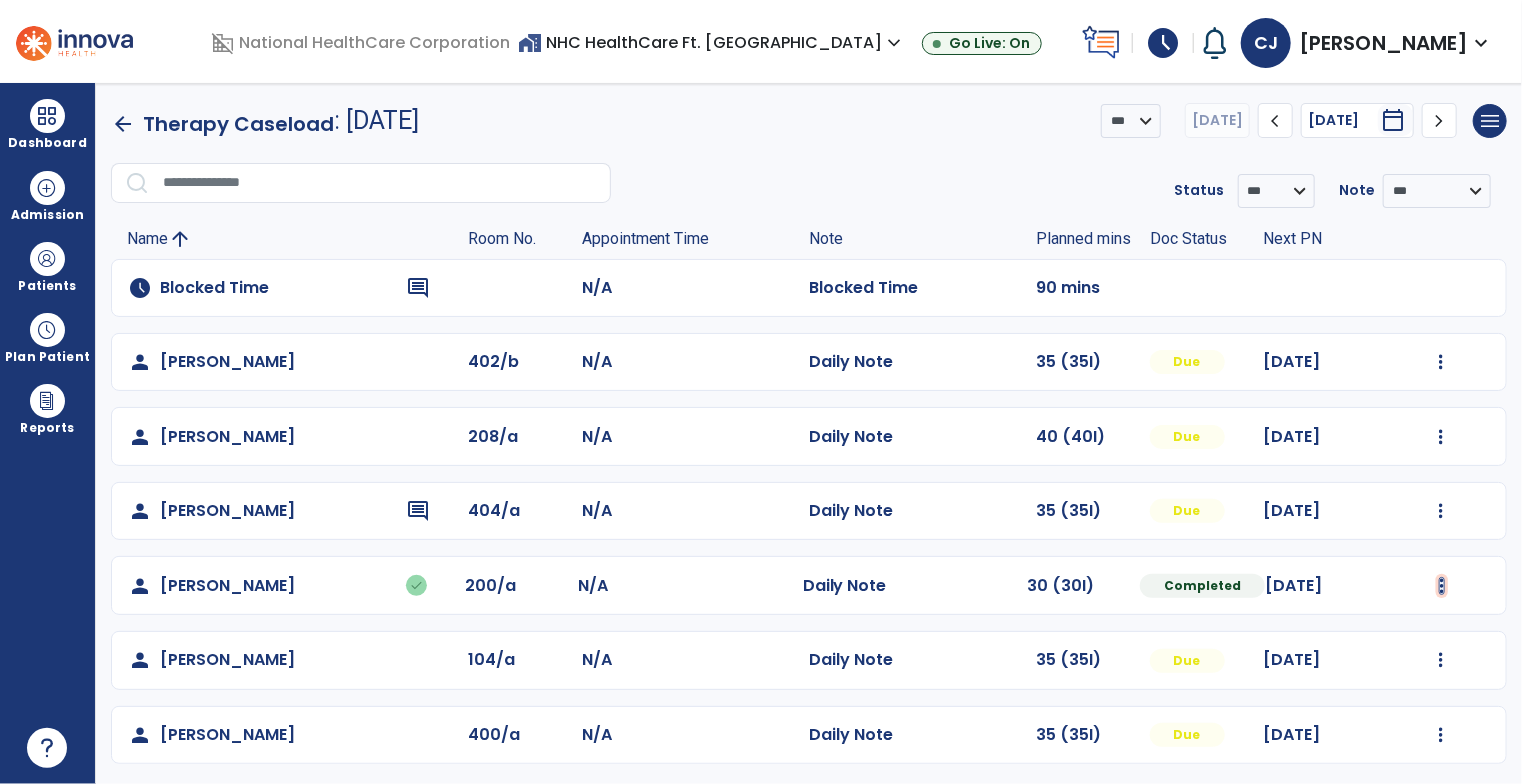 click at bounding box center [1441, 362] 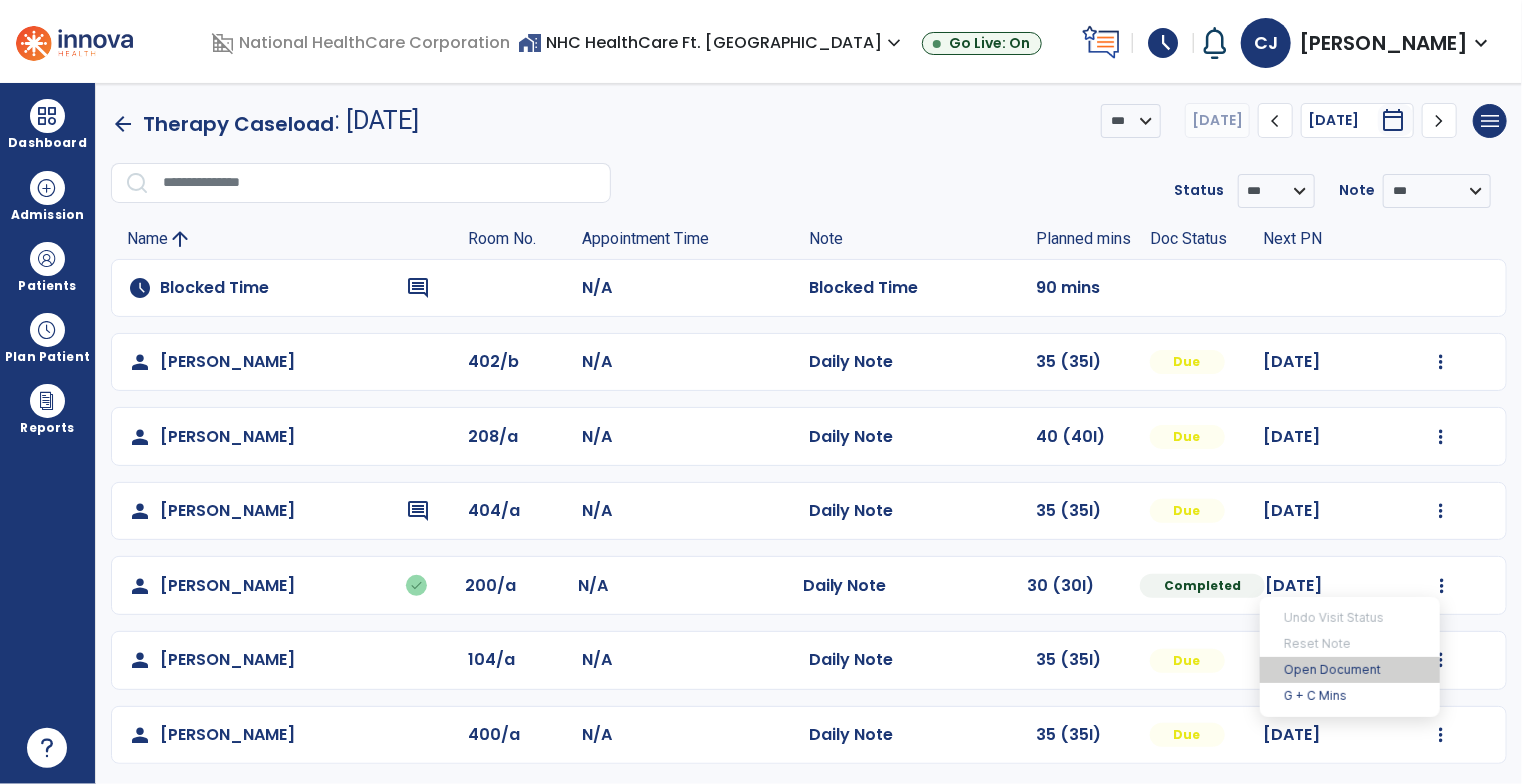 click on "Open Document" at bounding box center (1350, 670) 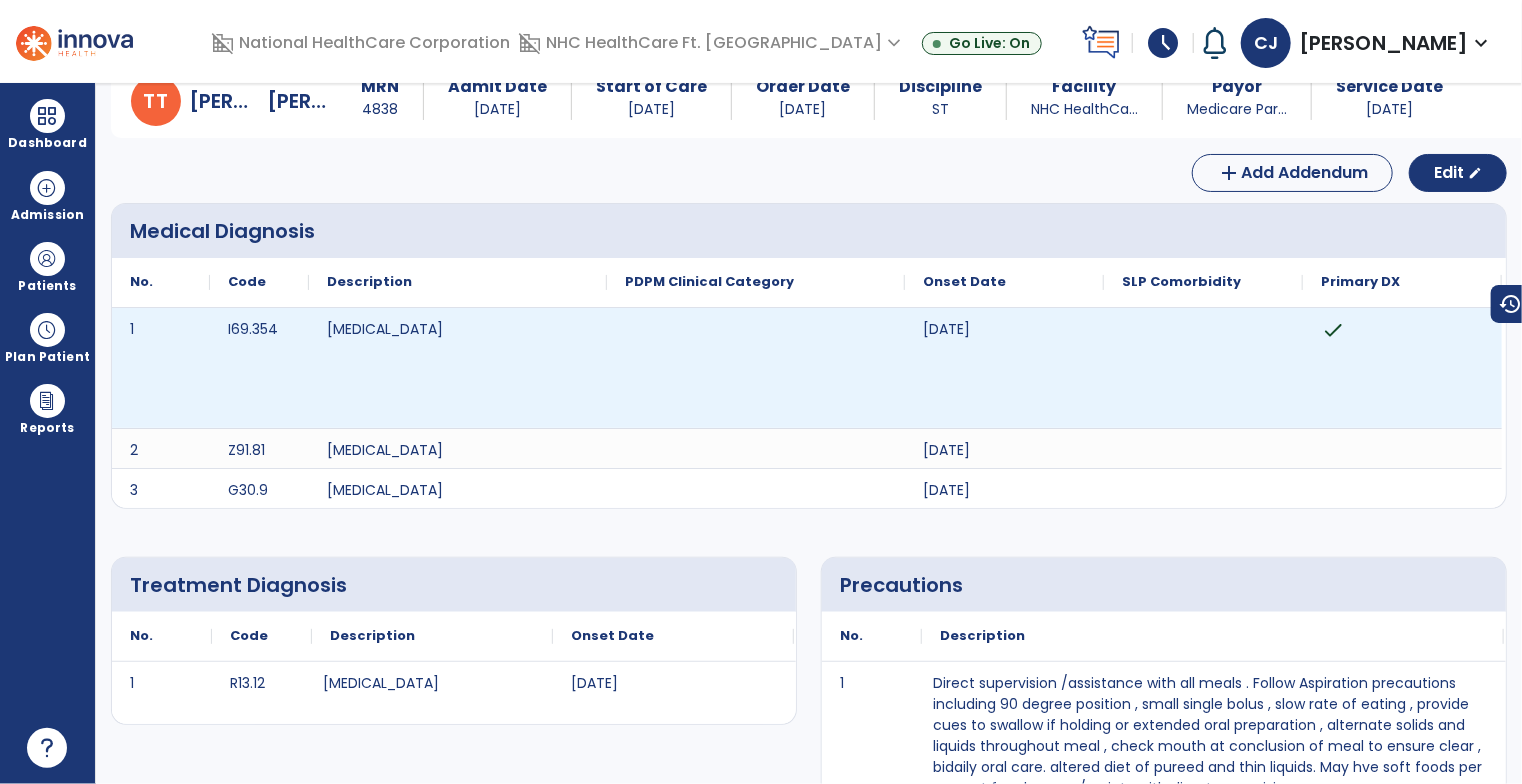 scroll, scrollTop: 0, scrollLeft: 0, axis: both 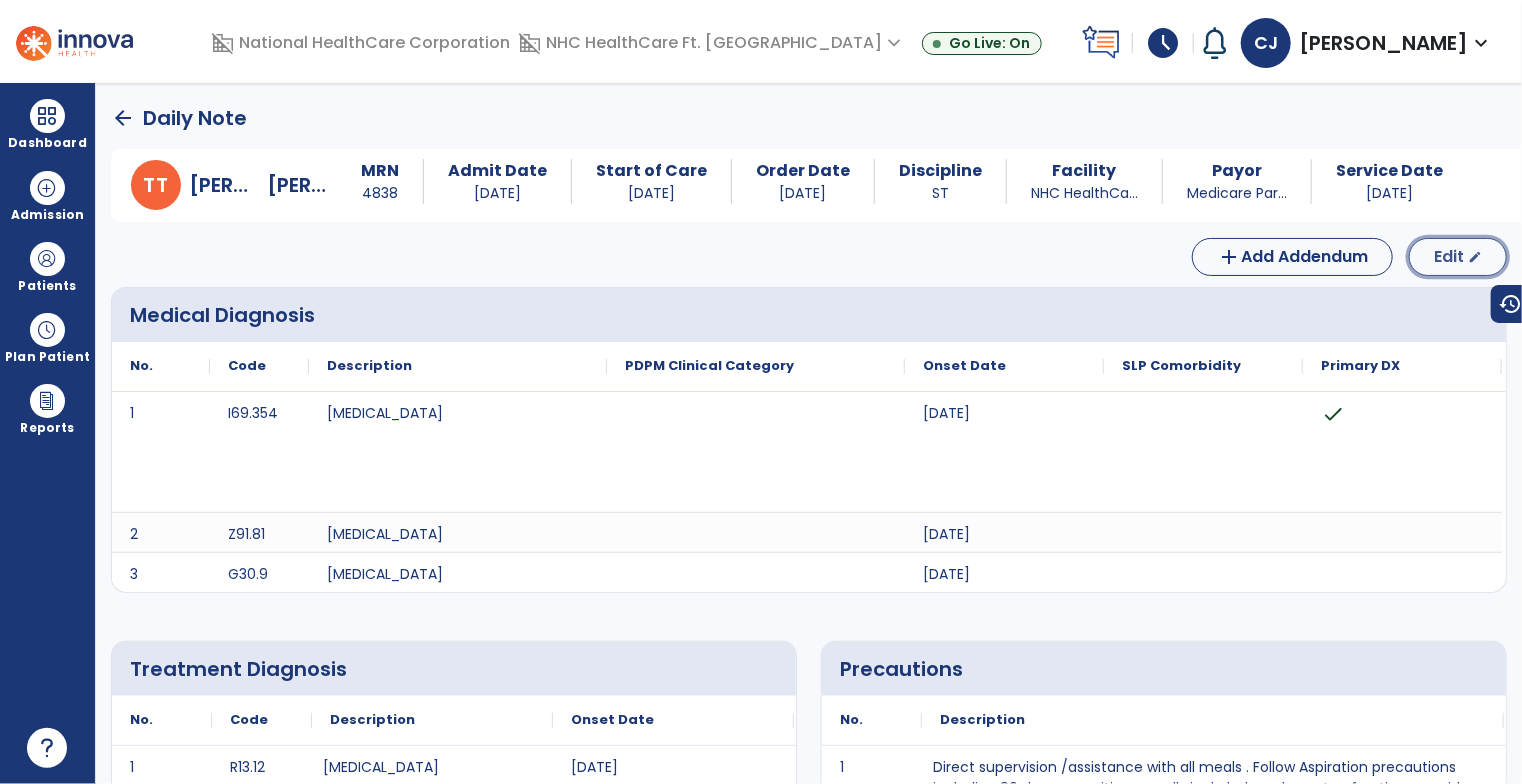 click on "Edit" 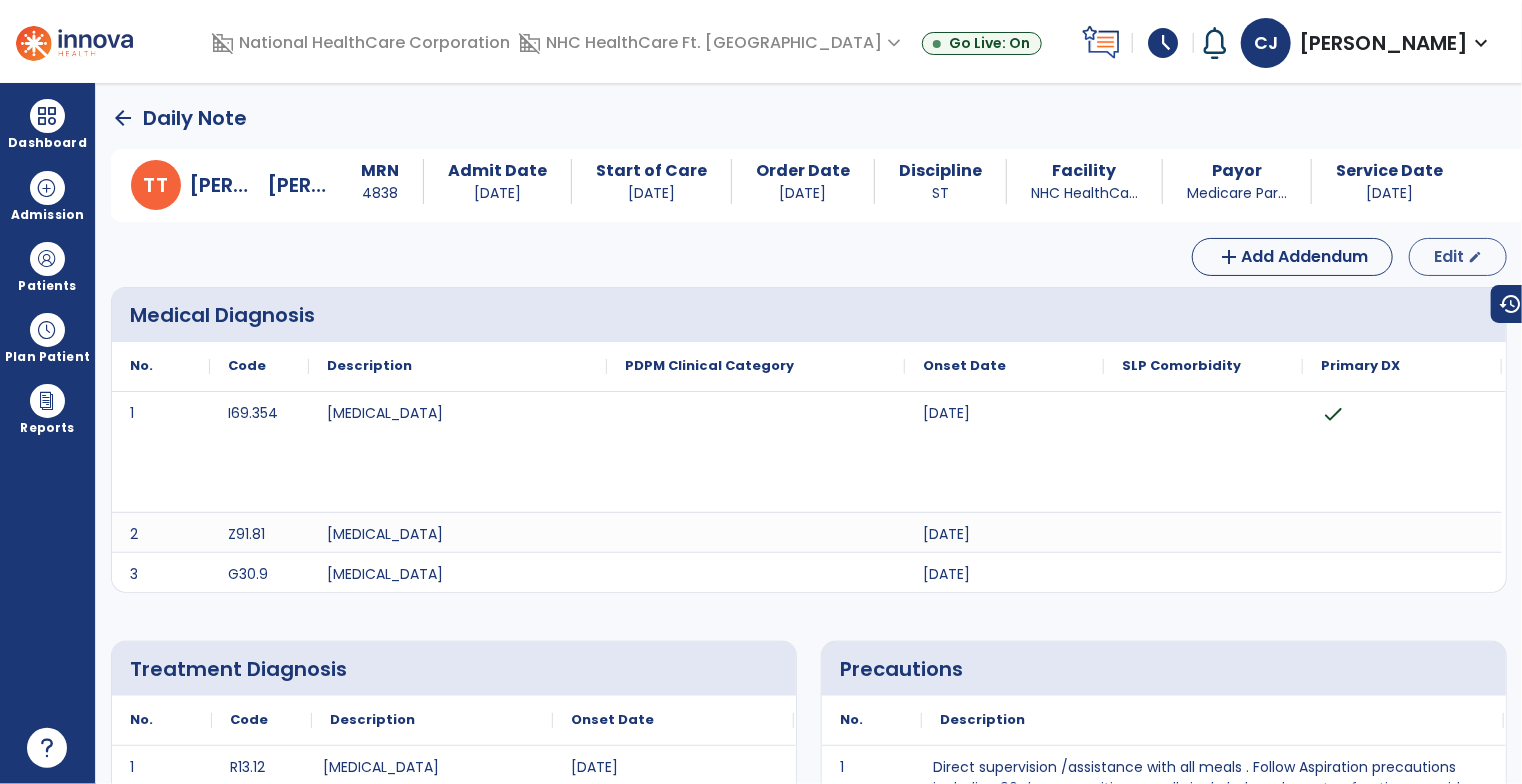 select on "*" 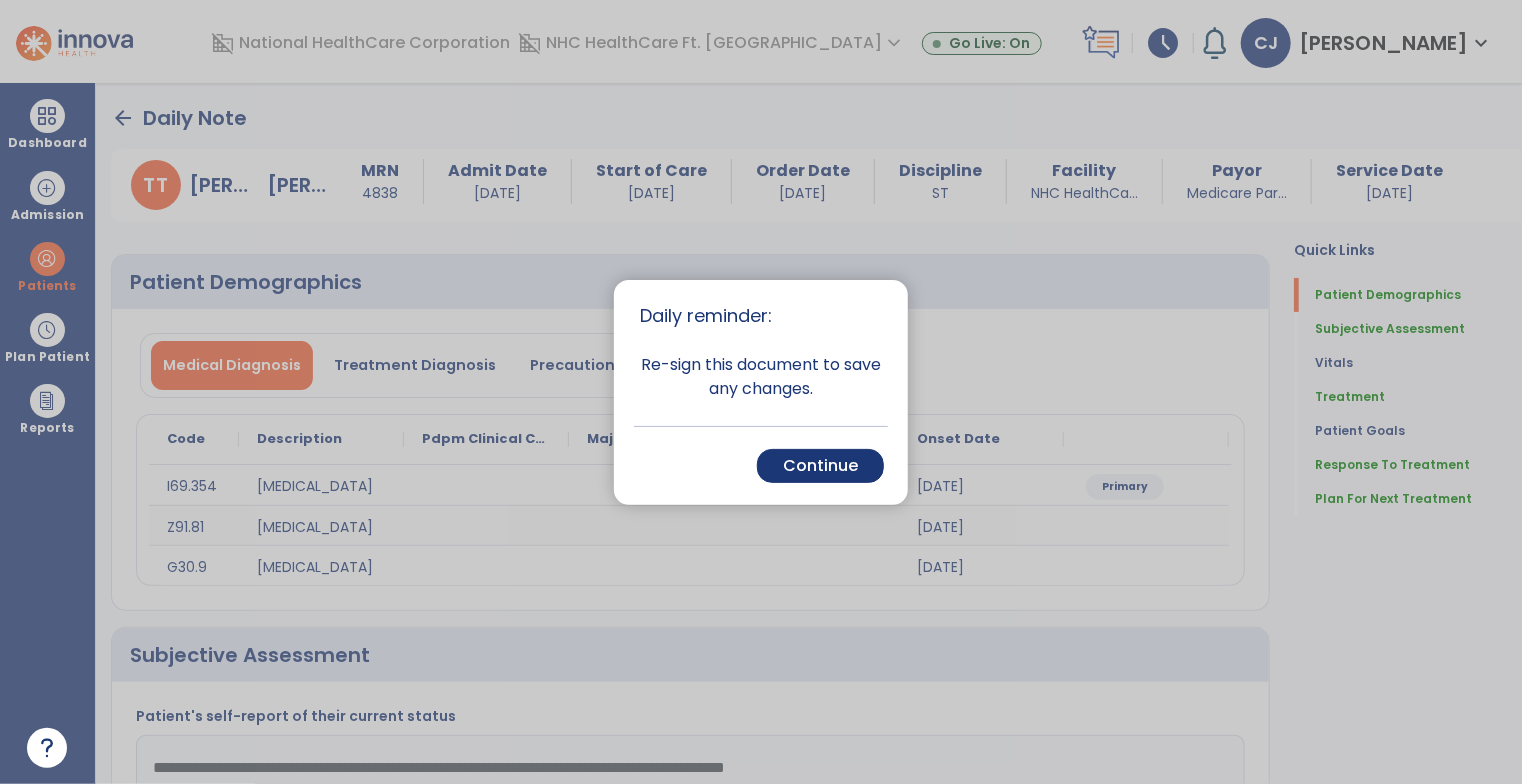 click on "Continue" at bounding box center (820, 466) 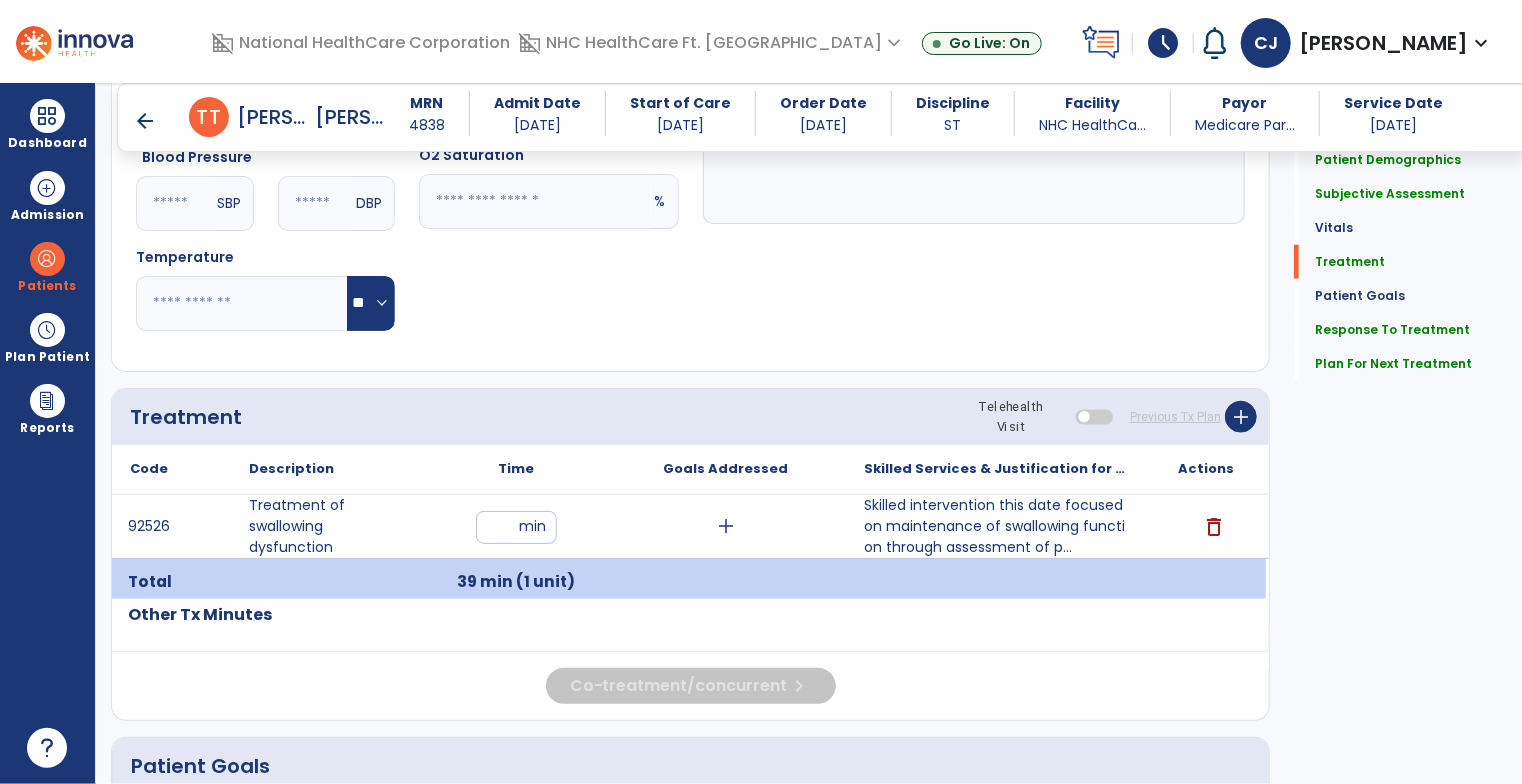 scroll, scrollTop: 1000, scrollLeft: 0, axis: vertical 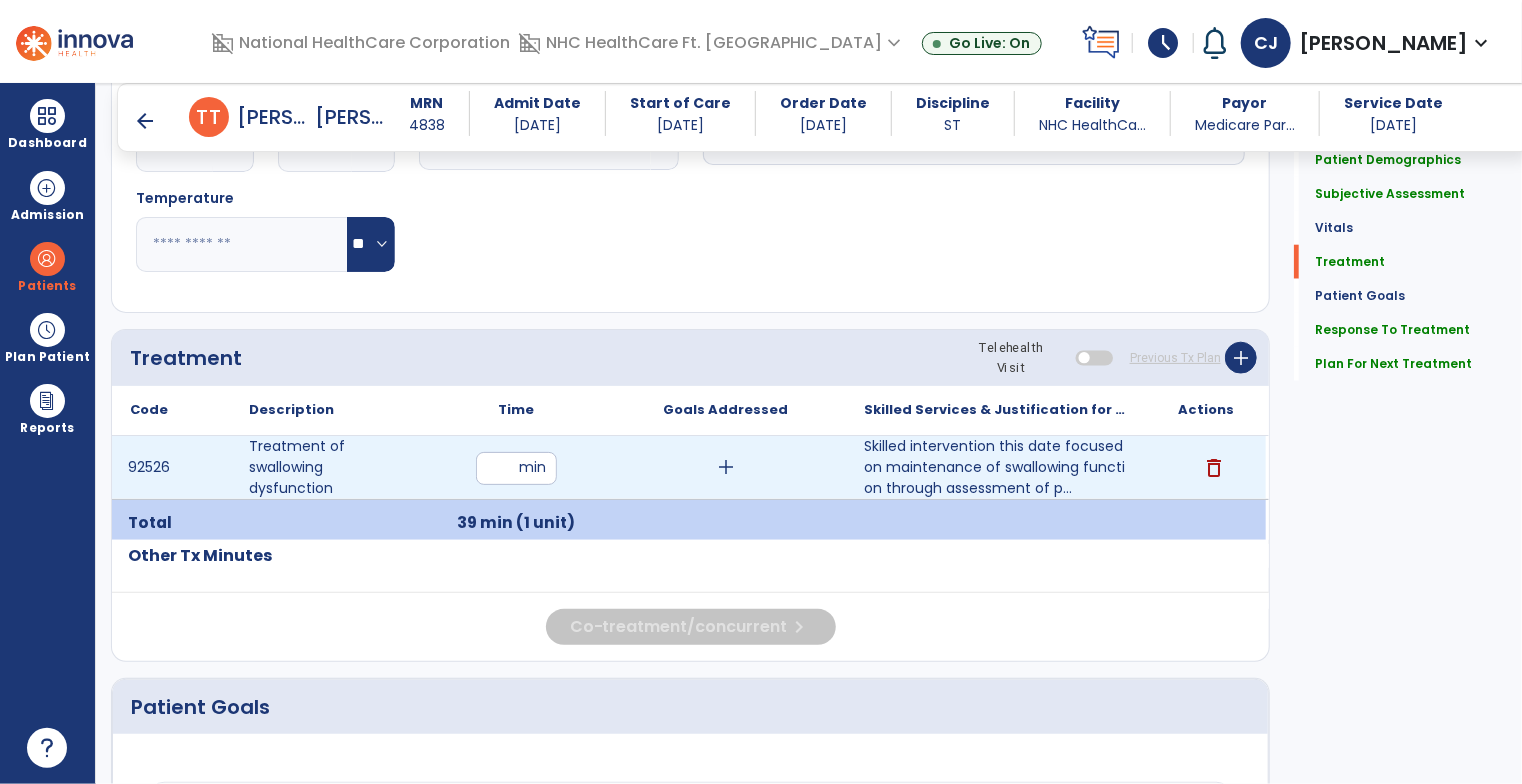 click on "**" at bounding box center [516, 468] 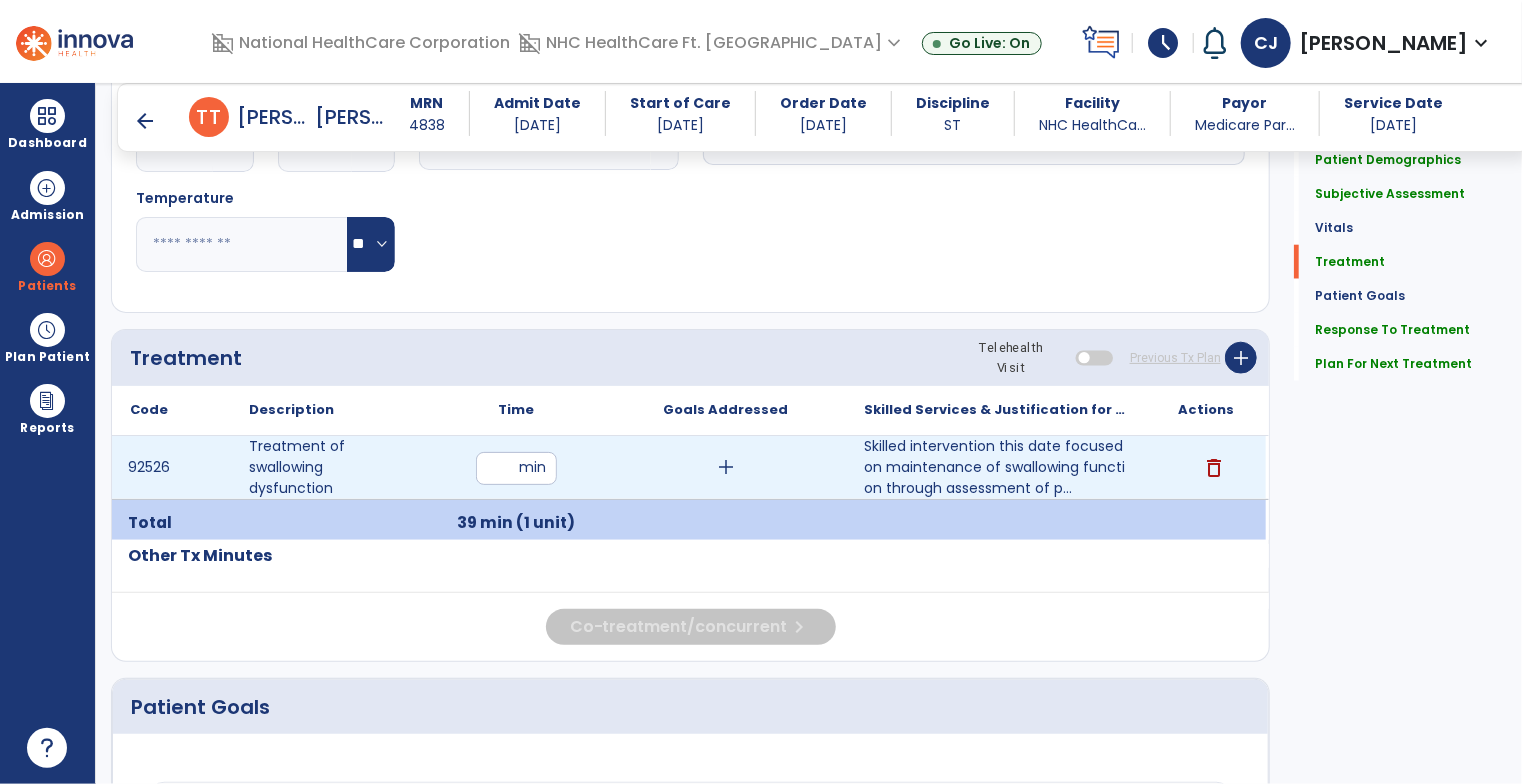 type on "**" 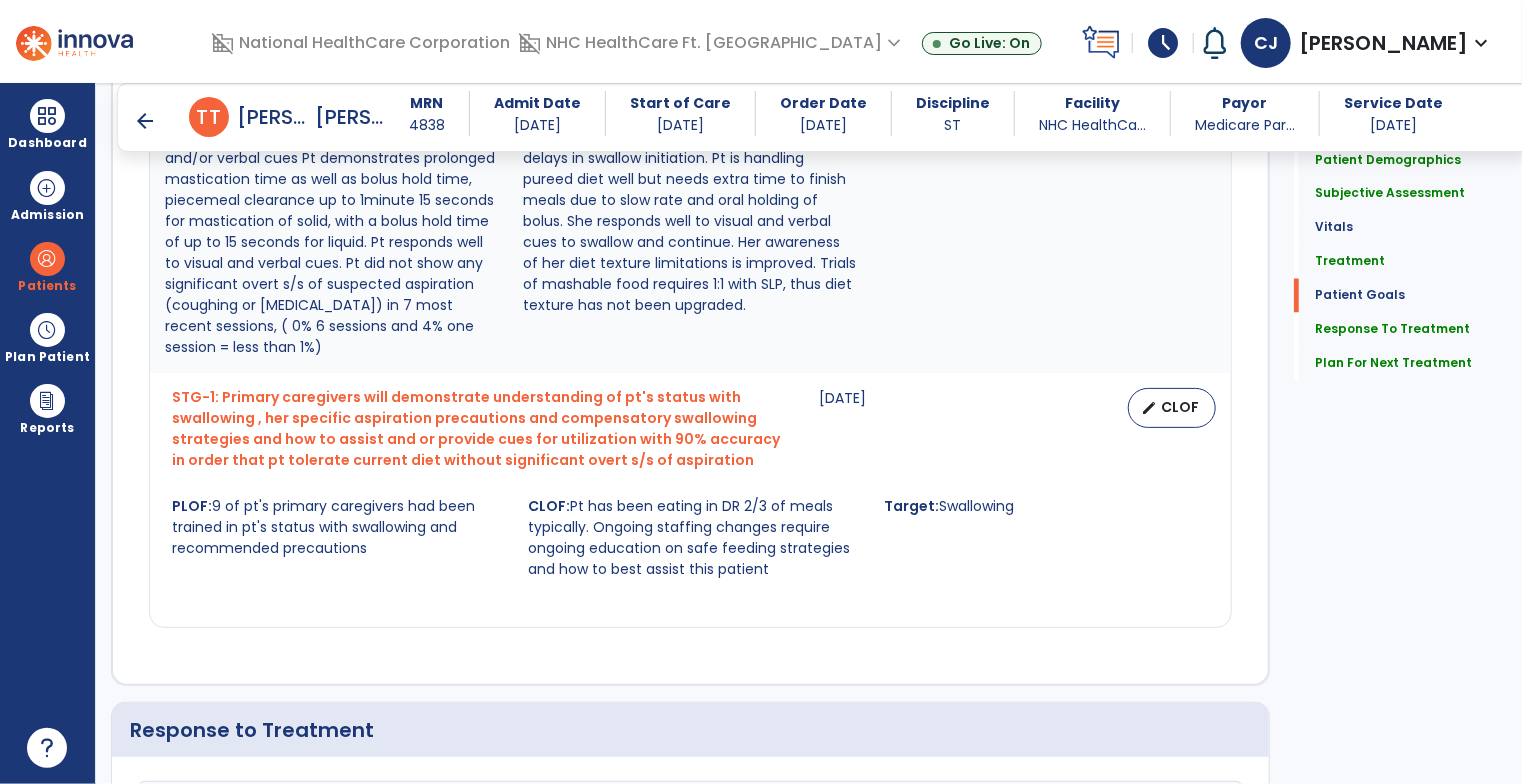 scroll, scrollTop: 2281, scrollLeft: 0, axis: vertical 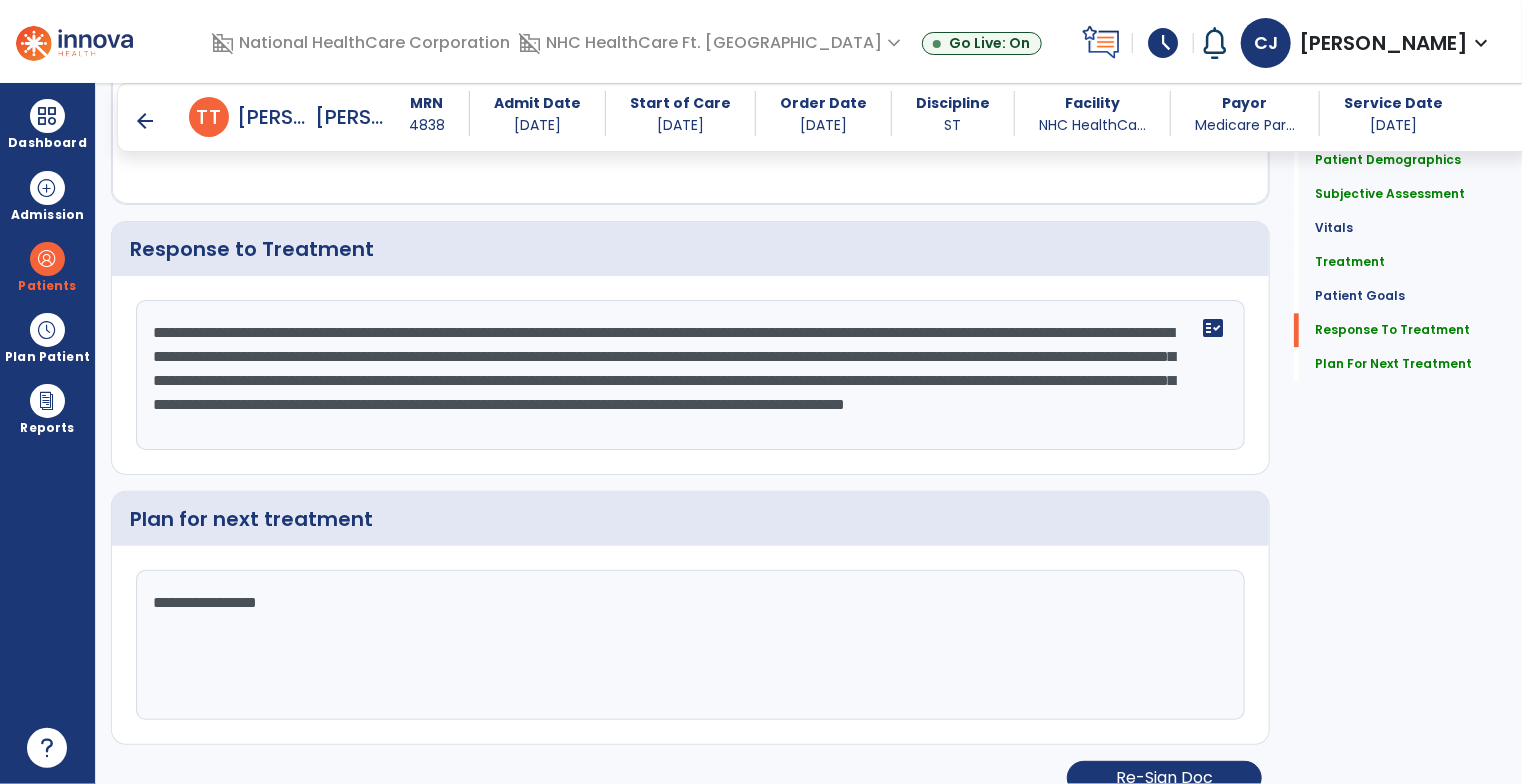 click on "**********" 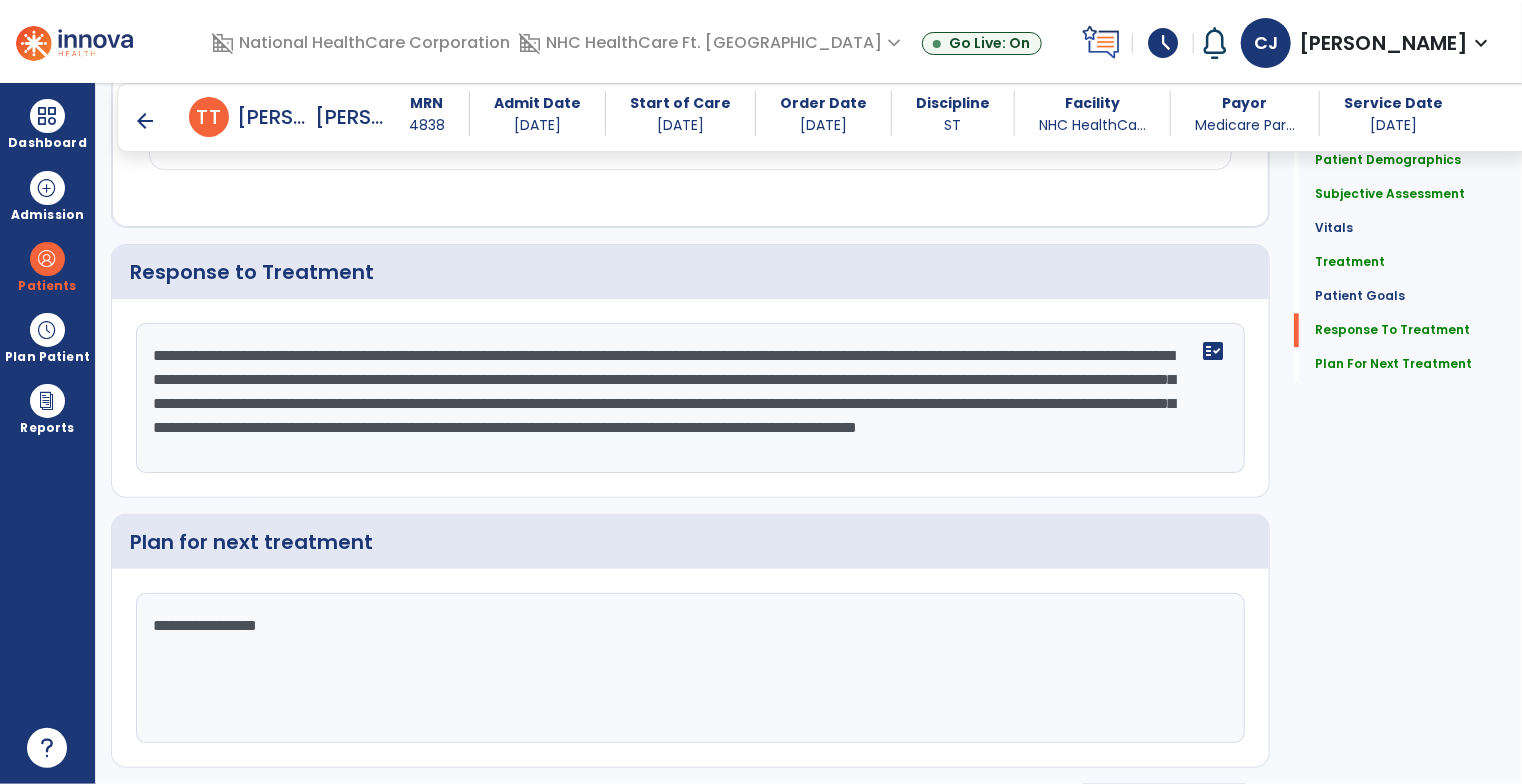 scroll, scrollTop: 2281, scrollLeft: 0, axis: vertical 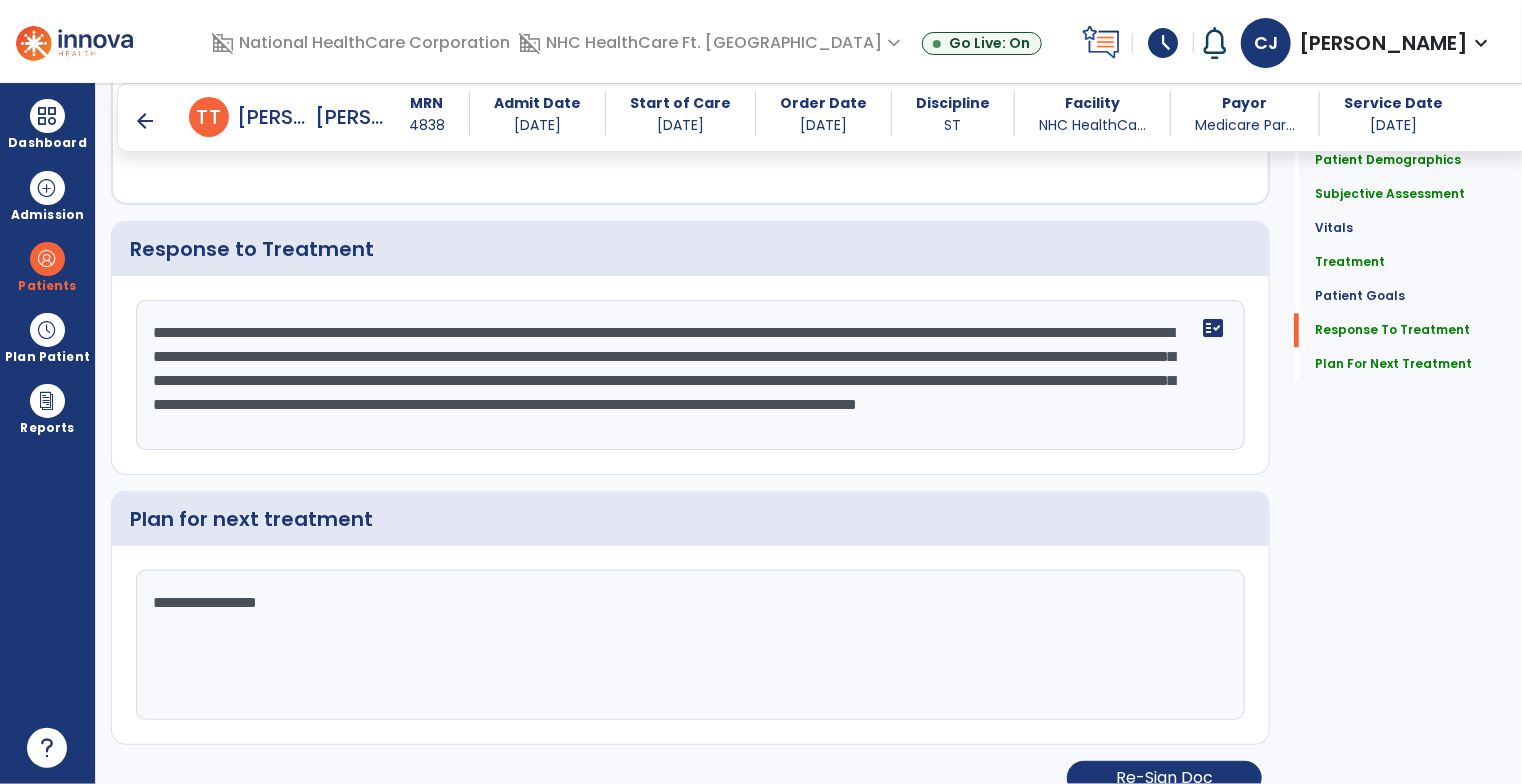 click on "**********" 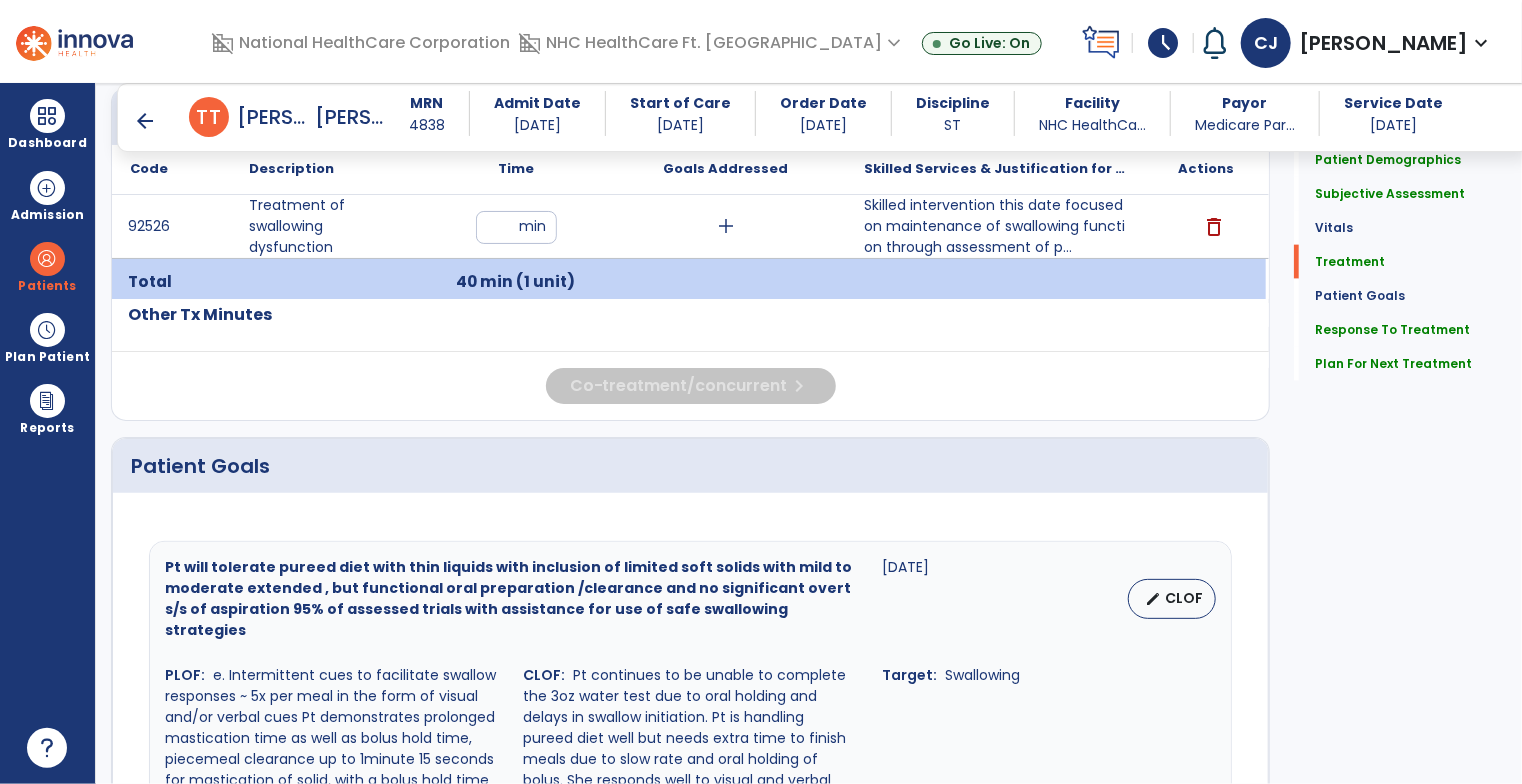 scroll, scrollTop: 1081, scrollLeft: 0, axis: vertical 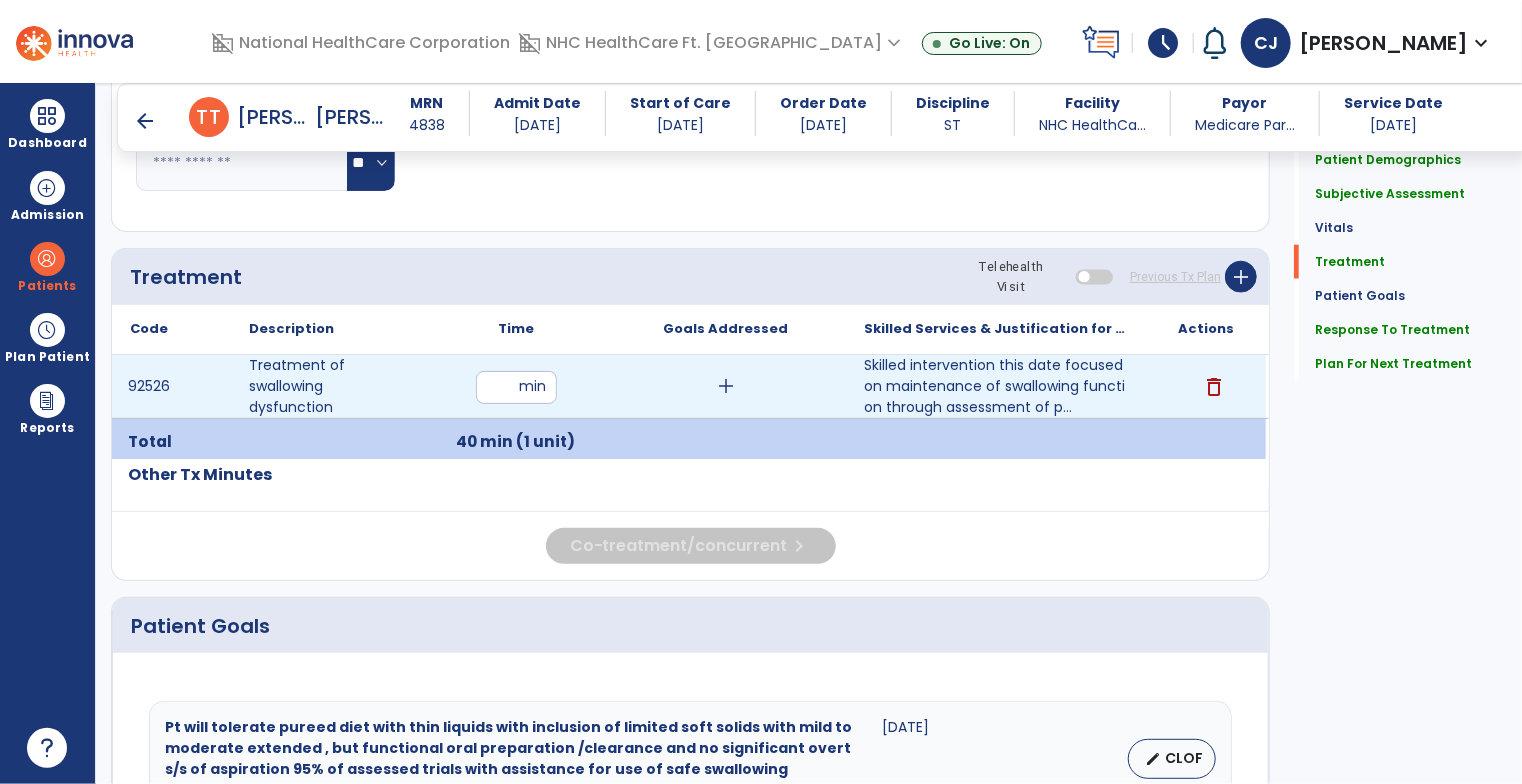 type on "**********" 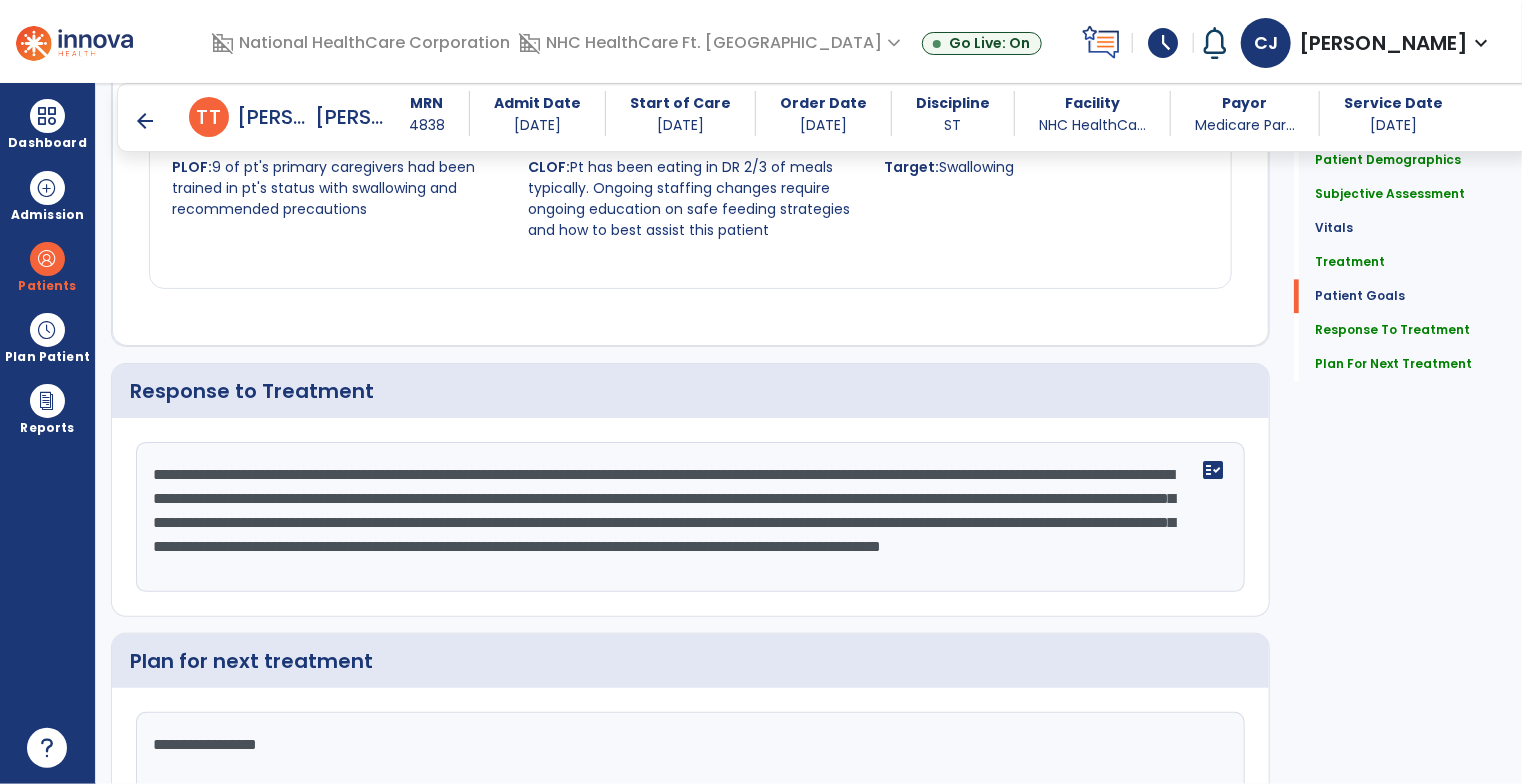 scroll, scrollTop: 2281, scrollLeft: 0, axis: vertical 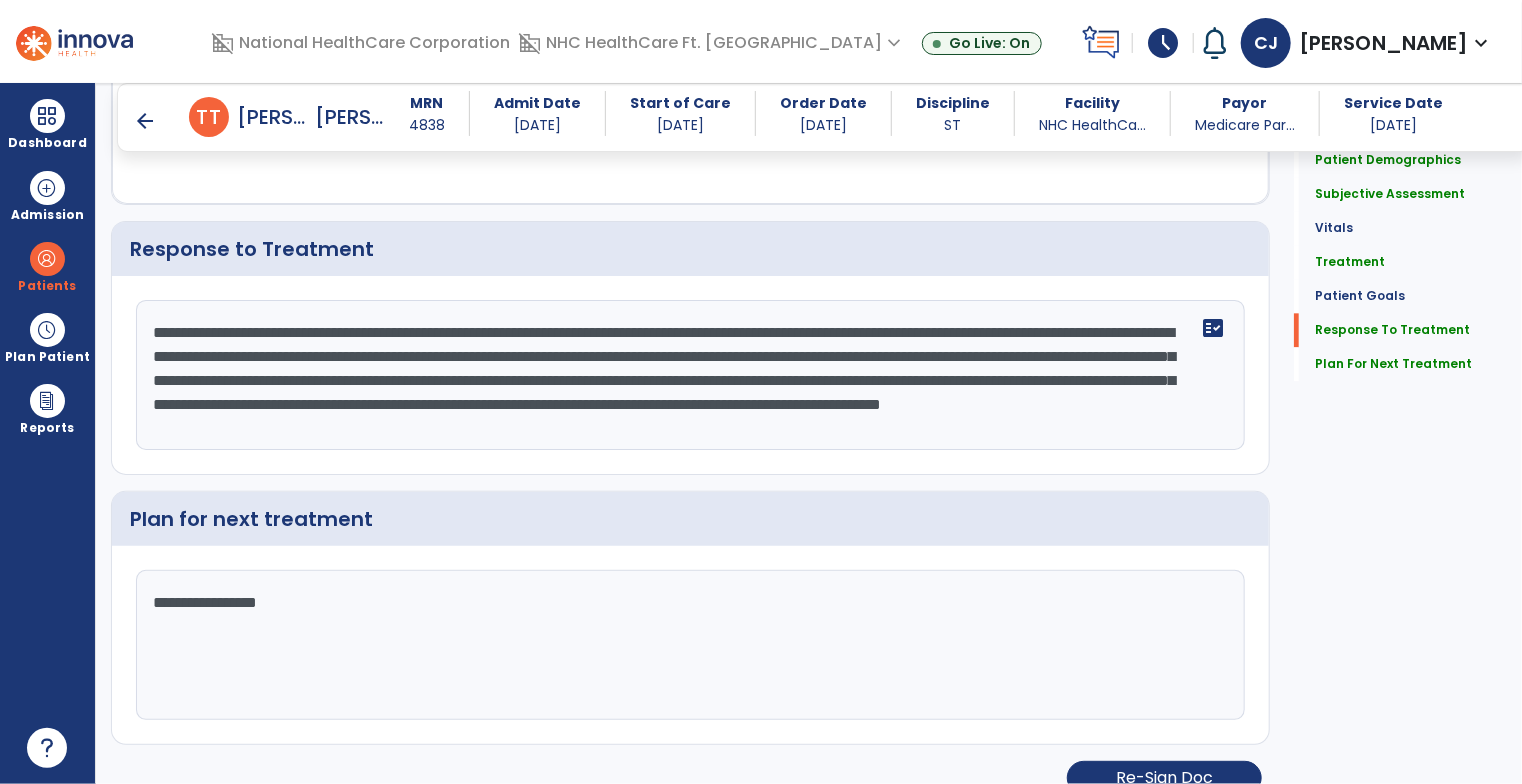 click on "**********" 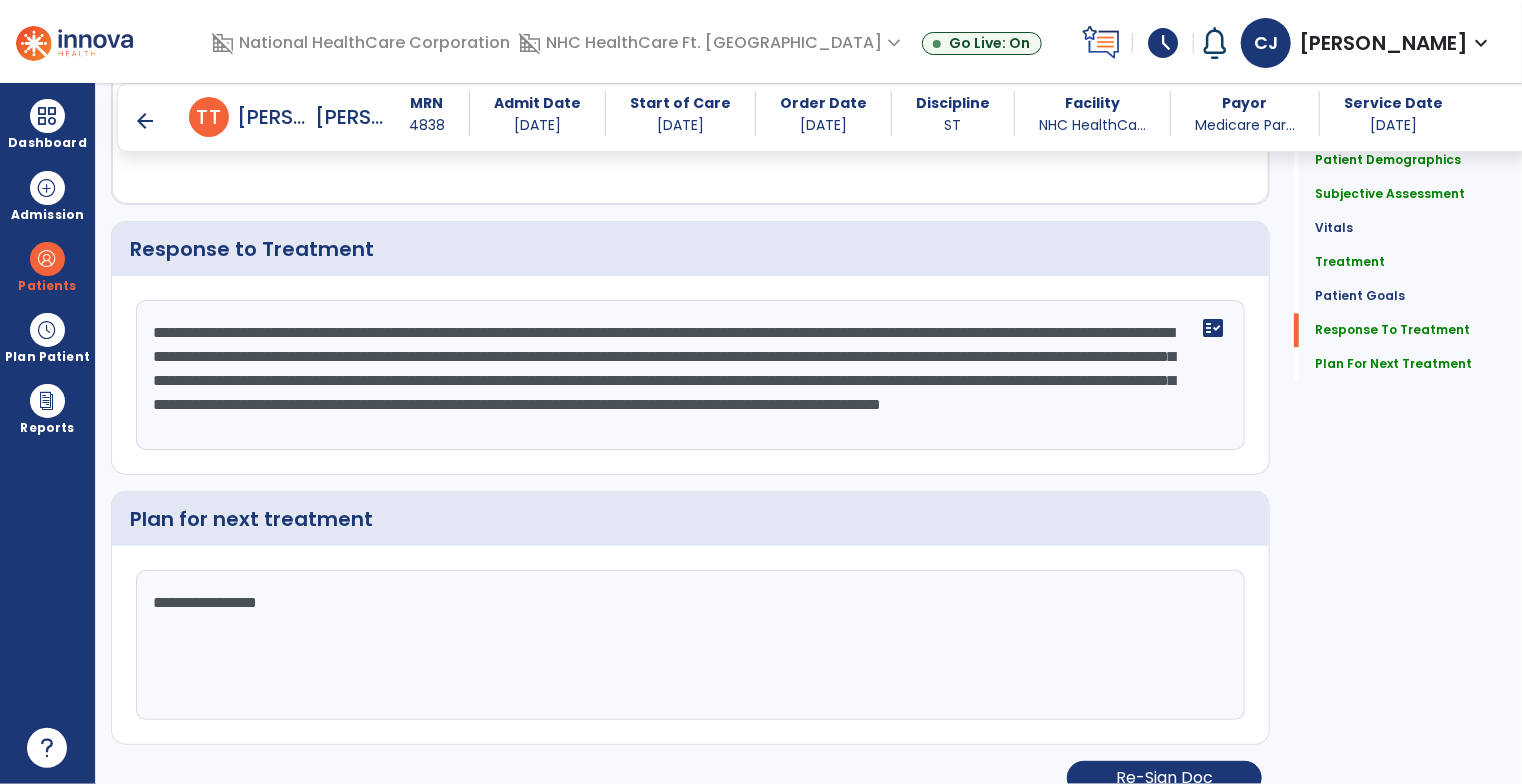 scroll, scrollTop: 2281, scrollLeft: 0, axis: vertical 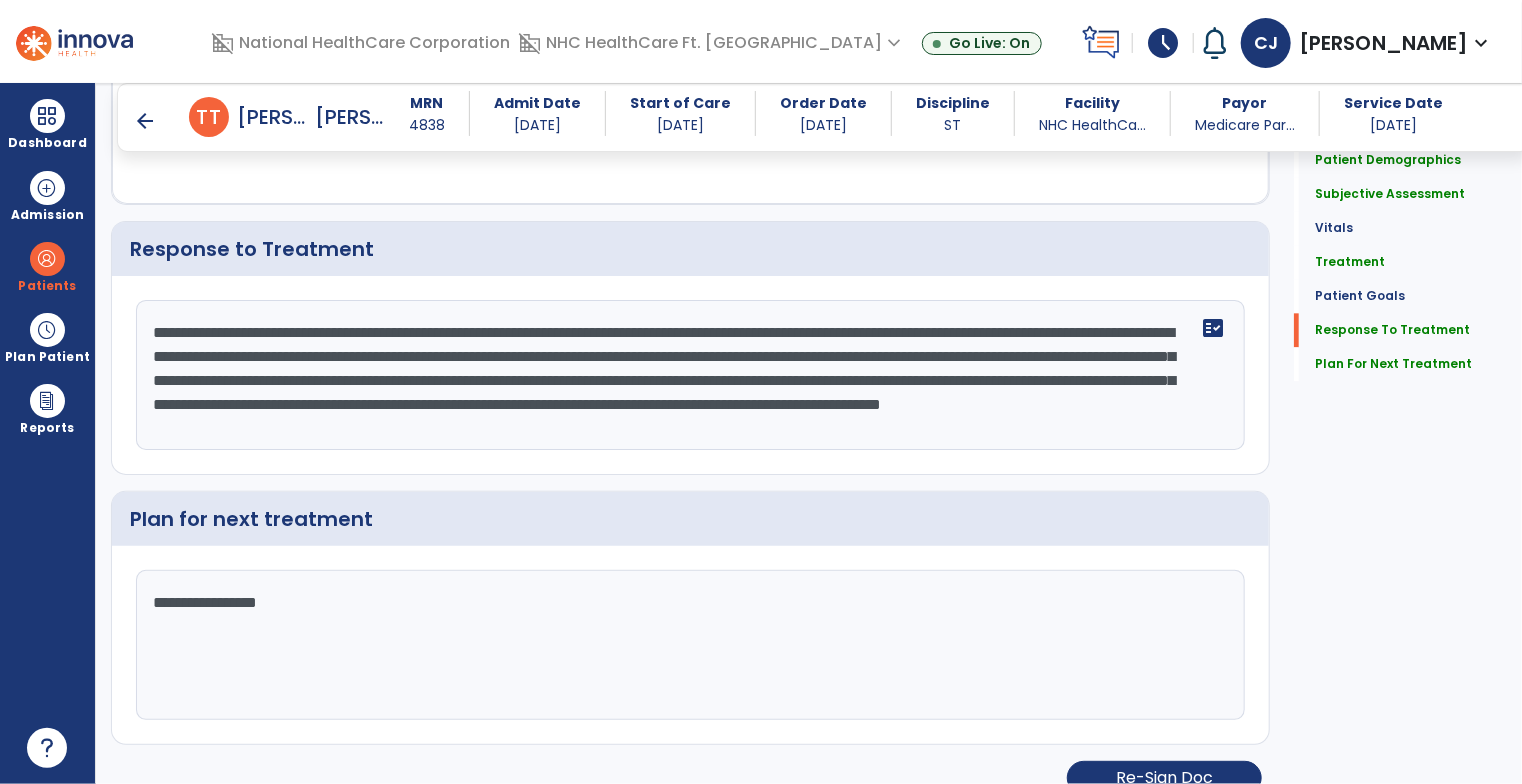 click on "**********" 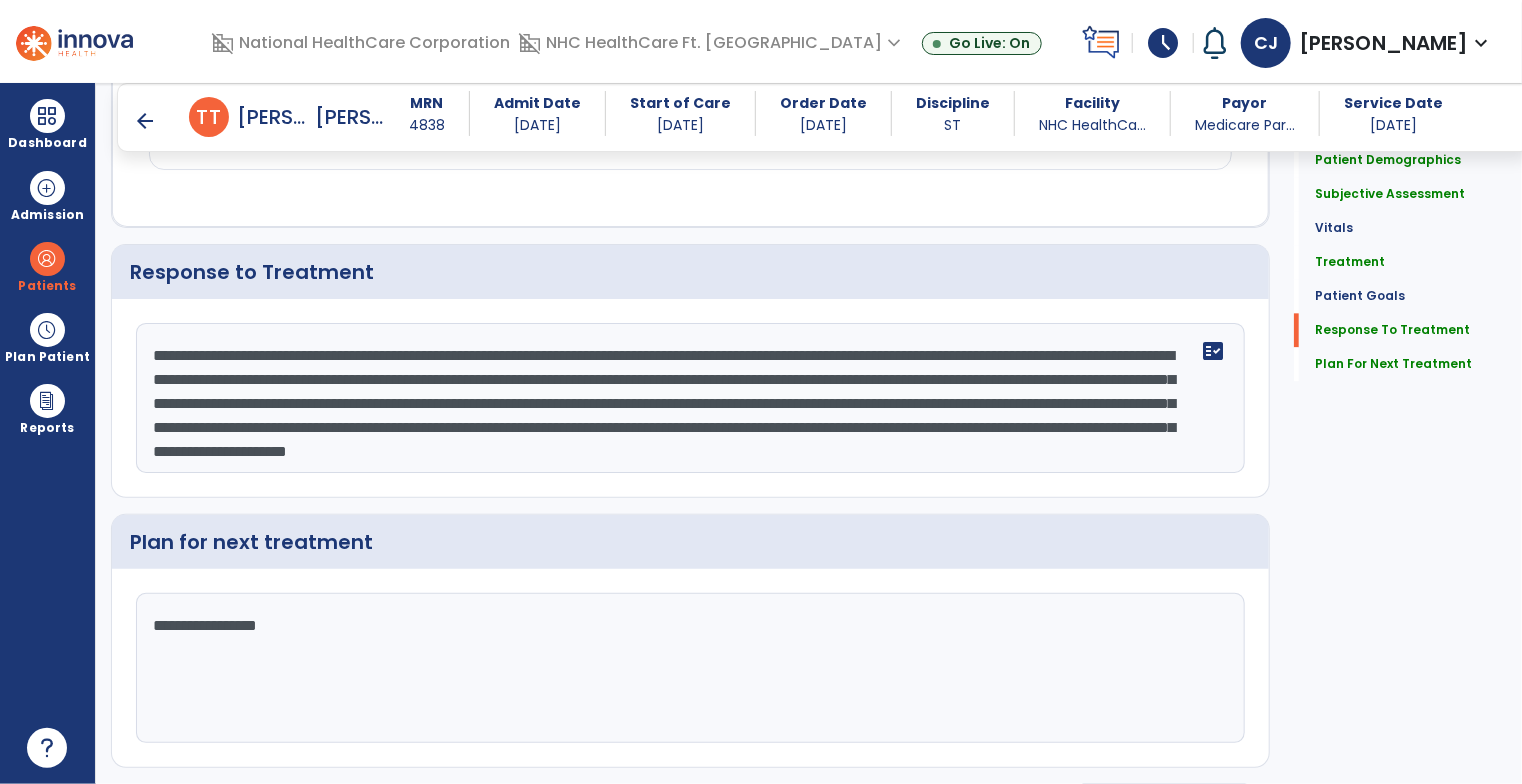 scroll, scrollTop: 2281, scrollLeft: 0, axis: vertical 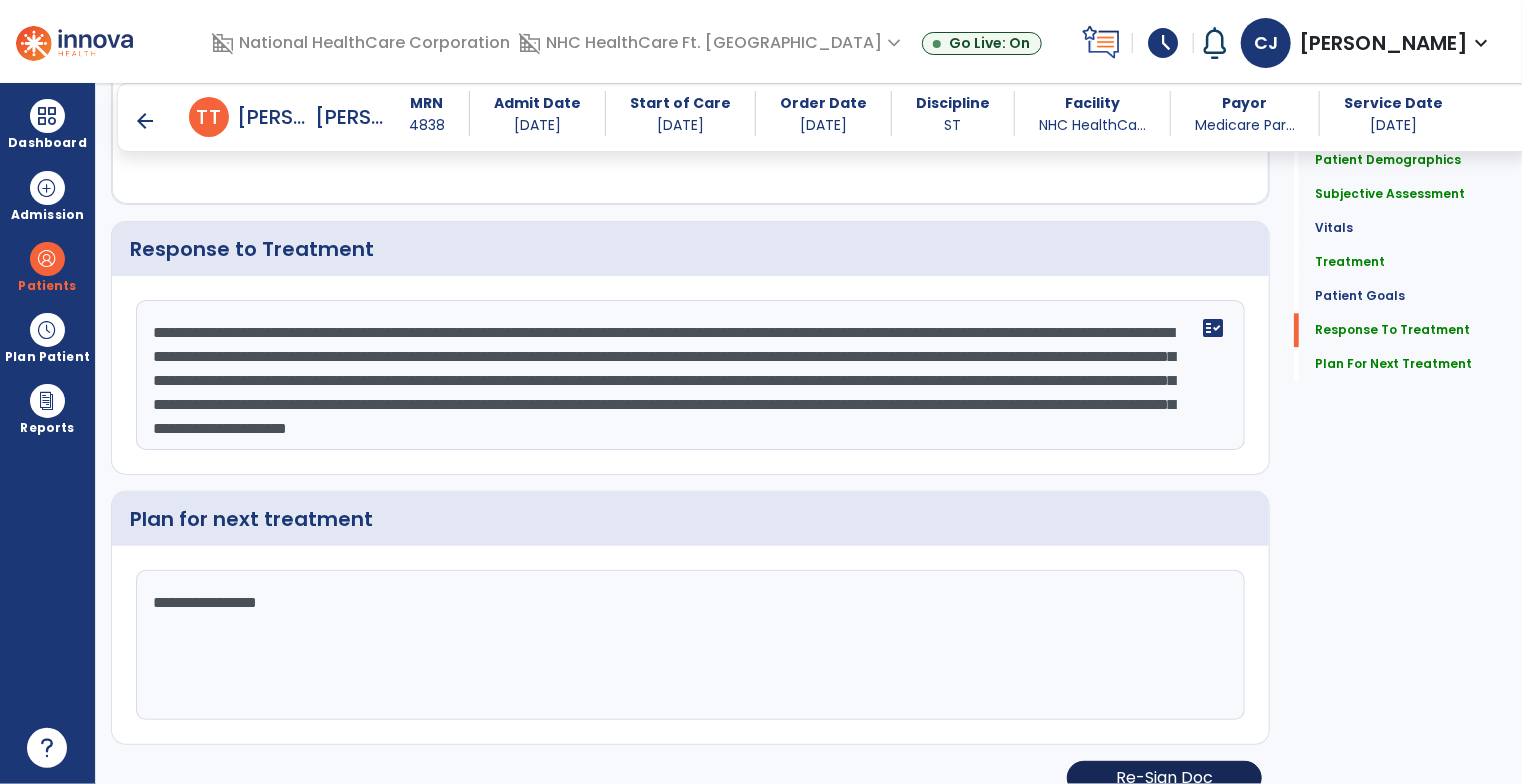 type on "**********" 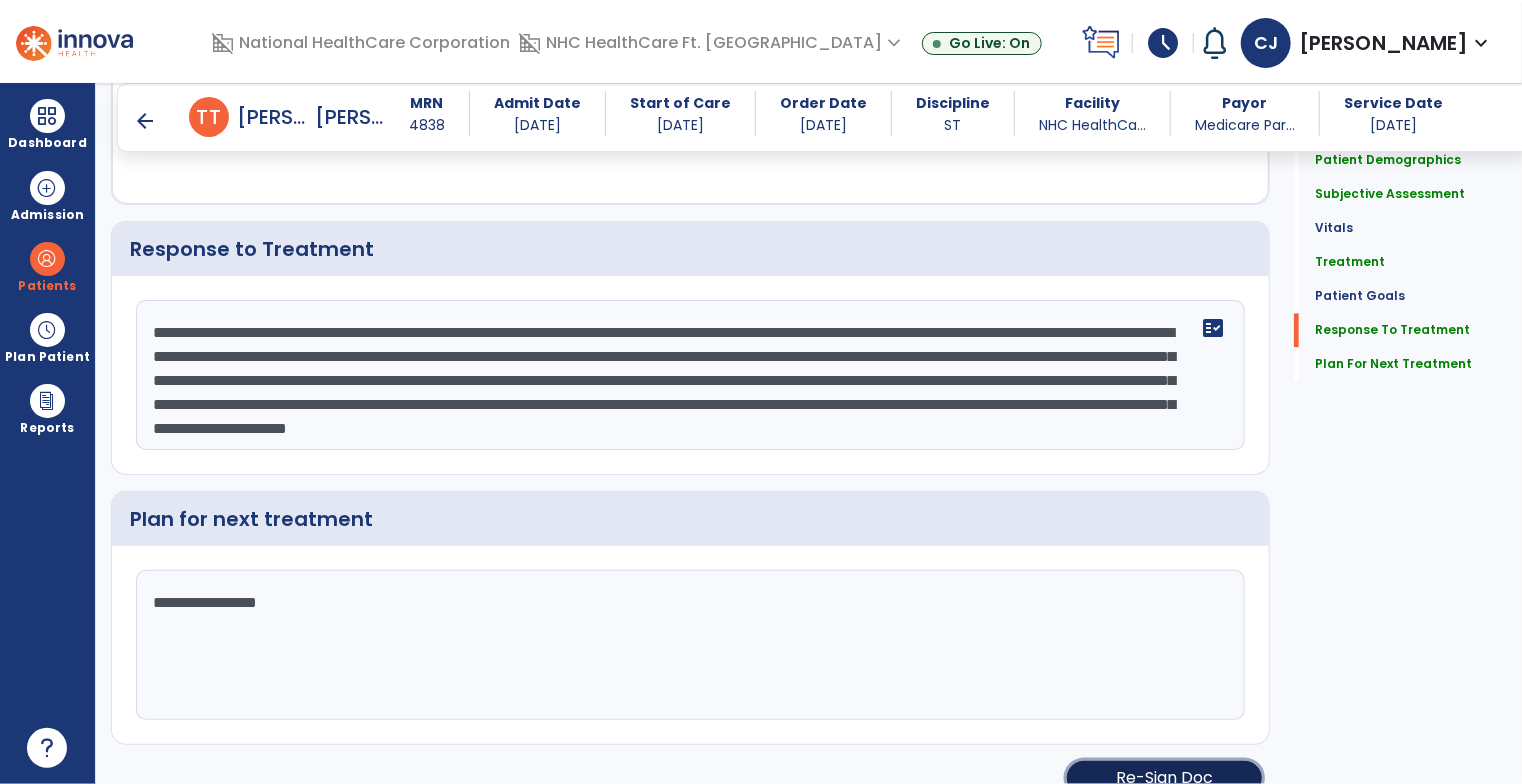 click on "Re-Sign Doc" 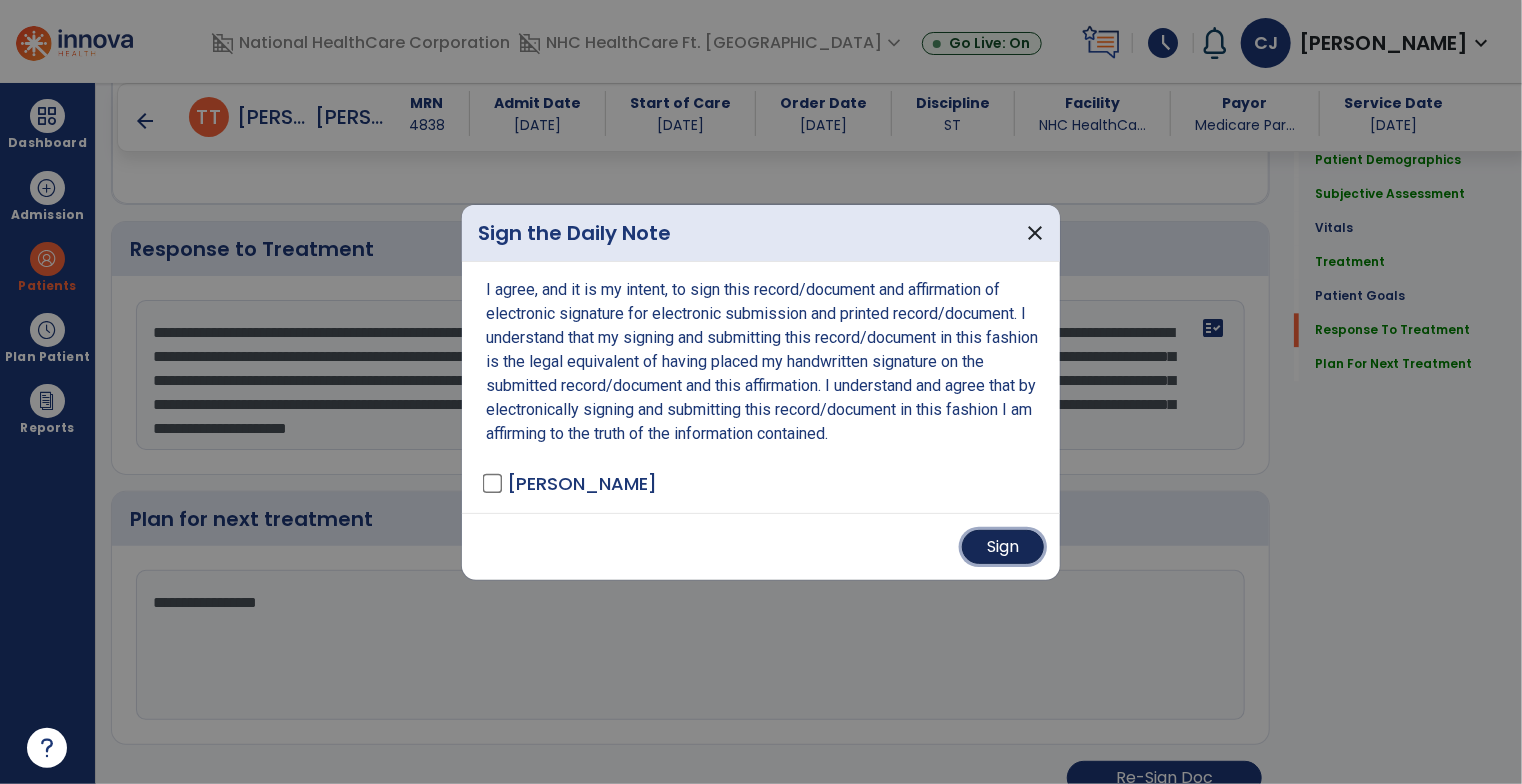 click on "Sign" at bounding box center (1003, 547) 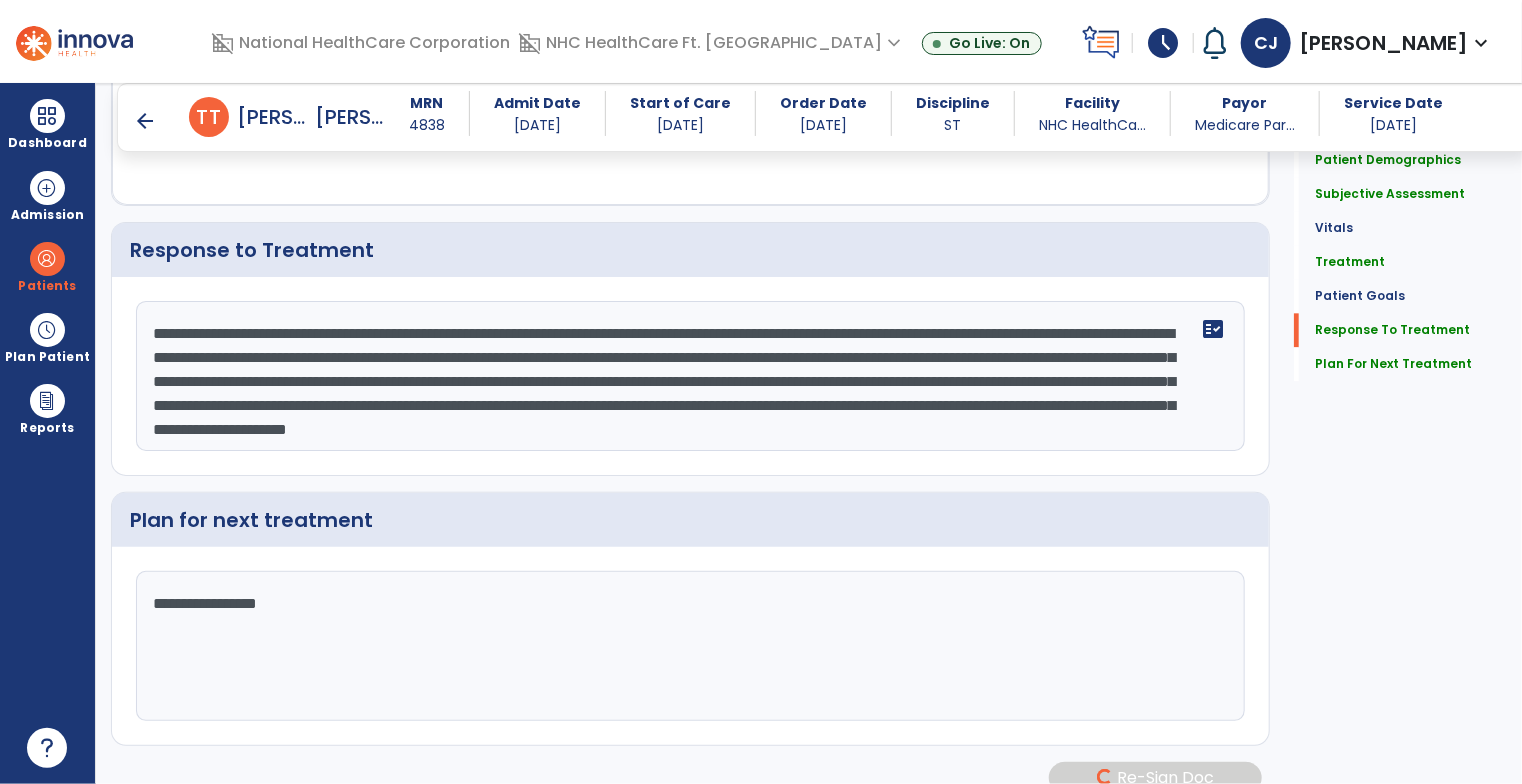 scroll, scrollTop: 2281, scrollLeft: 0, axis: vertical 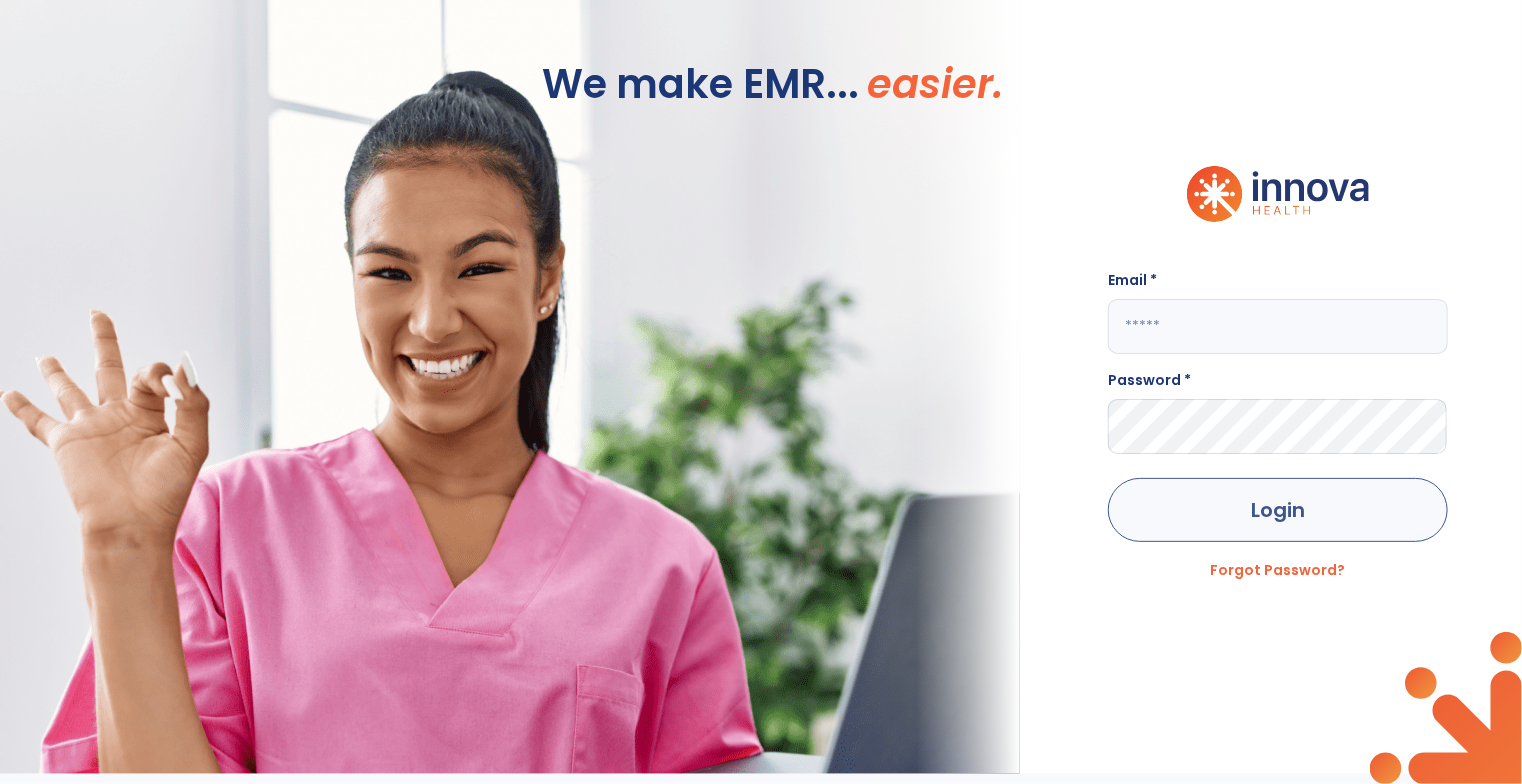 type on "**********" 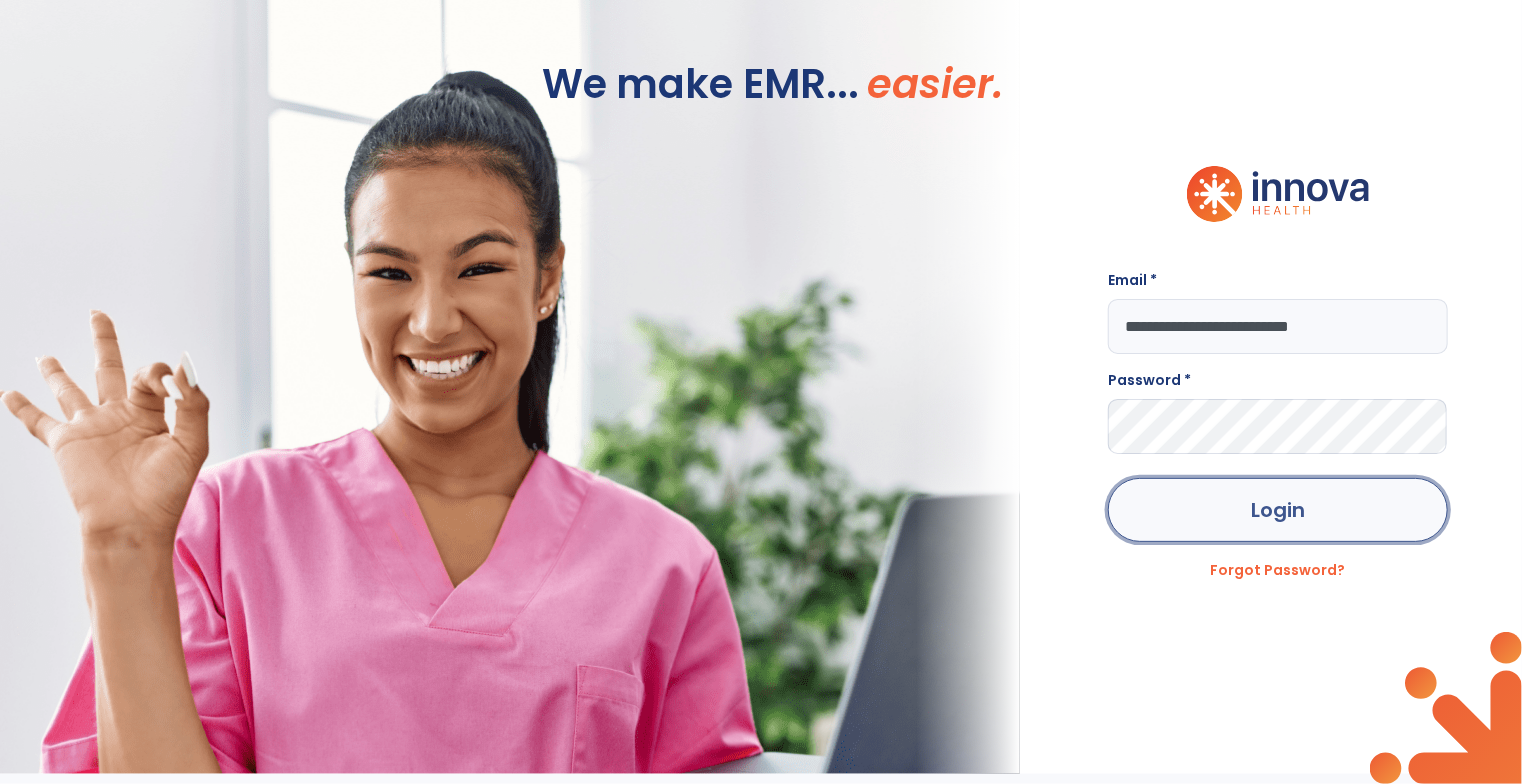 click on "Login" 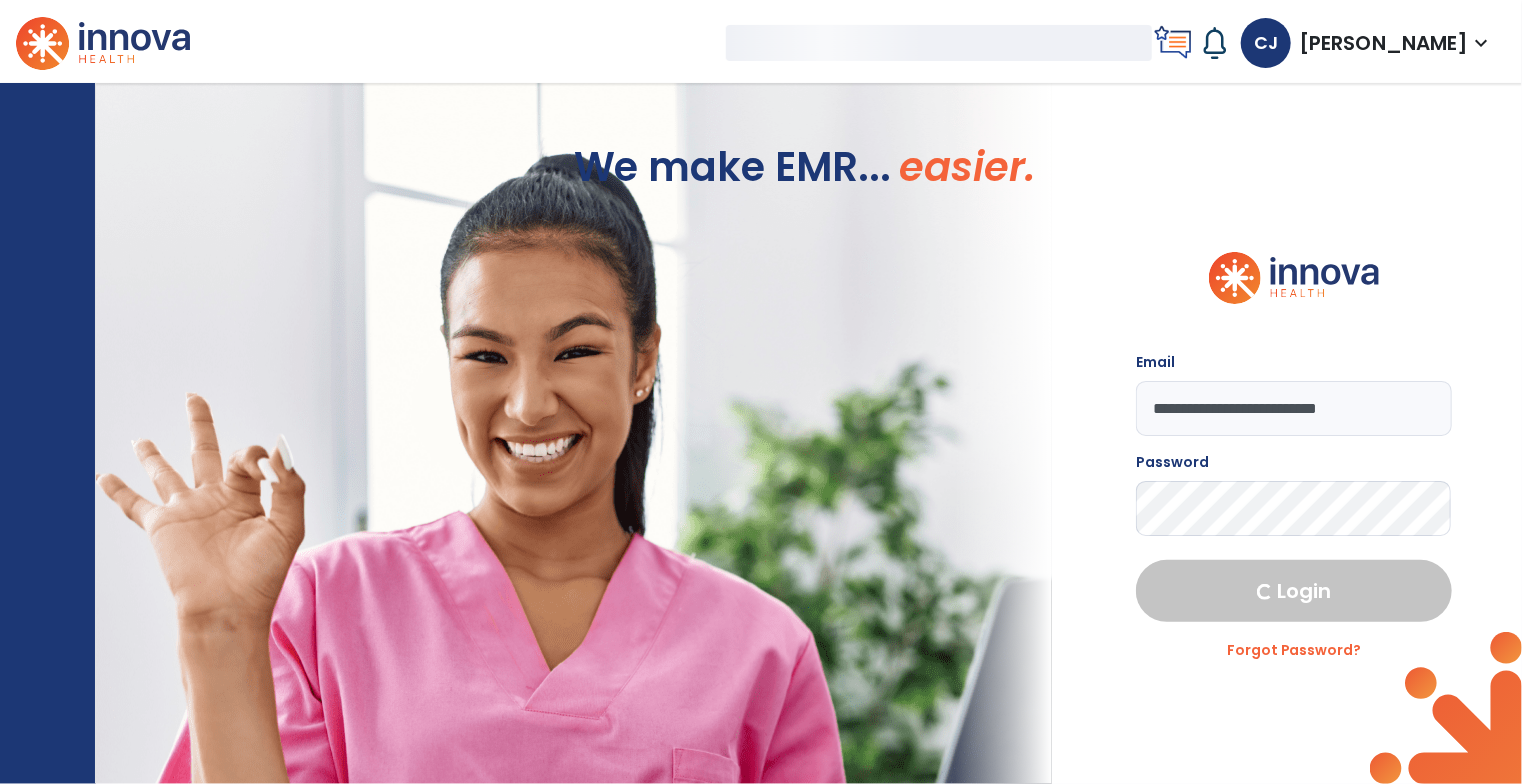 select on "****" 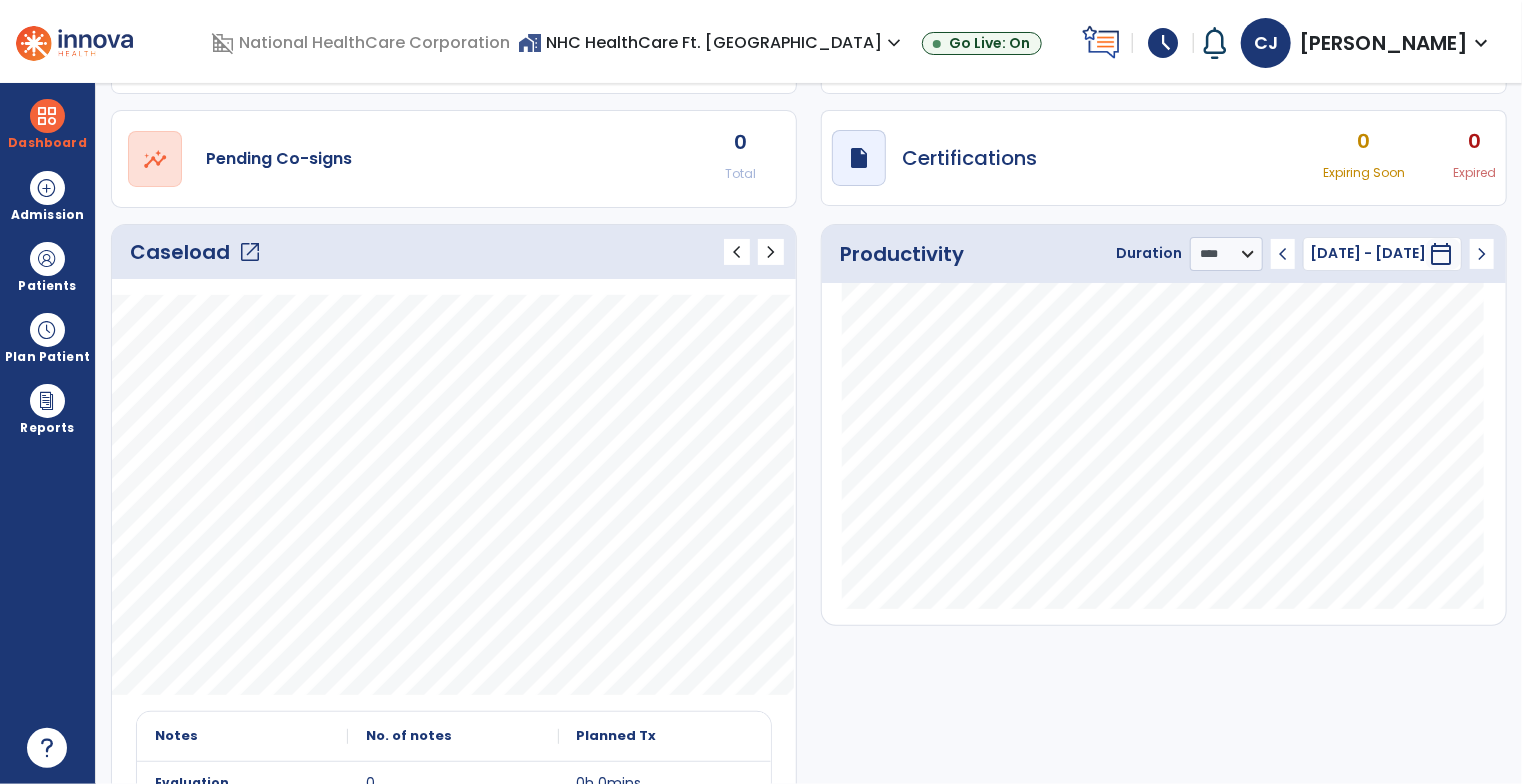 scroll, scrollTop: 300, scrollLeft: 0, axis: vertical 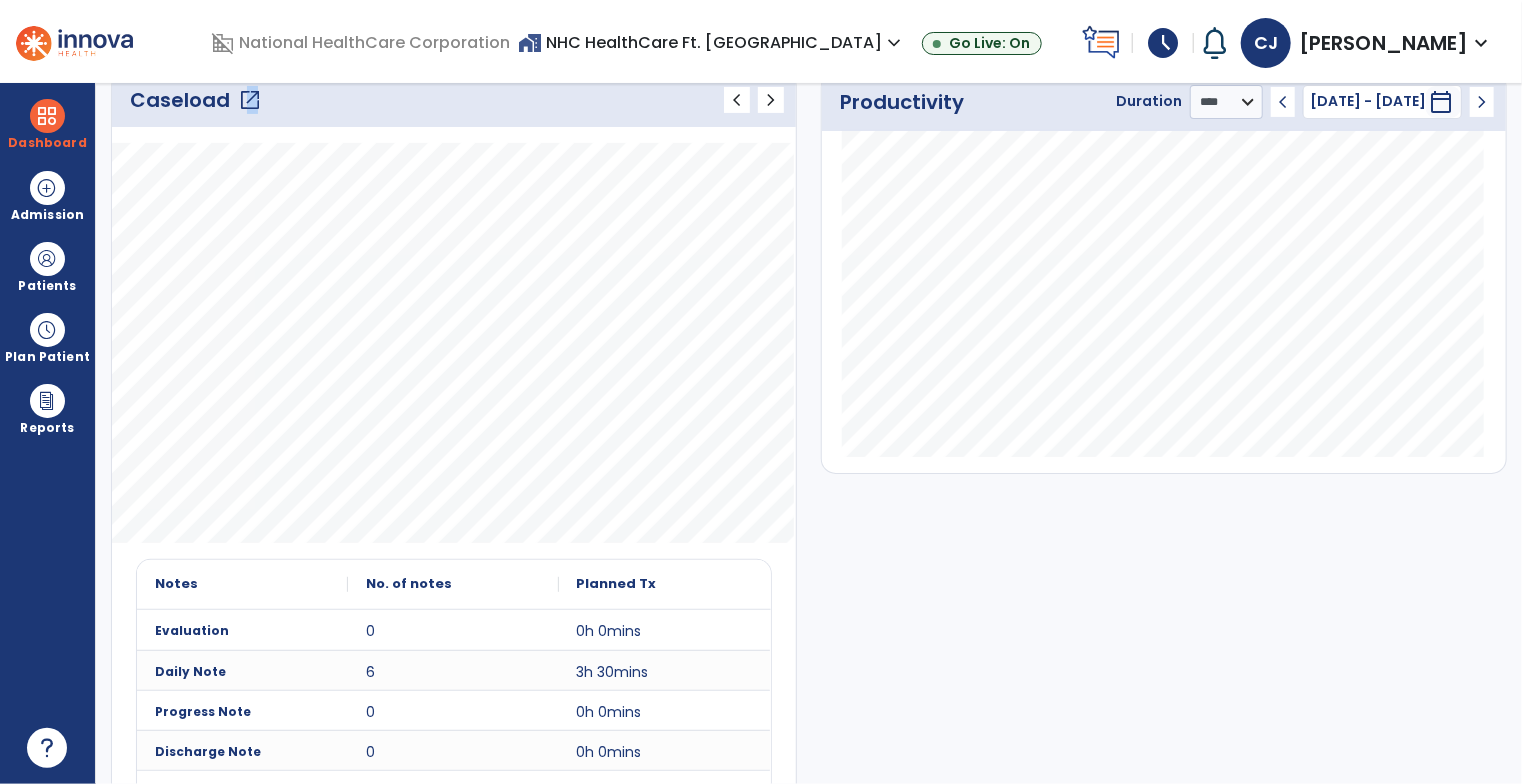 drag, startPoint x: 252, startPoint y: 97, endPoint x: 242, endPoint y: 101, distance: 10.770329 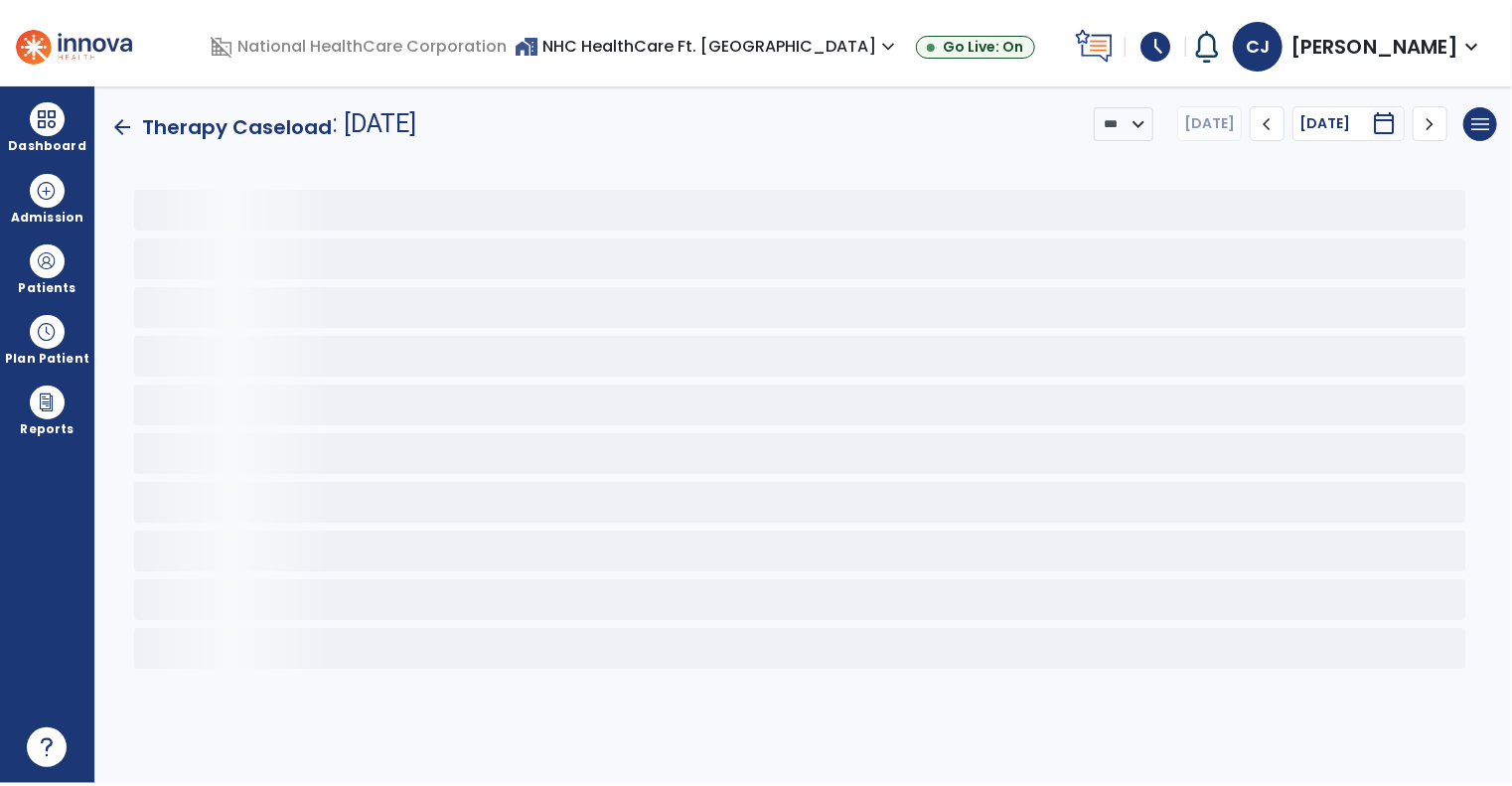 scroll, scrollTop: 0, scrollLeft: 0, axis: both 